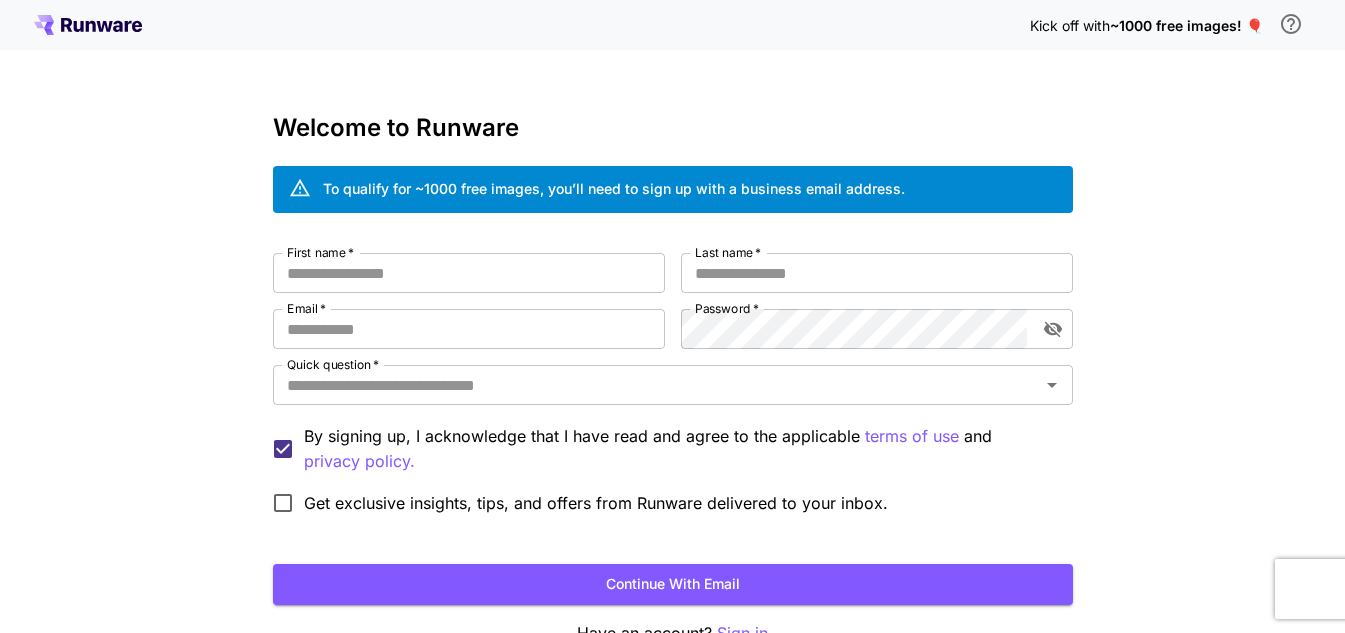 scroll, scrollTop: 0, scrollLeft: 0, axis: both 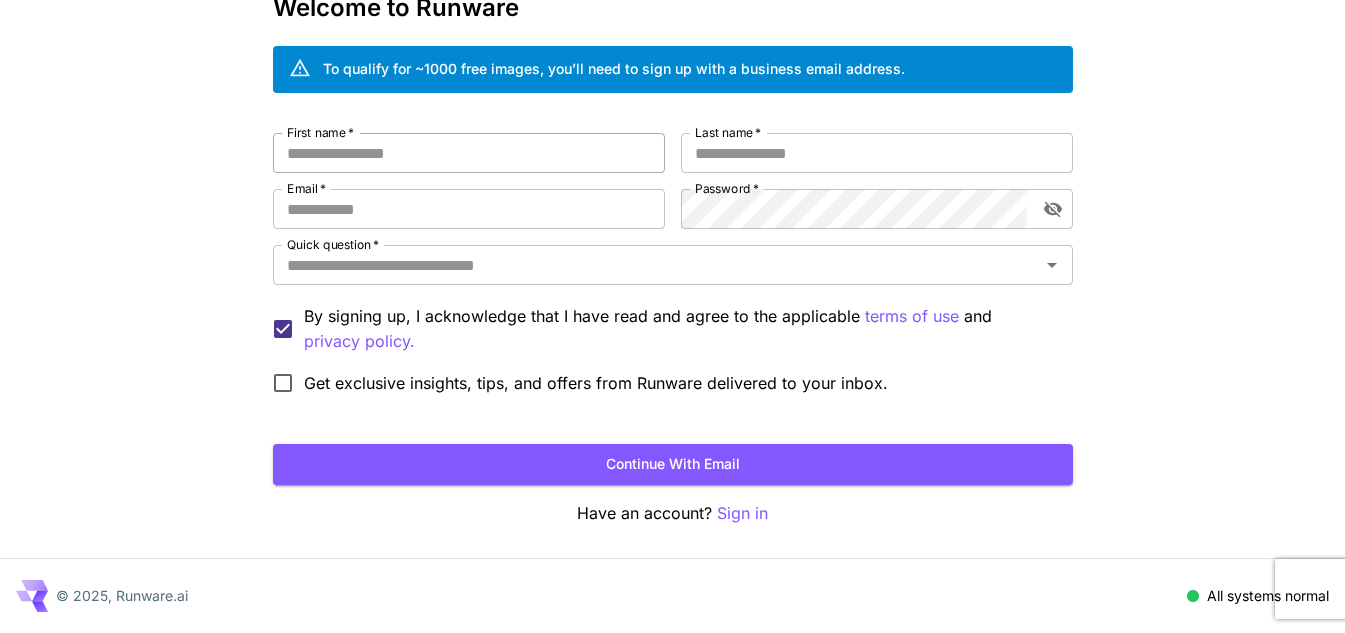 click on "First name   *" at bounding box center (469, 153) 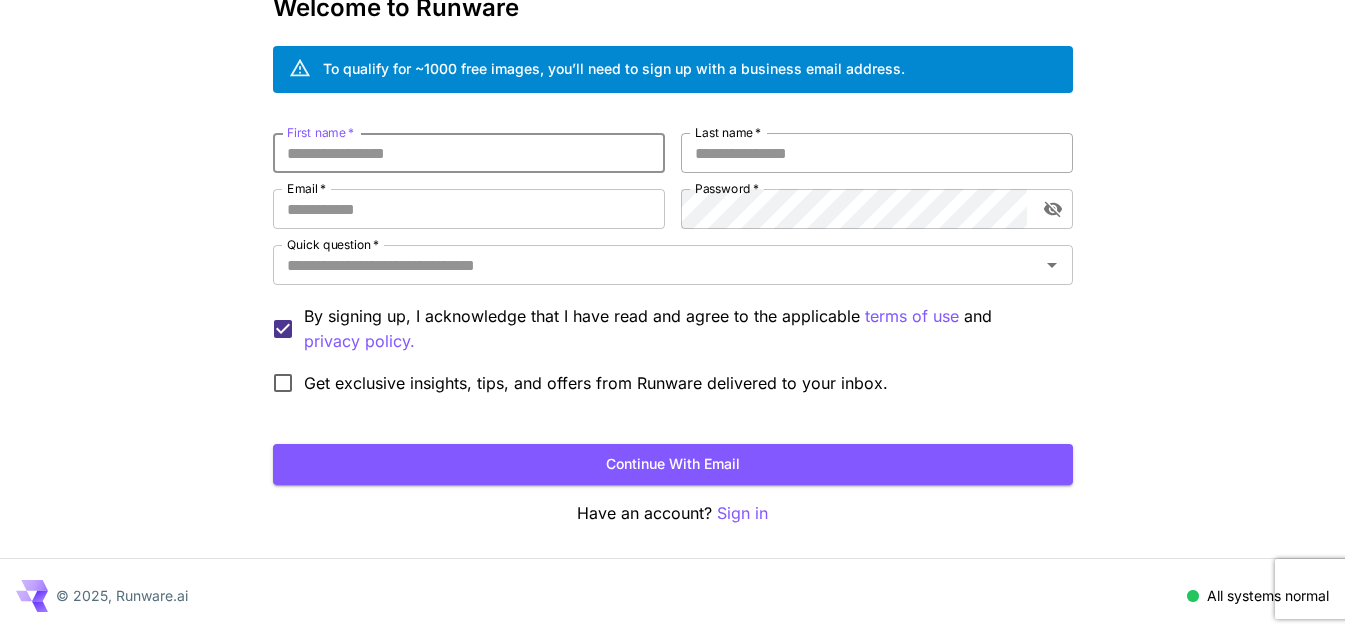 click on "Last name   *" at bounding box center (877, 153) 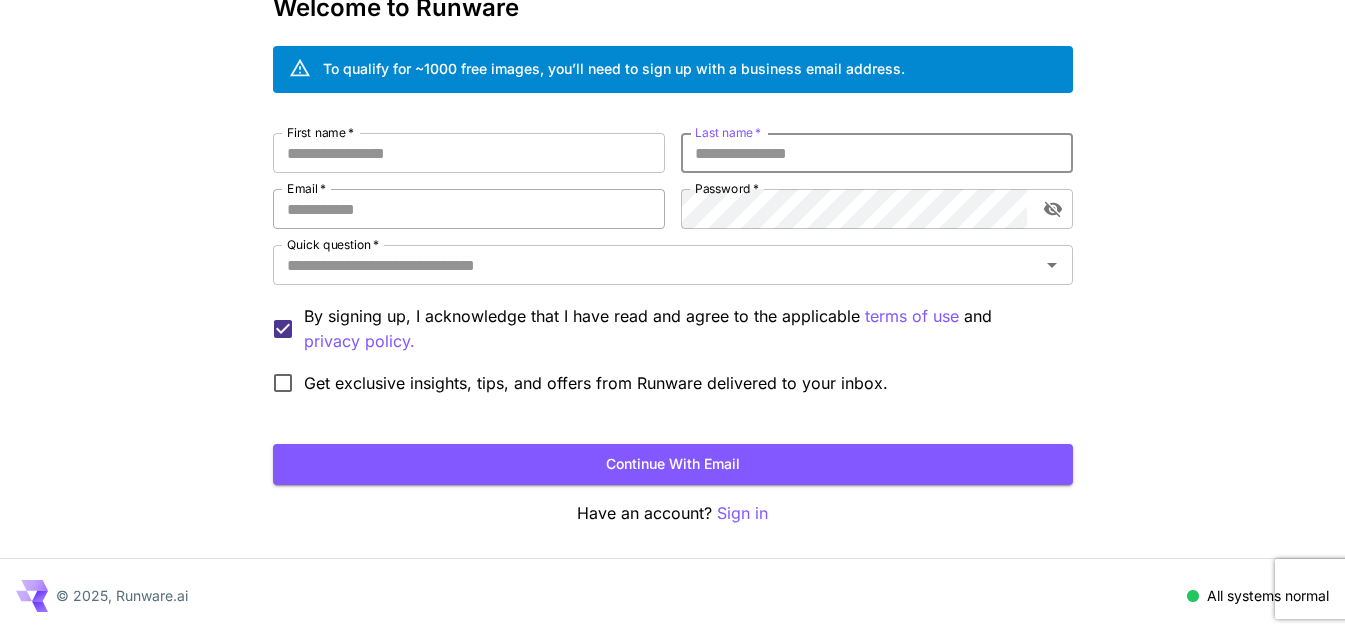 click on "Email   *" at bounding box center (469, 209) 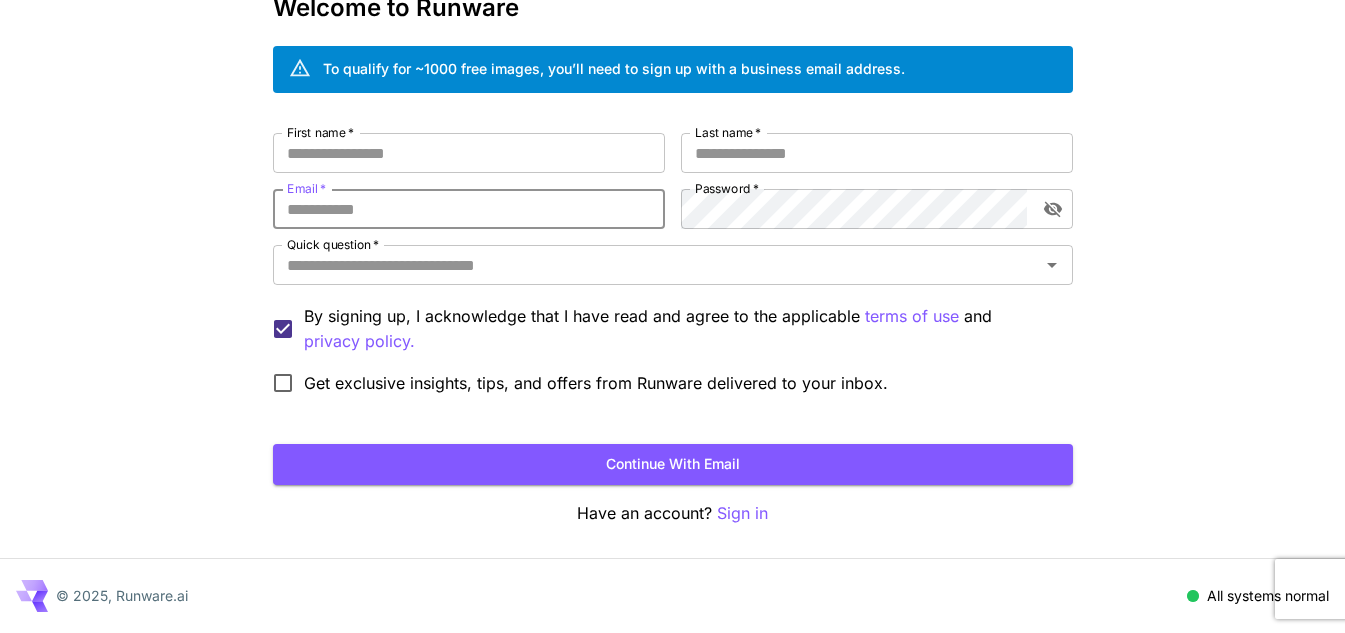 click on "Email   *" at bounding box center (469, 209) 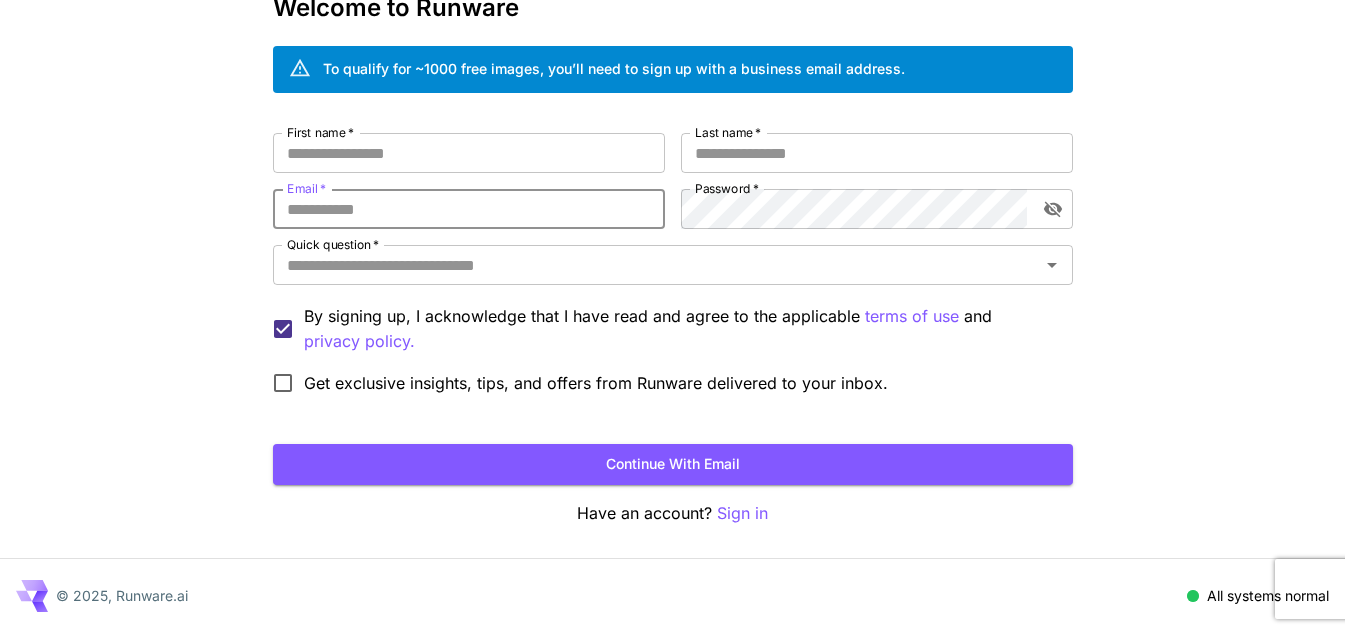 paste on "**********" 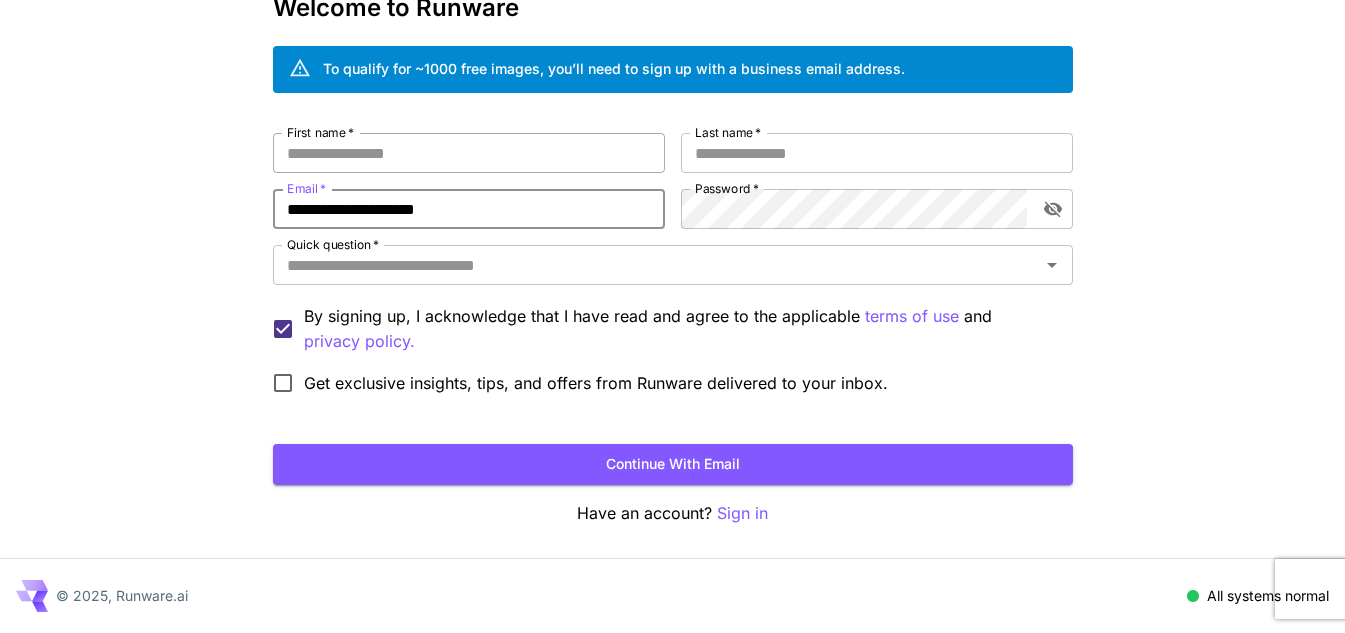 type on "**********" 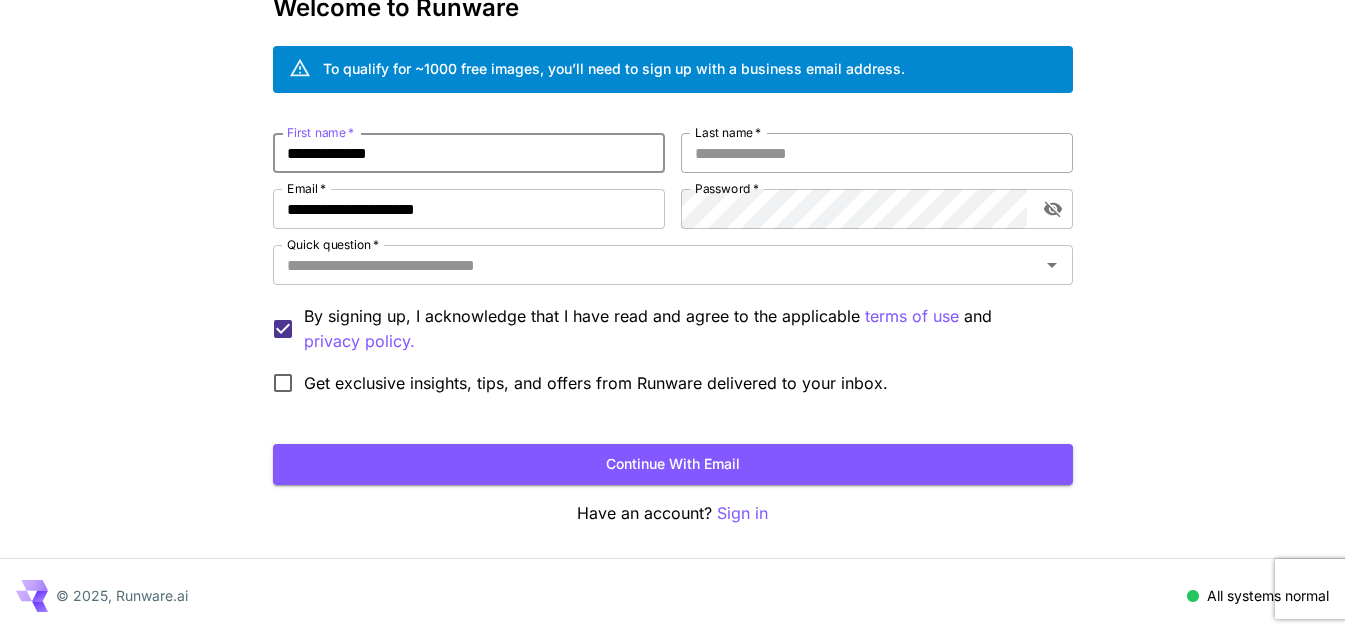 type on "**********" 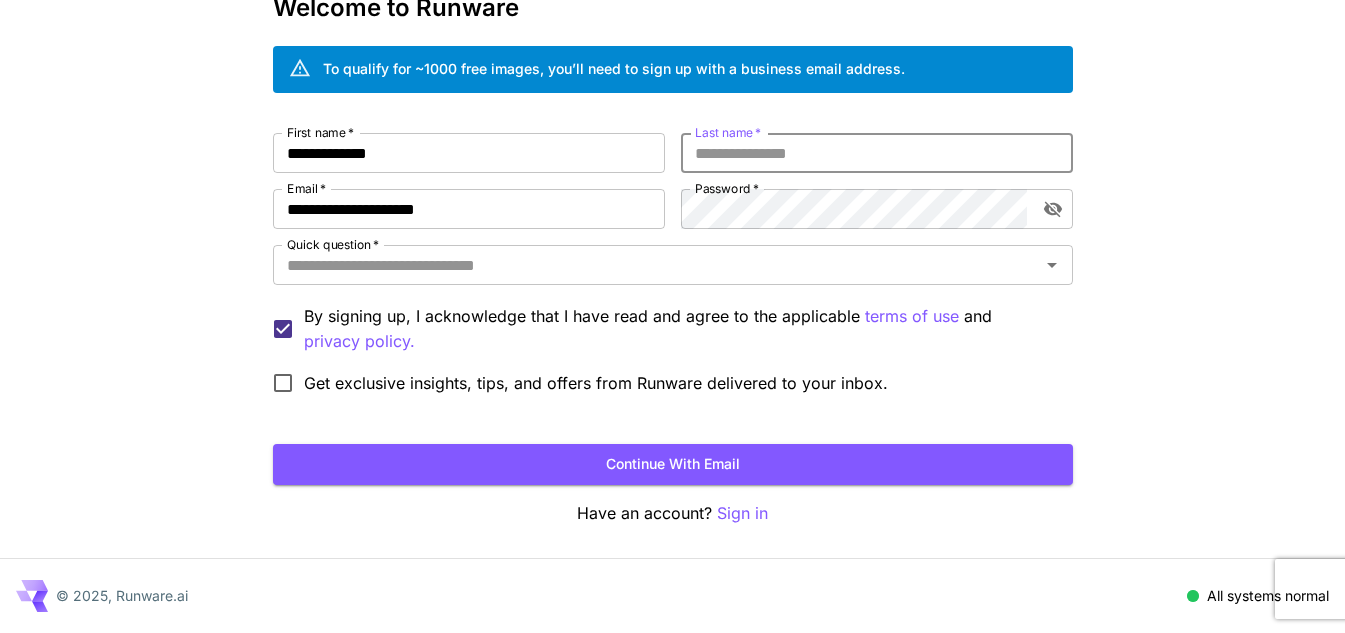click on "Last name   *" at bounding box center [877, 153] 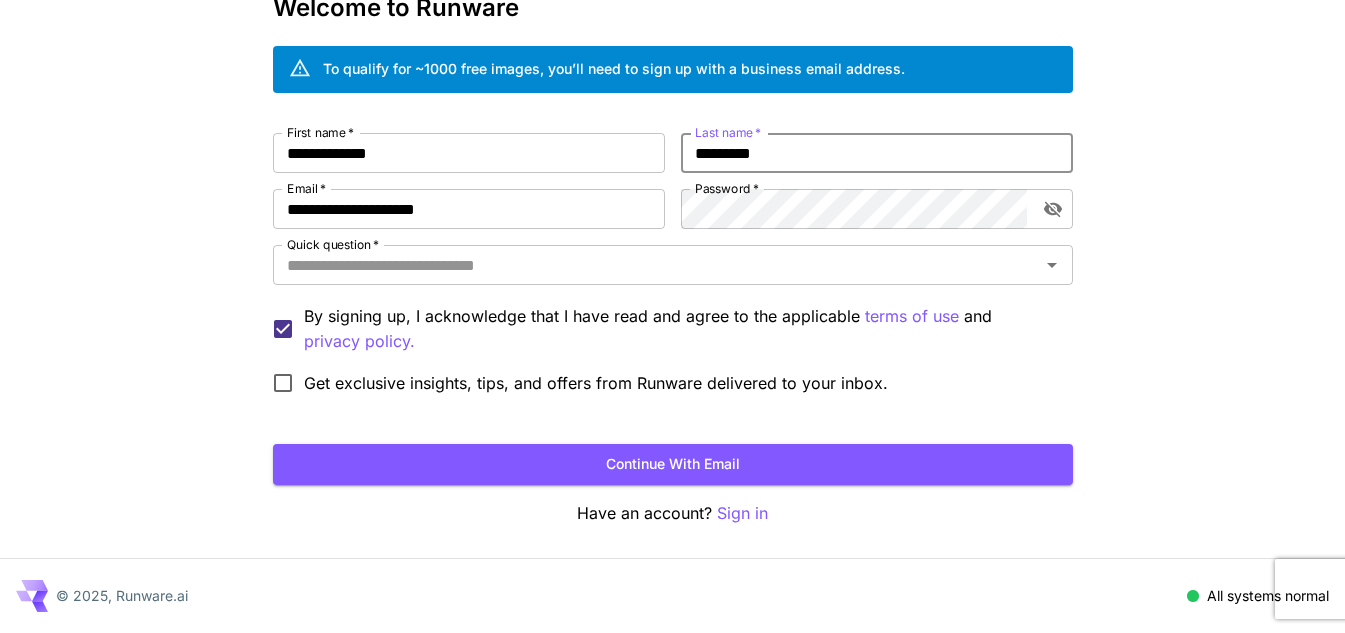 type on "*********" 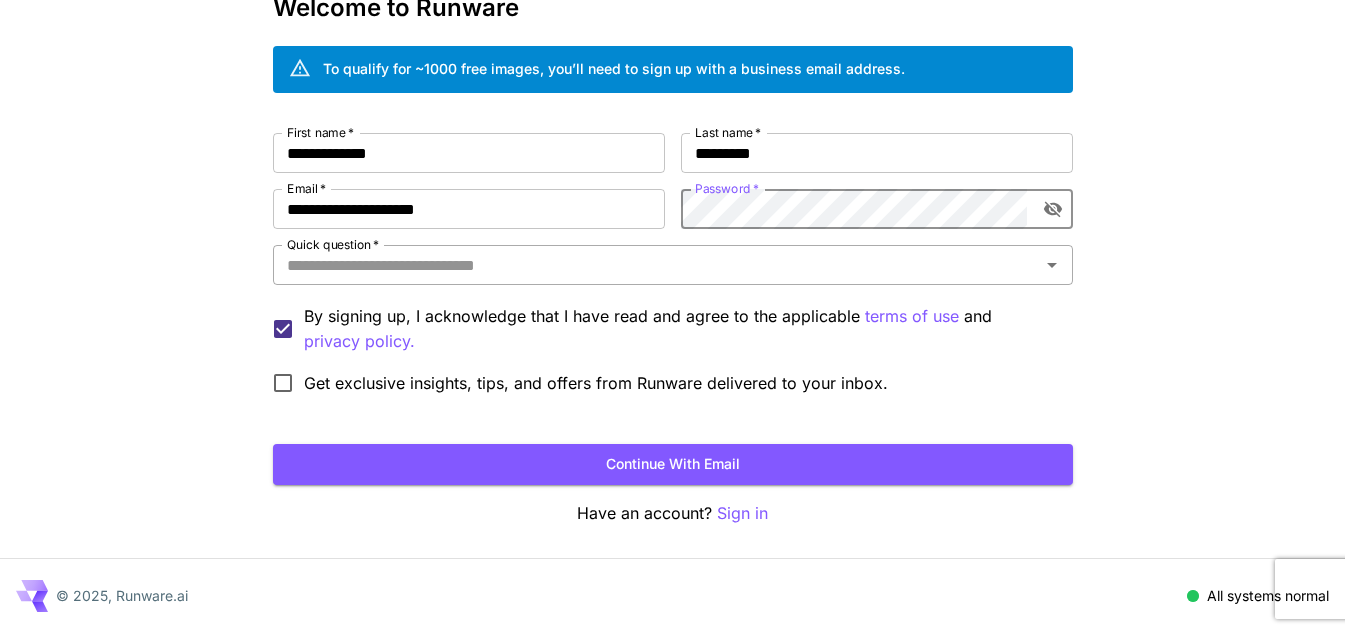 click on "Quick question   *" at bounding box center (656, 265) 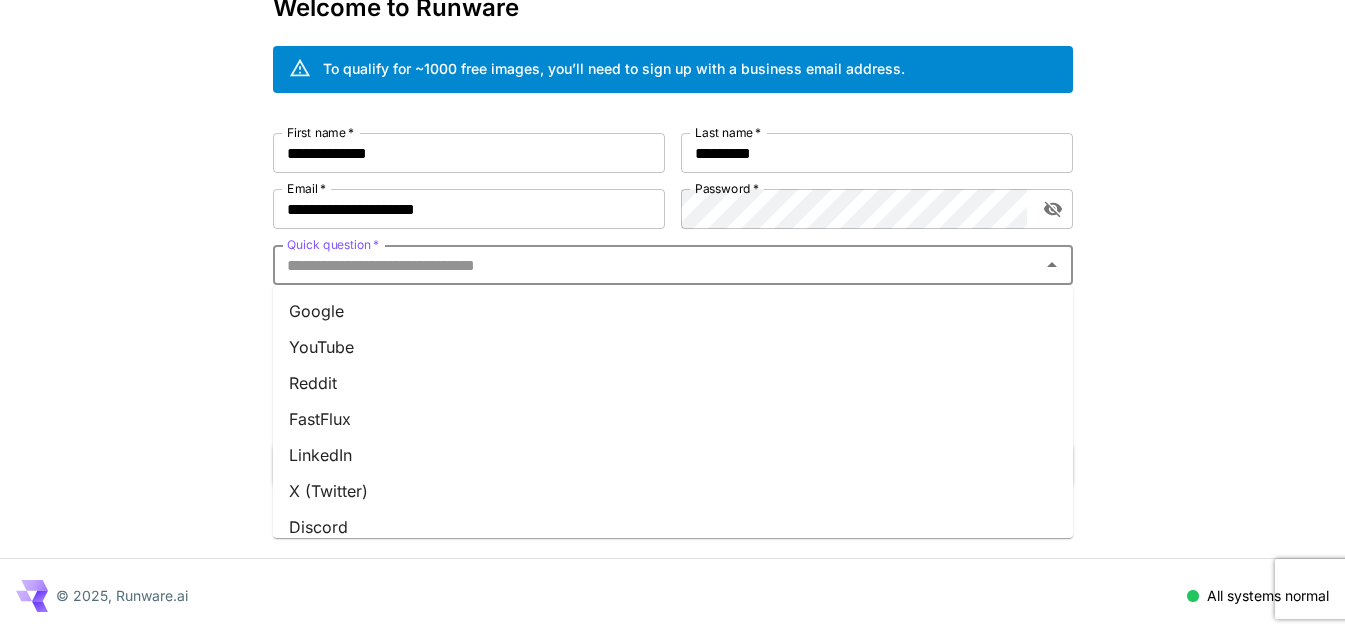 click on "Google" at bounding box center [673, 311] 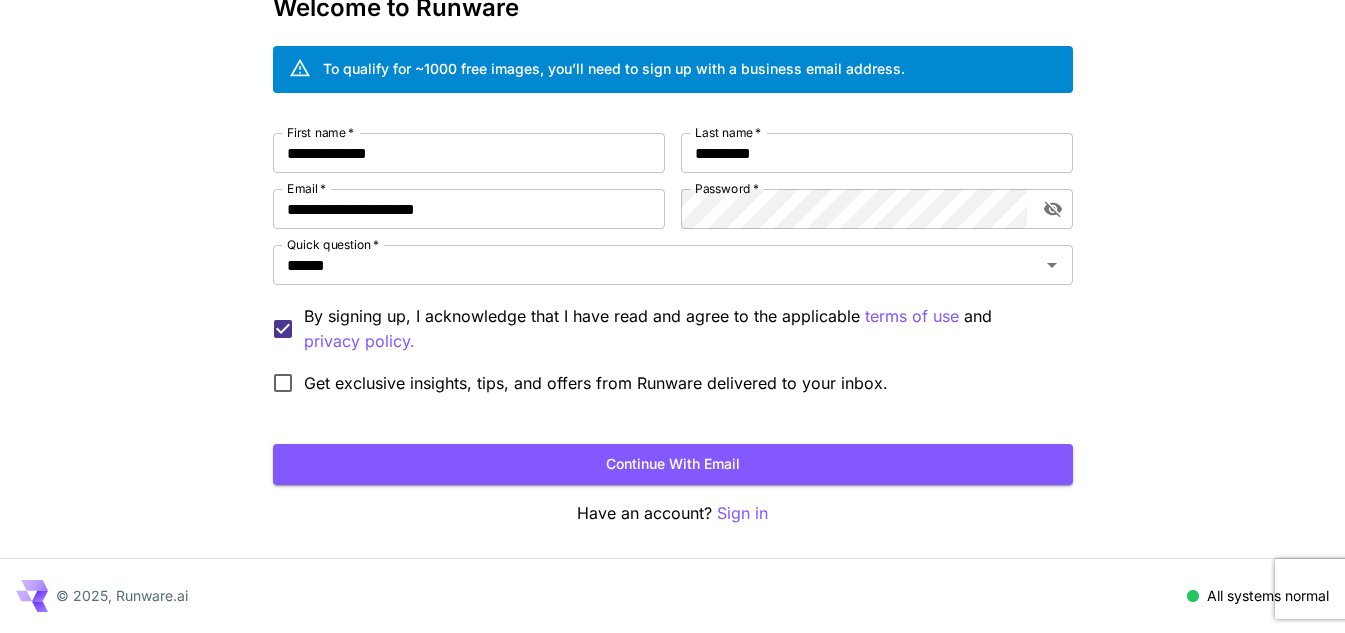 click on "Get exclusive insights, tips, and offers from Runware delivered to your inbox." at bounding box center (596, 383) 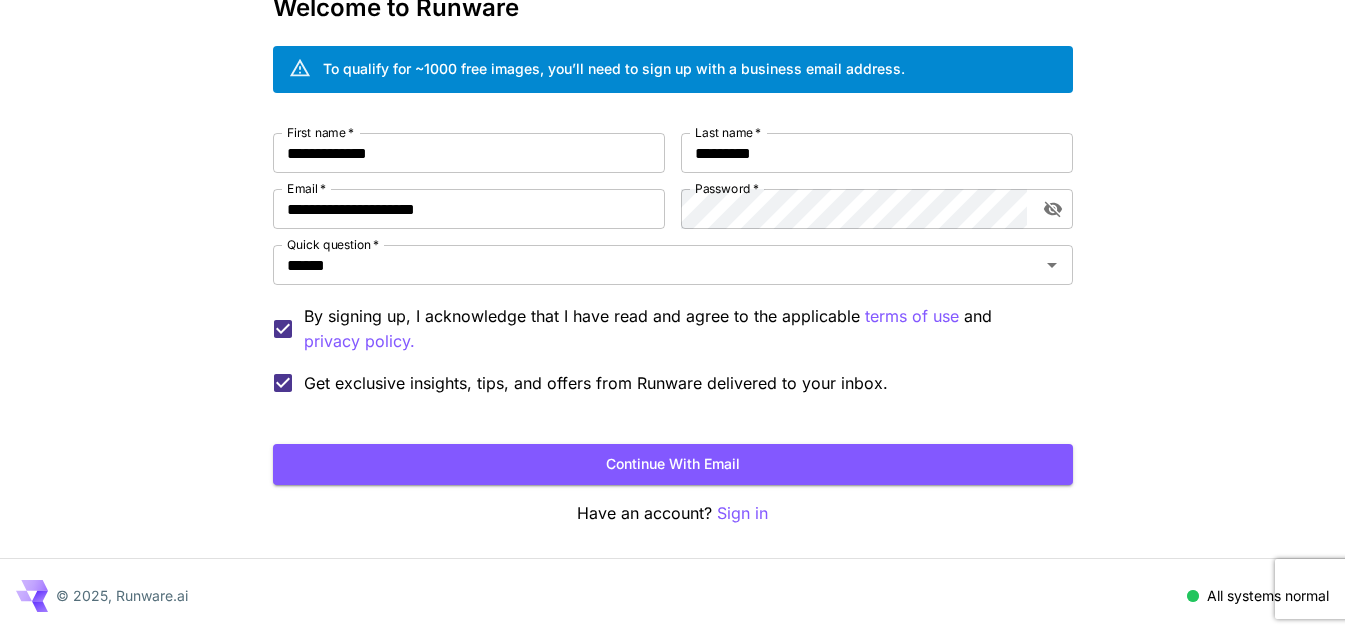 click on "Get exclusive insights, tips, and offers from Runware delivered to your inbox." at bounding box center (596, 383) 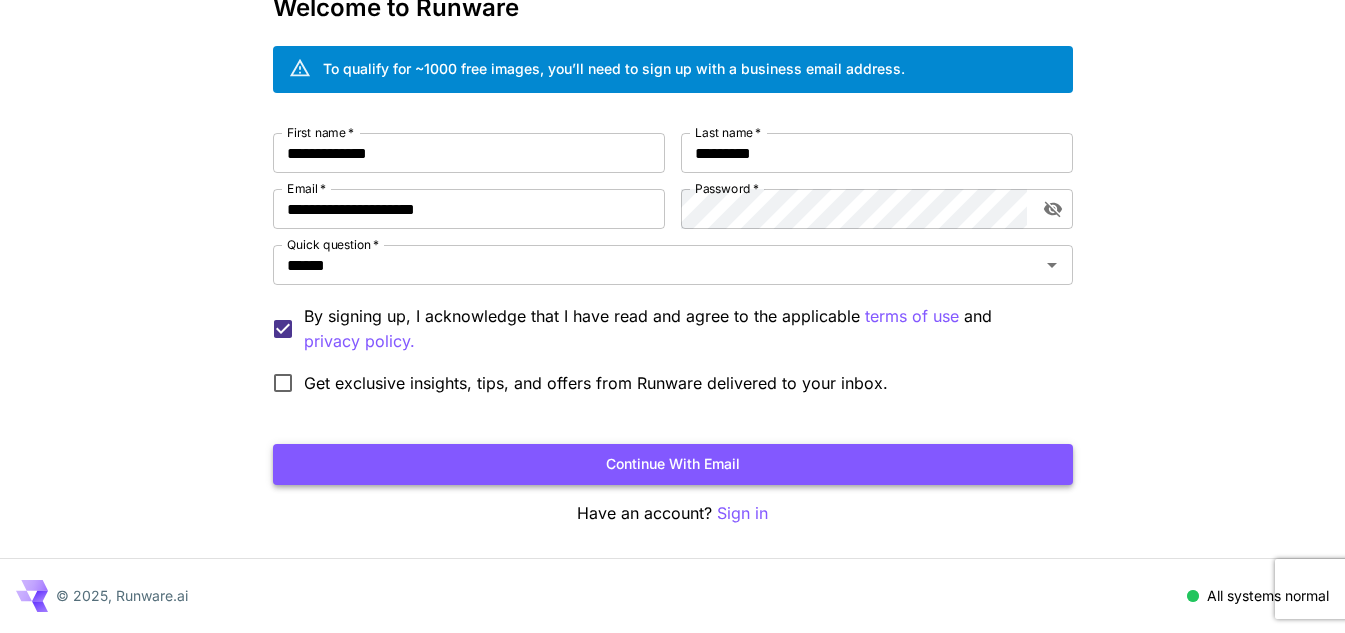 click on "Continue with email" at bounding box center [673, 464] 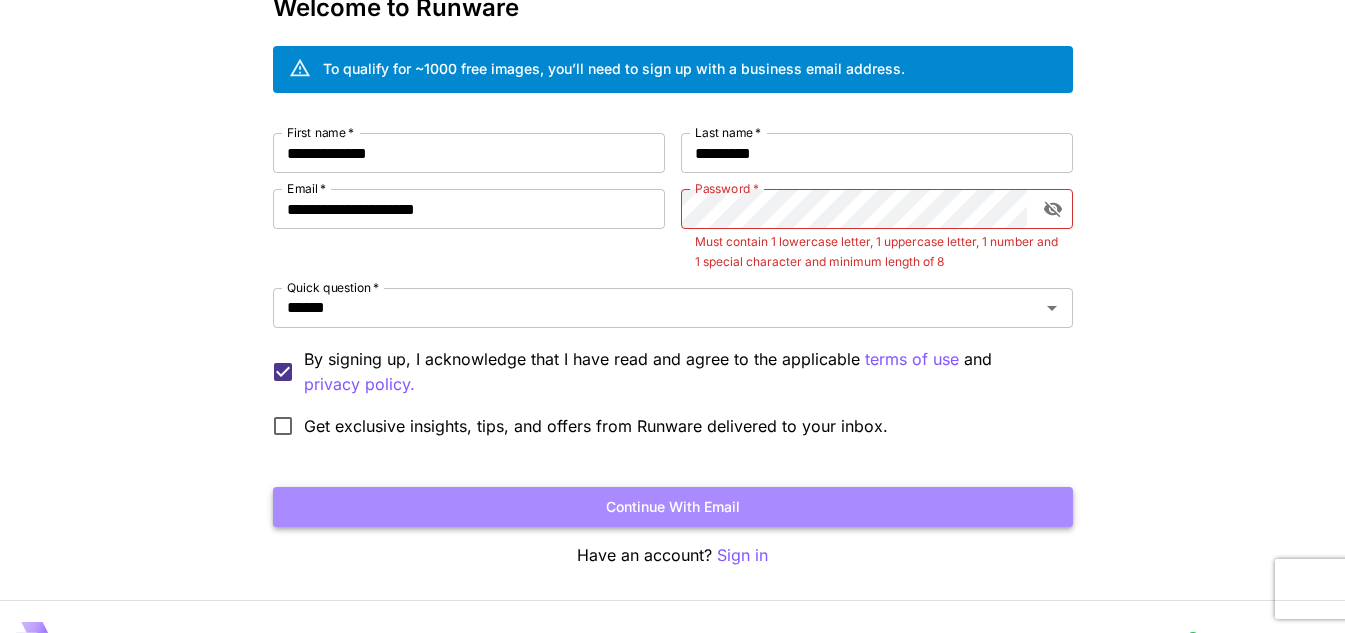 click on "Continue with email" at bounding box center [673, 507] 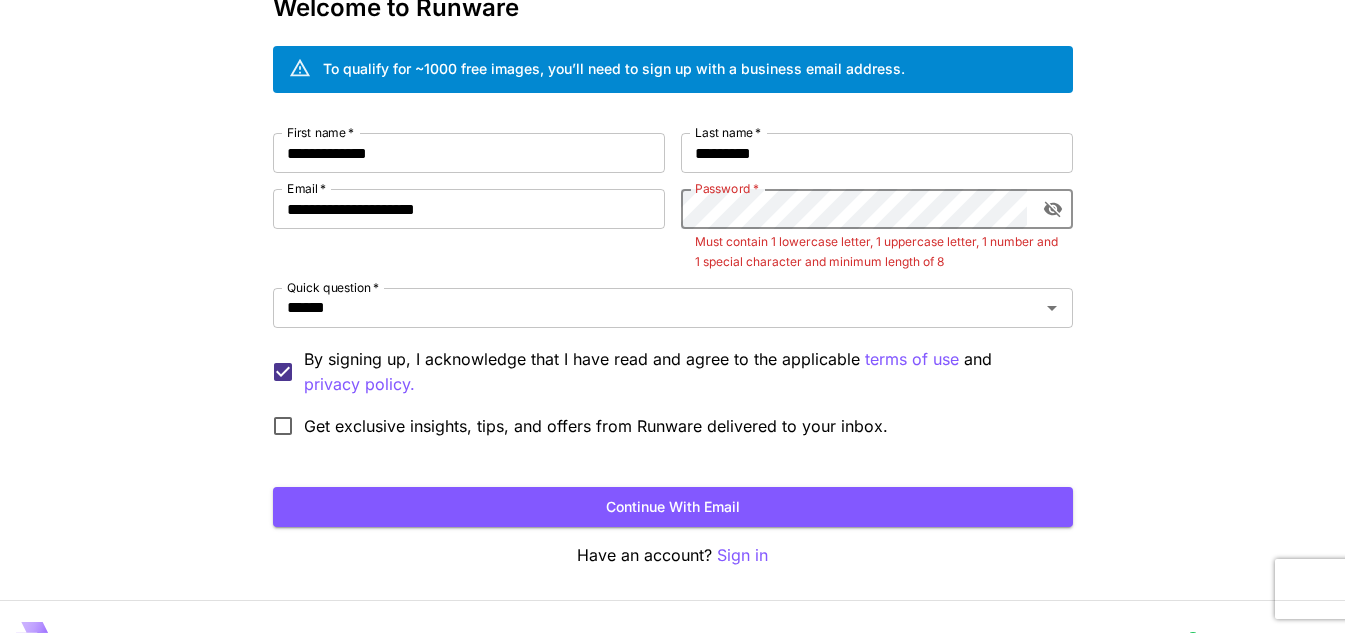 click 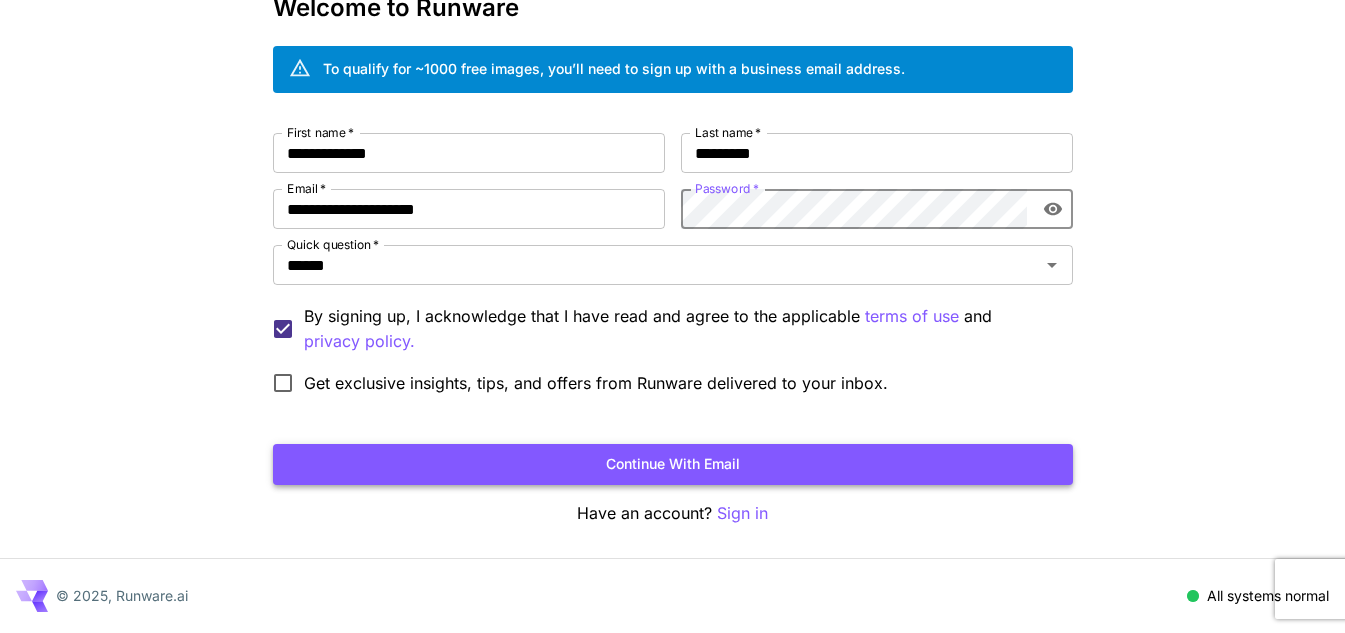 click on "Continue with email" at bounding box center [673, 464] 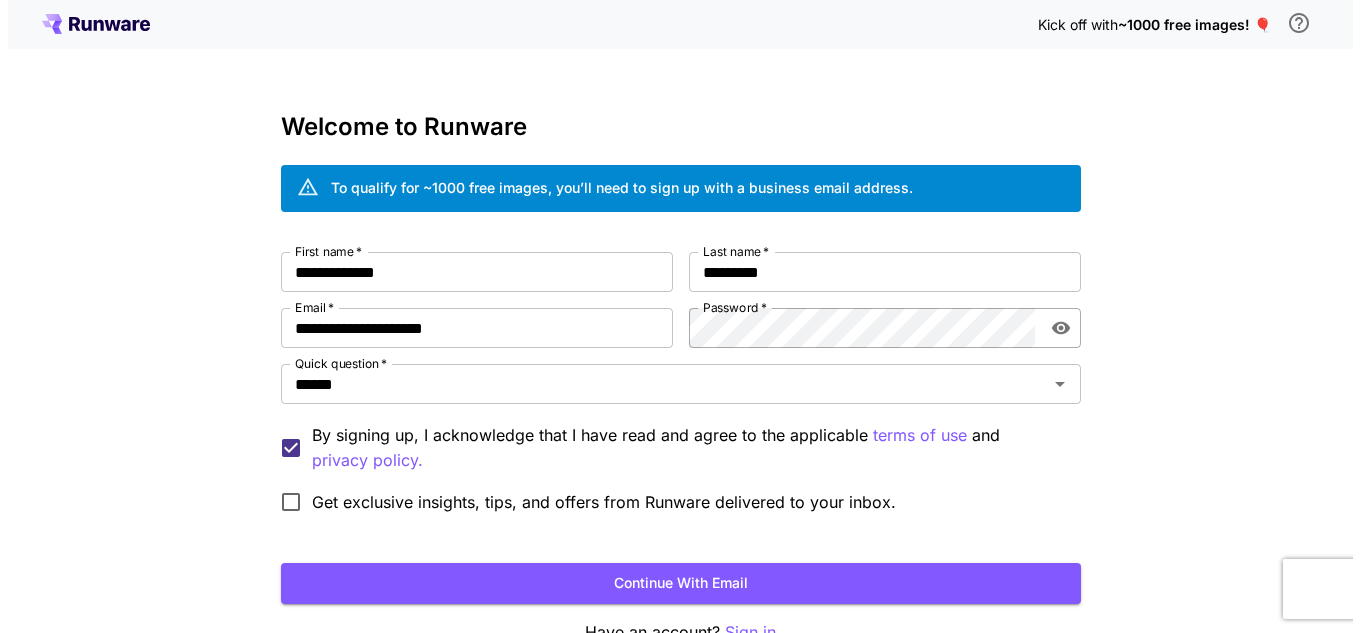 scroll, scrollTop: 0, scrollLeft: 0, axis: both 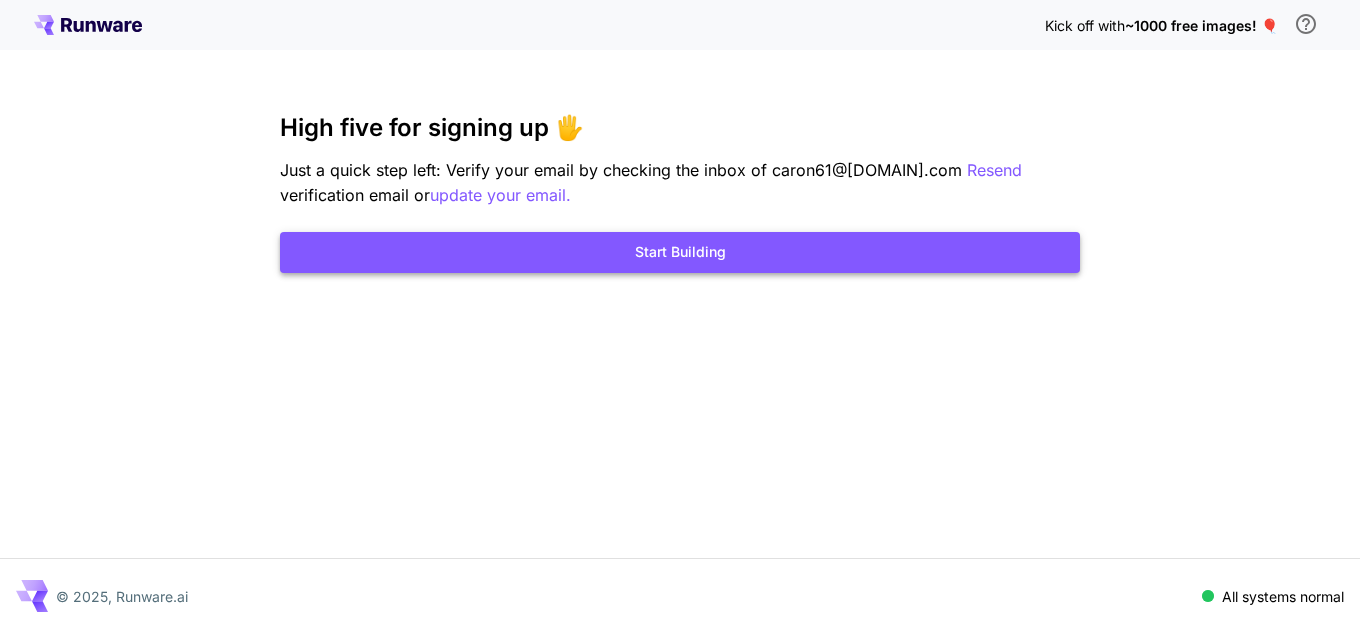 click on "Start Building" at bounding box center [680, 252] 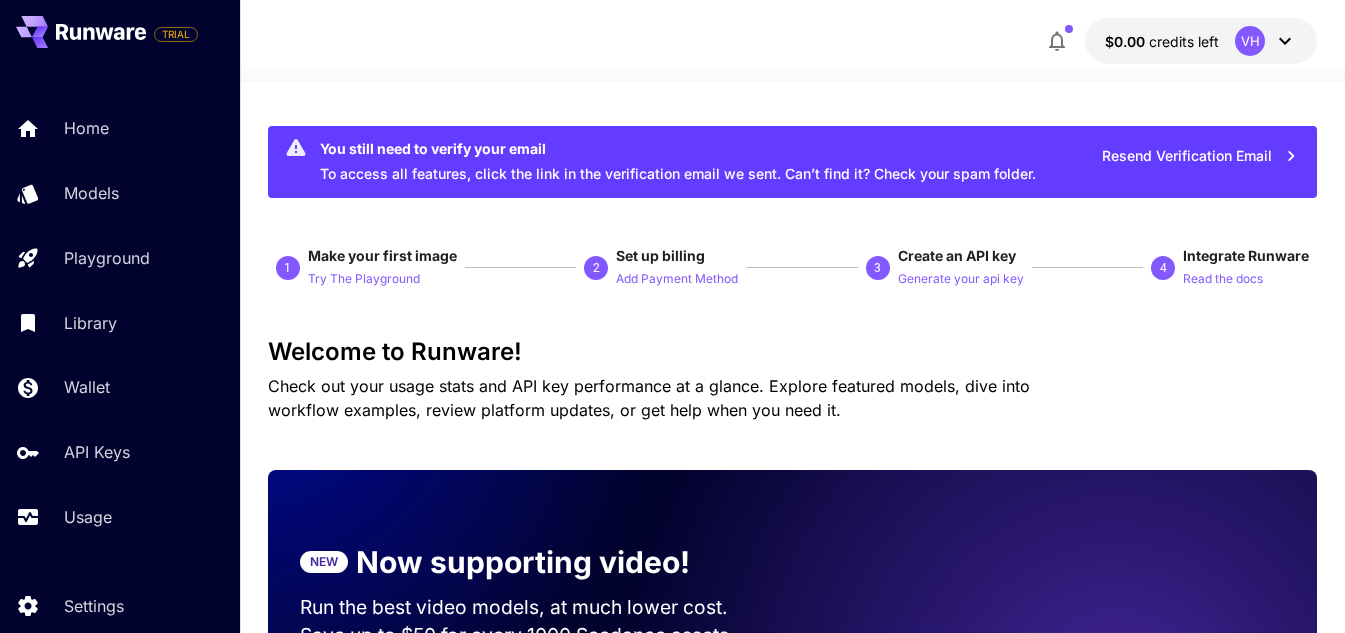 click on "$0.00    credits left  VH" at bounding box center (1201, 41) 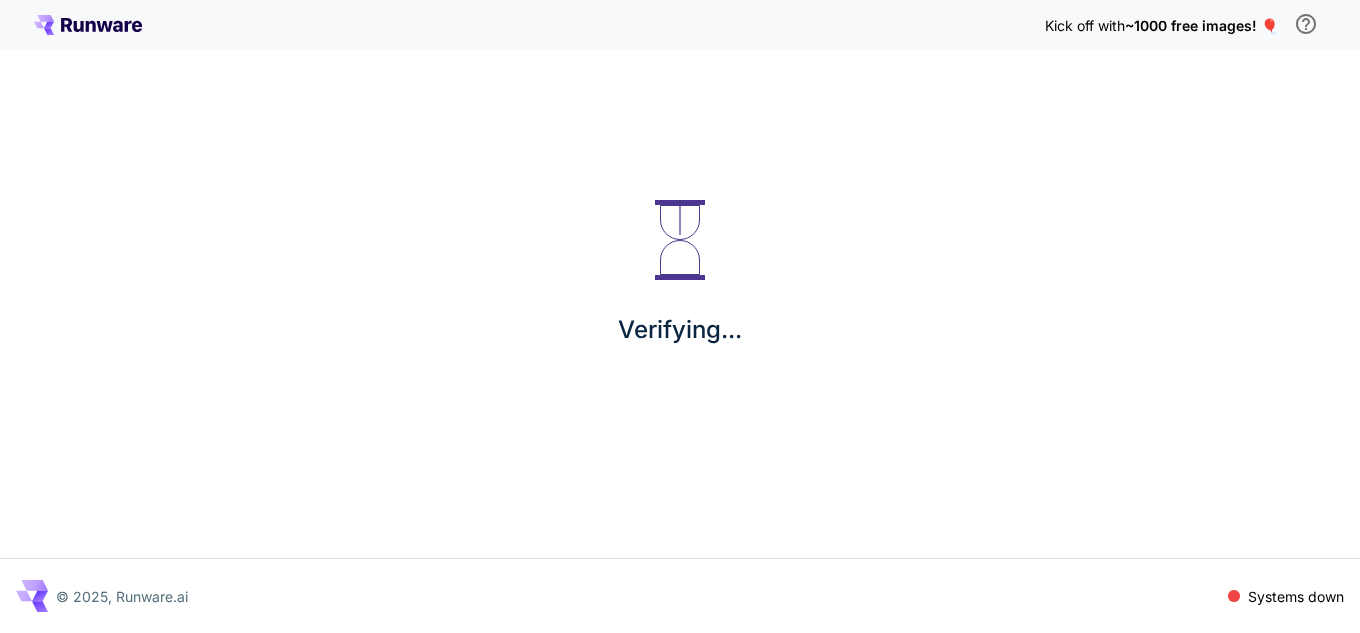 scroll, scrollTop: 0, scrollLeft: 0, axis: both 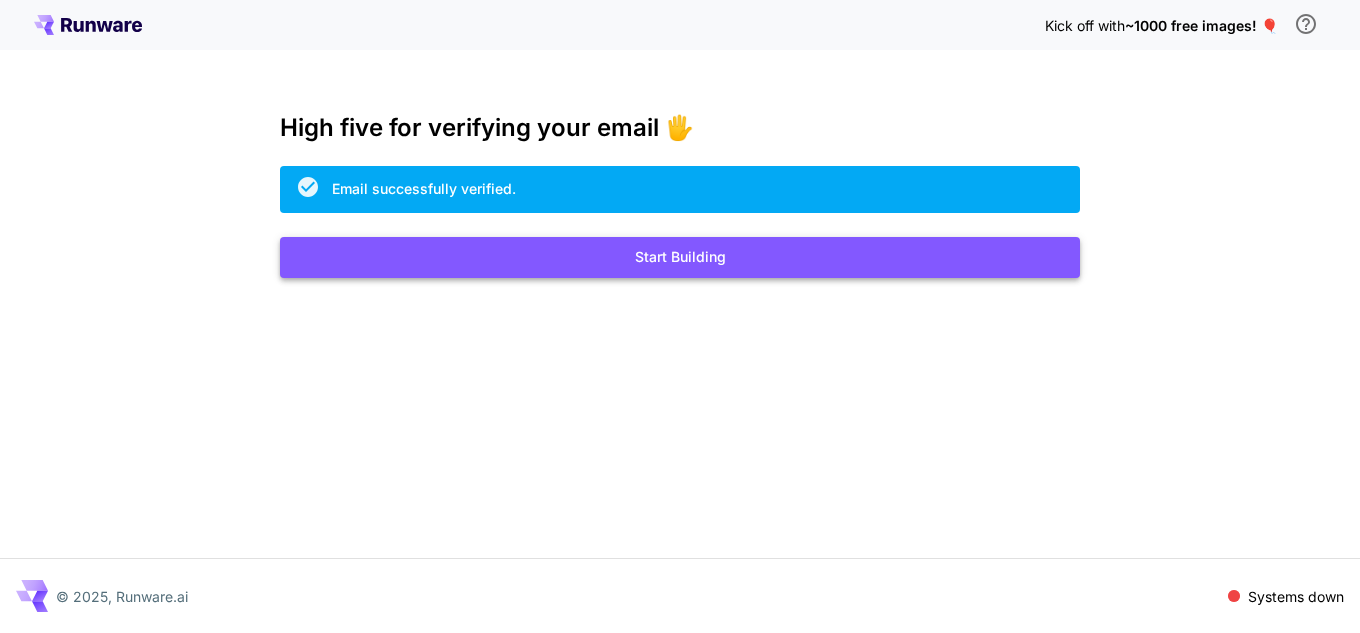 click on "Start Building" at bounding box center (680, 257) 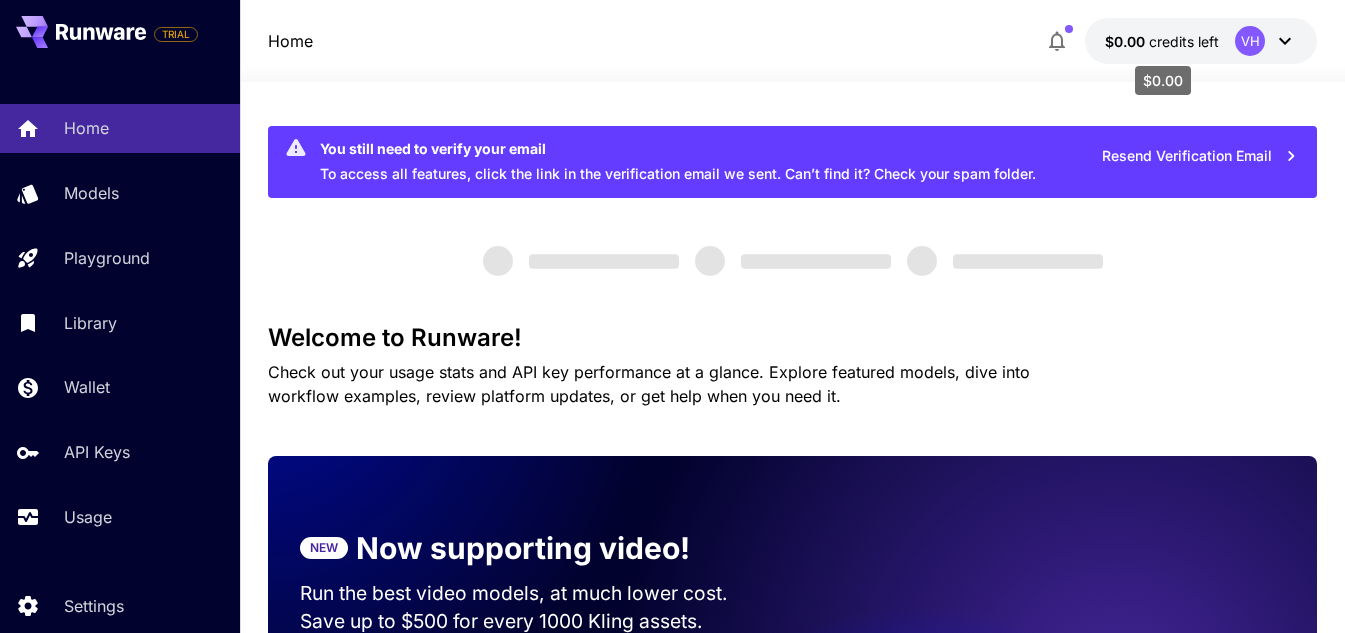click on "credits left" at bounding box center [1184, 41] 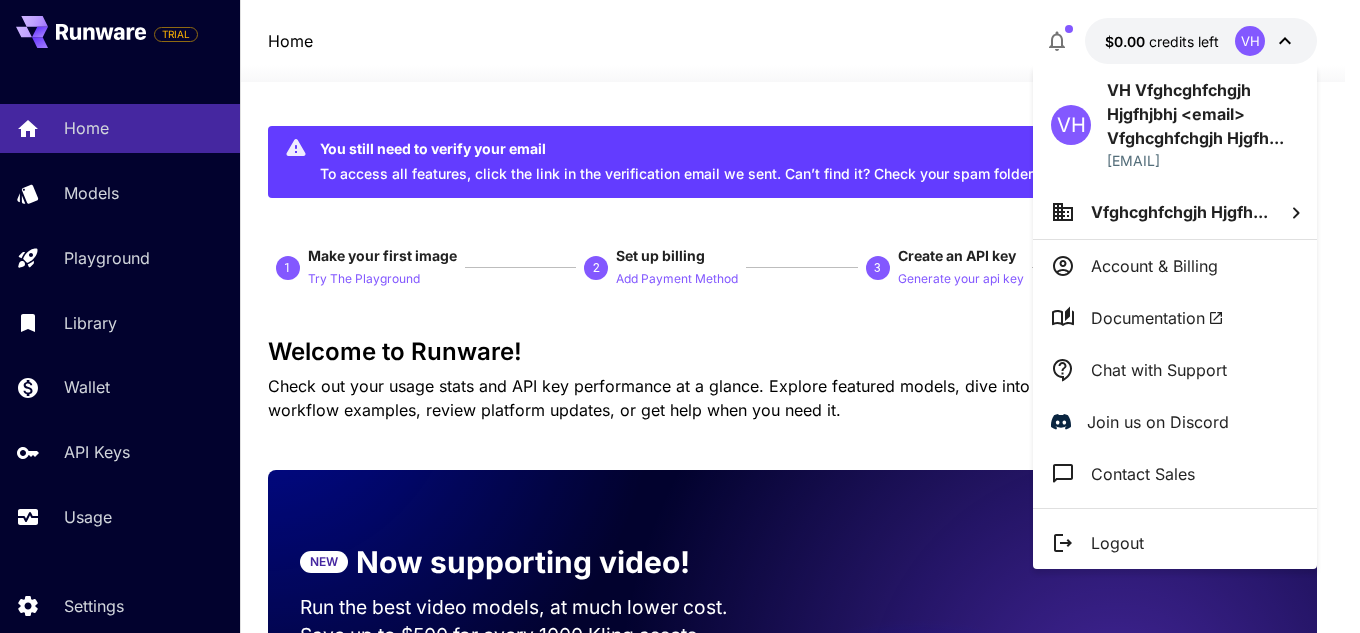 click at bounding box center [680, 316] 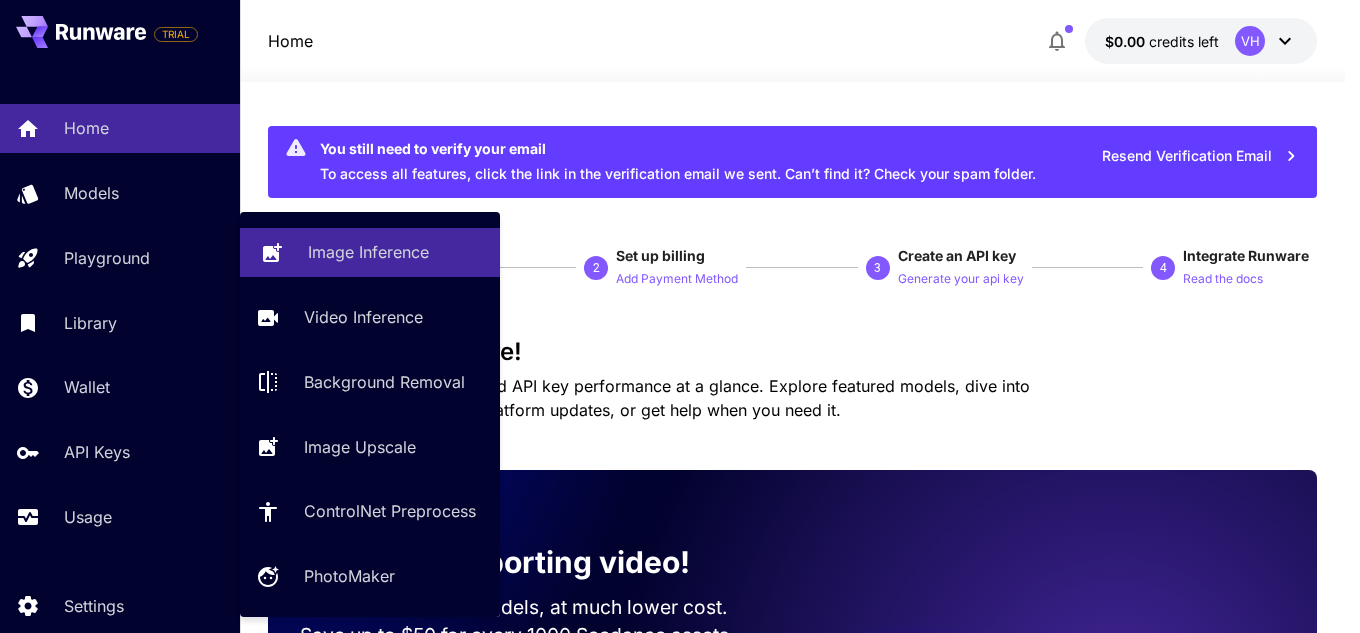 click on "Image Inference" at bounding box center [368, 252] 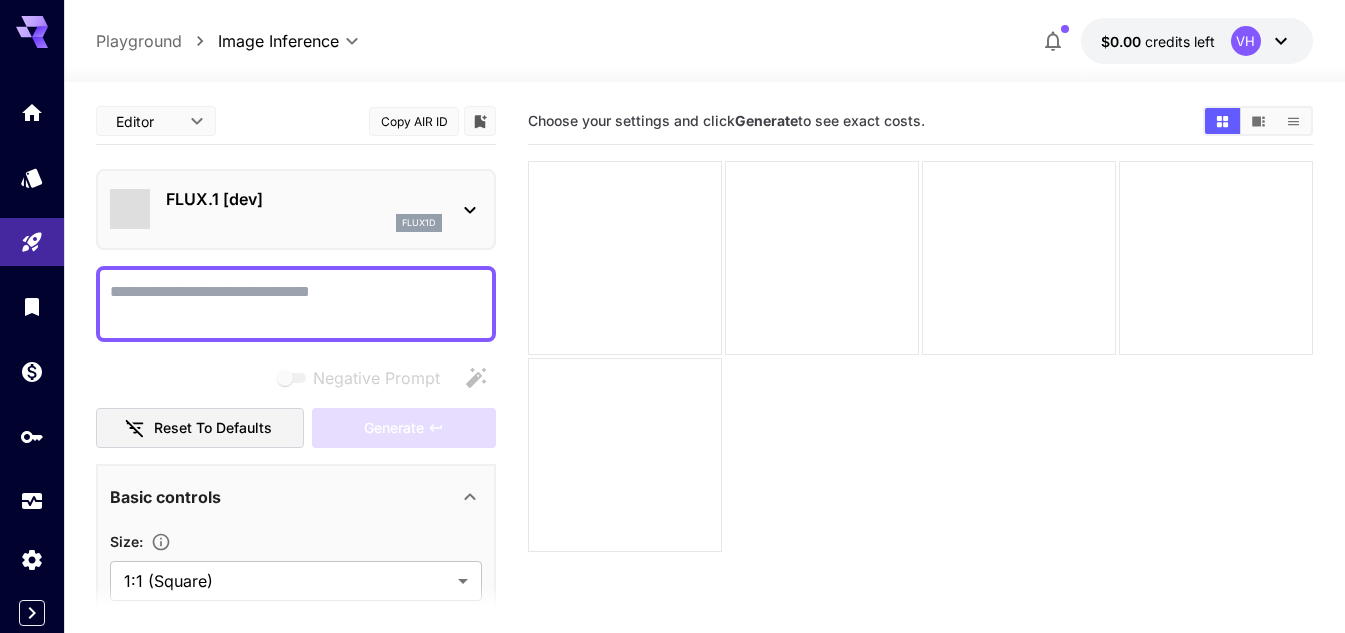 click 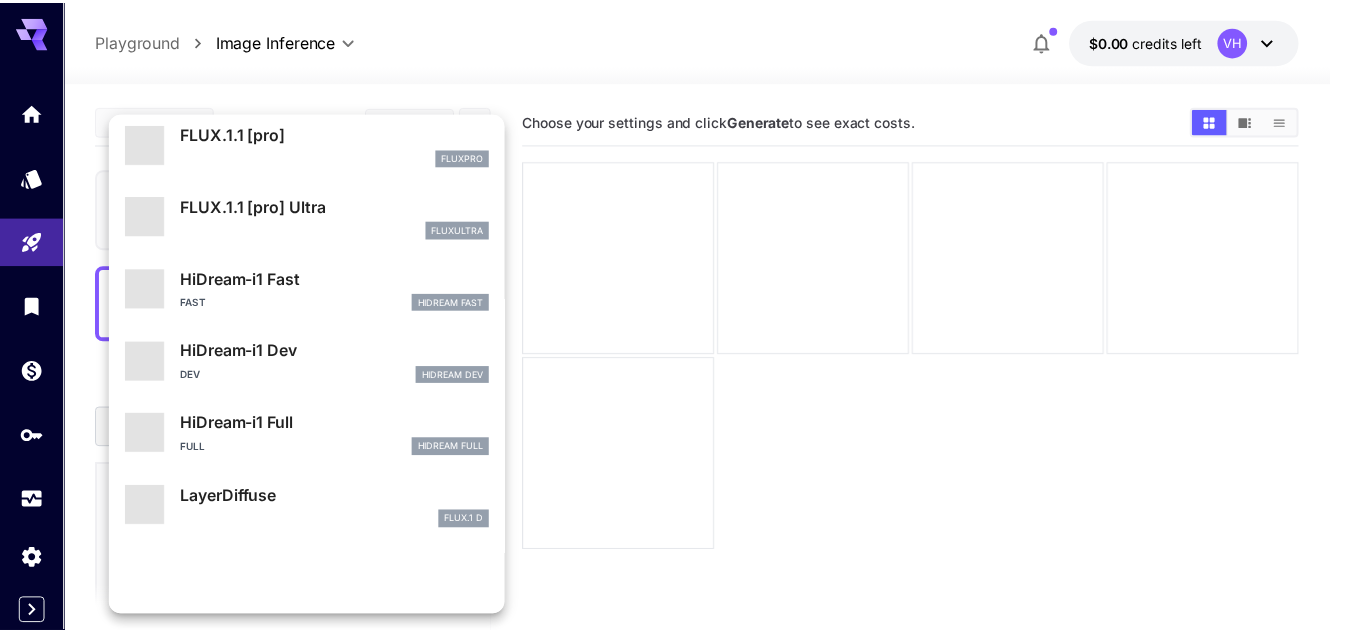 scroll, scrollTop: 1107, scrollLeft: 0, axis: vertical 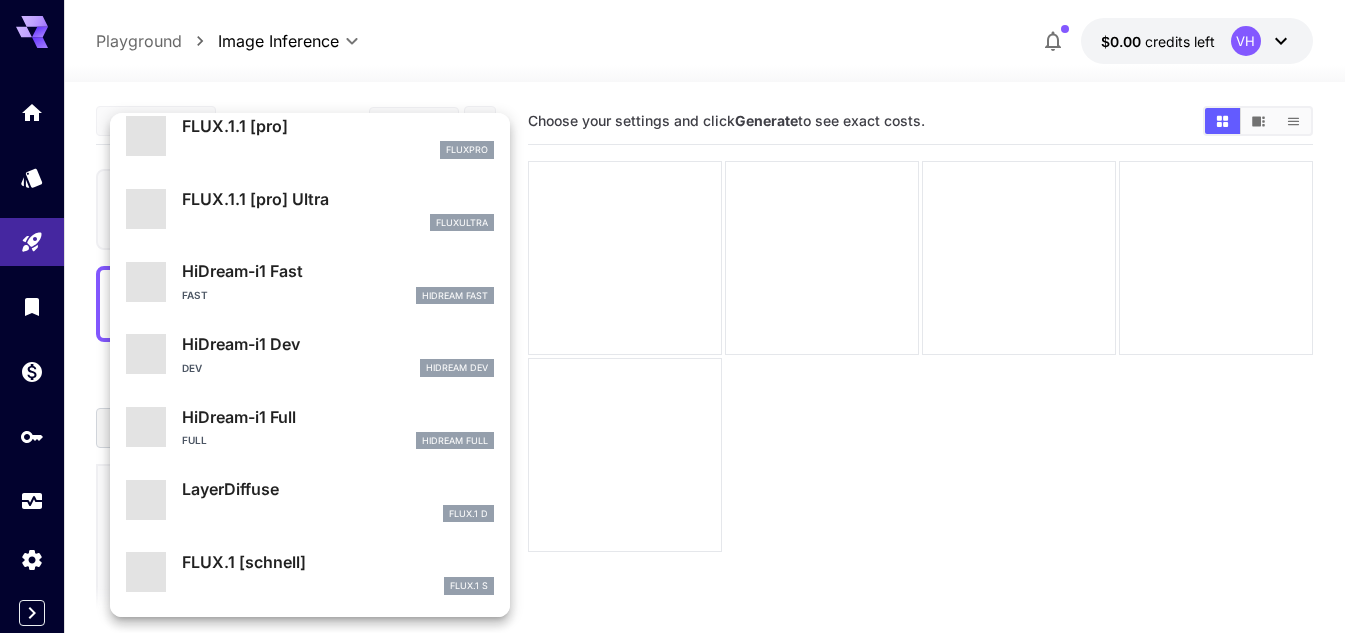 click on "FLUX.1 [schnell]" at bounding box center [338, 562] 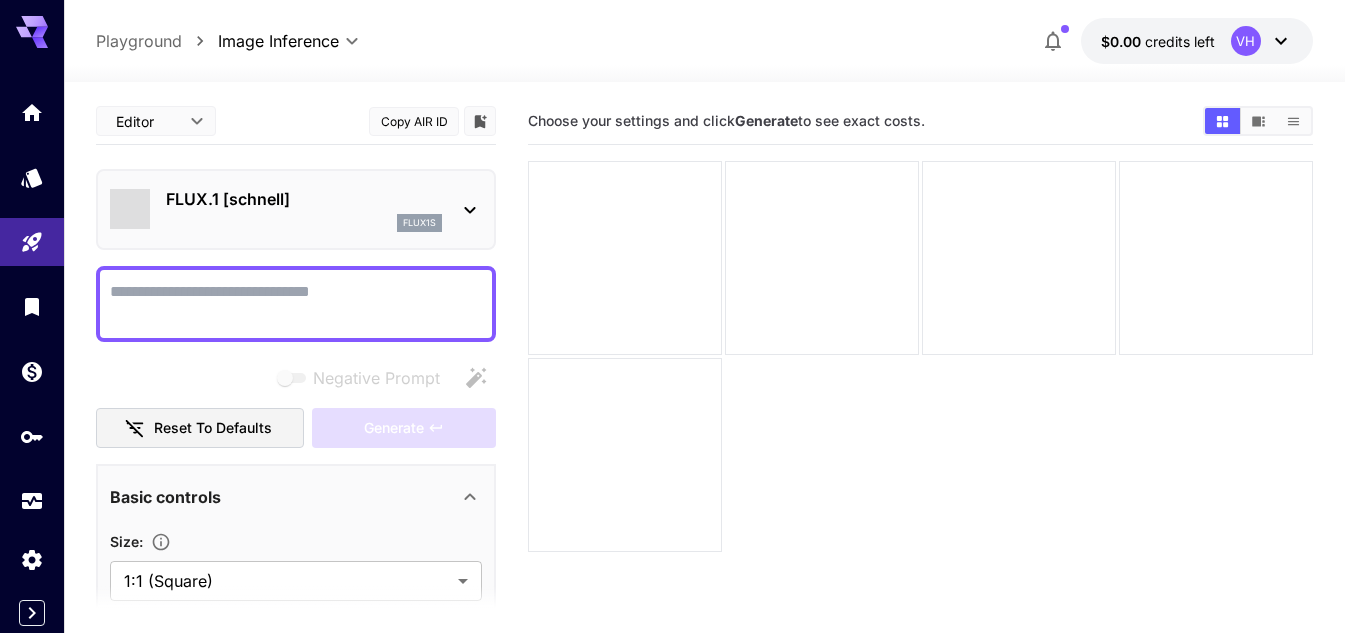 click on "$0.00    credits left  VH" at bounding box center (1197, 41) 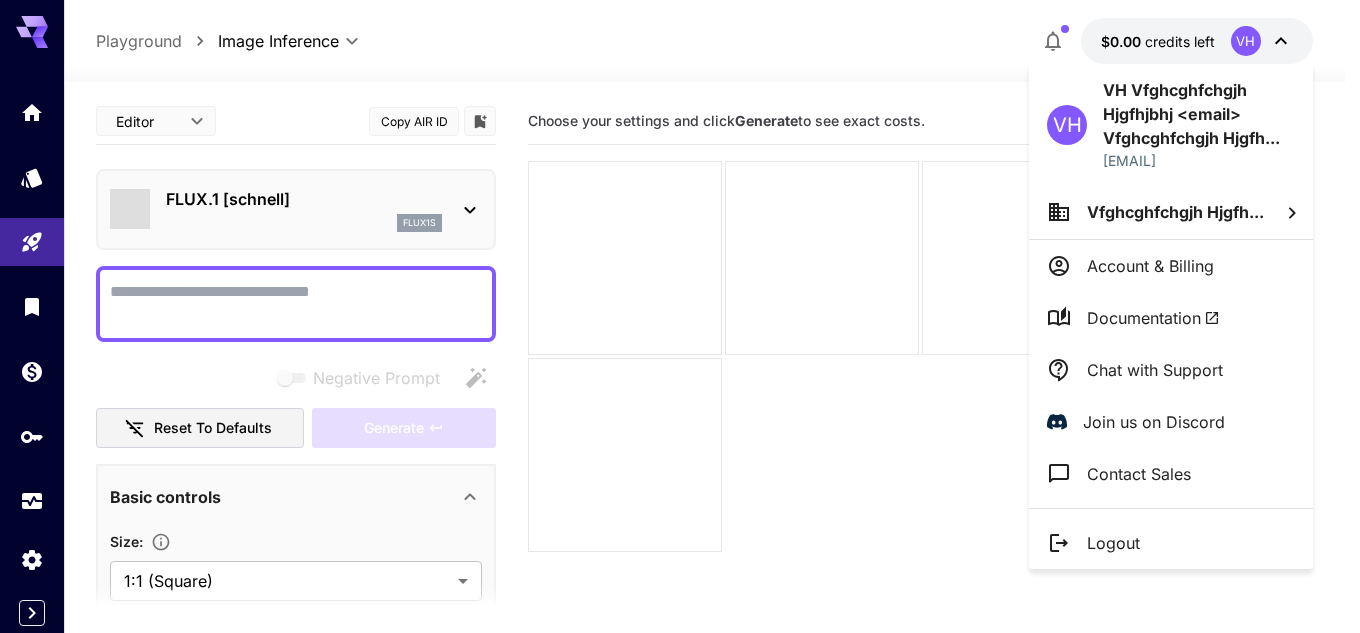 click at bounding box center (680, 316) 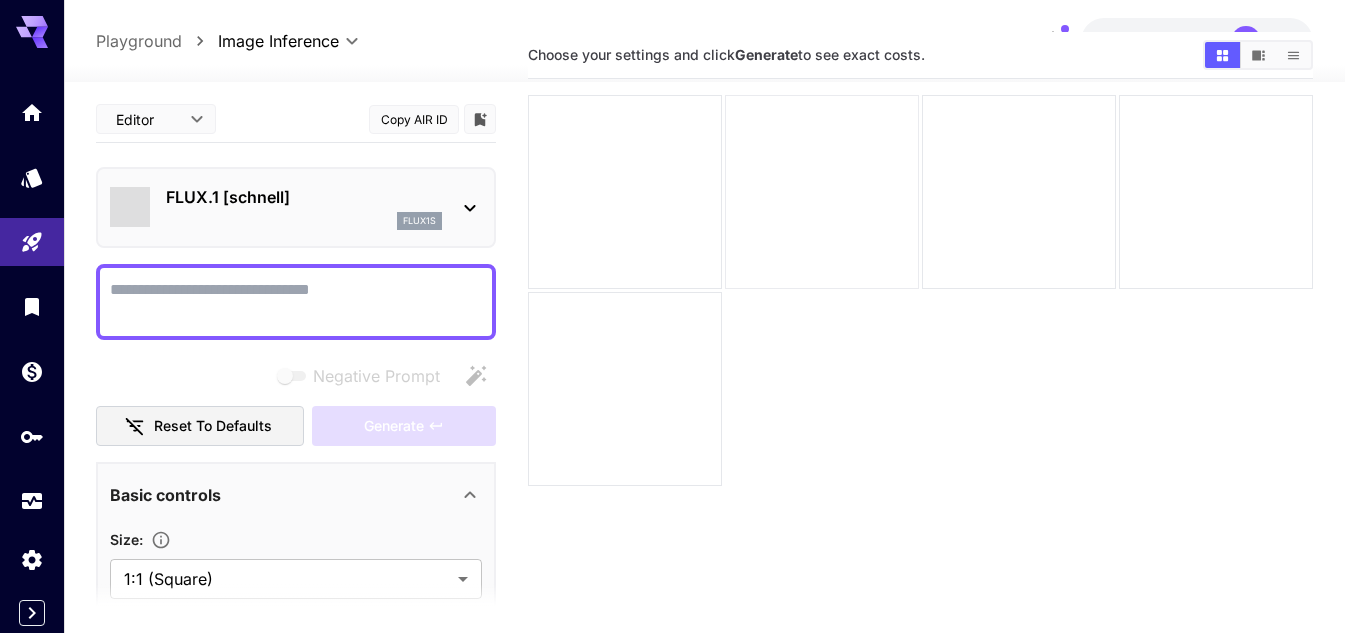 scroll, scrollTop: 0, scrollLeft: 0, axis: both 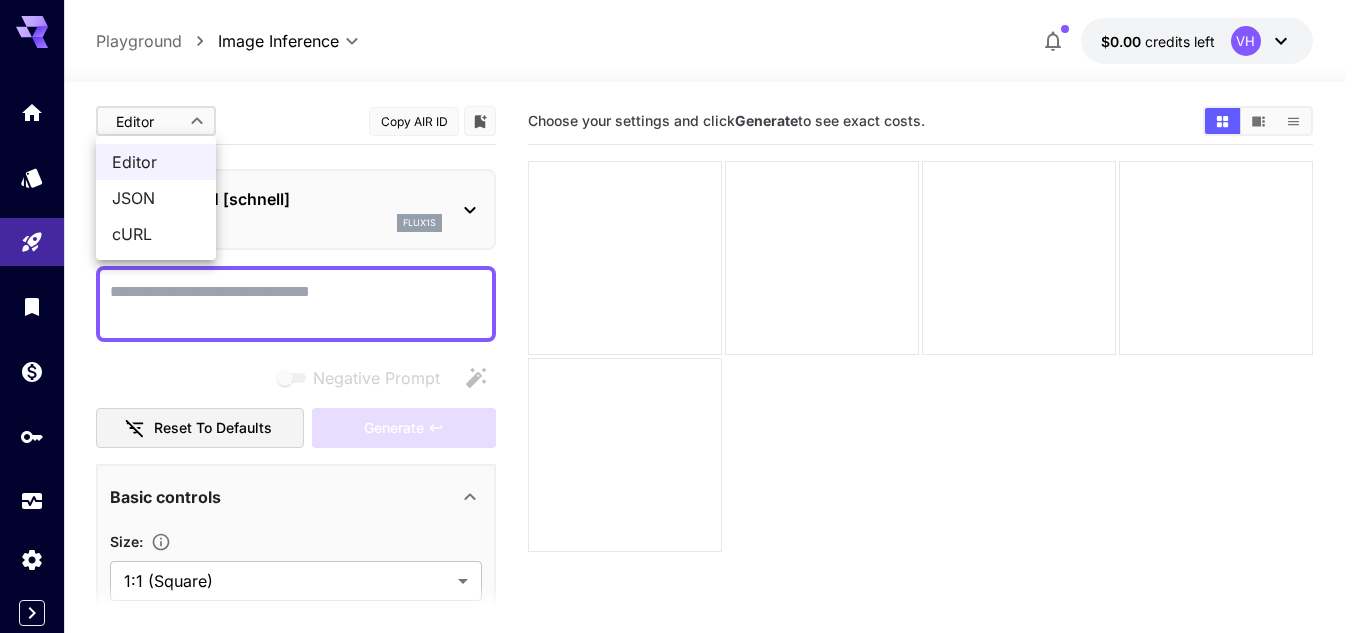click on "**********" at bounding box center (680, 395) 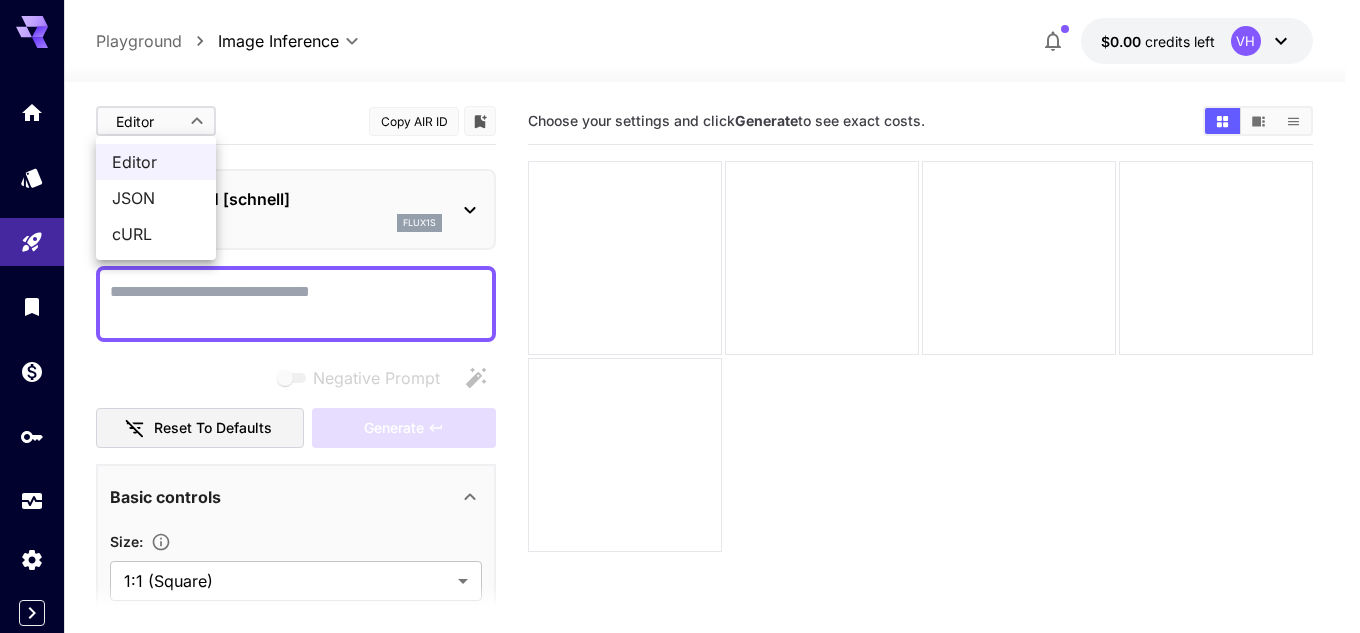 click at bounding box center (680, 316) 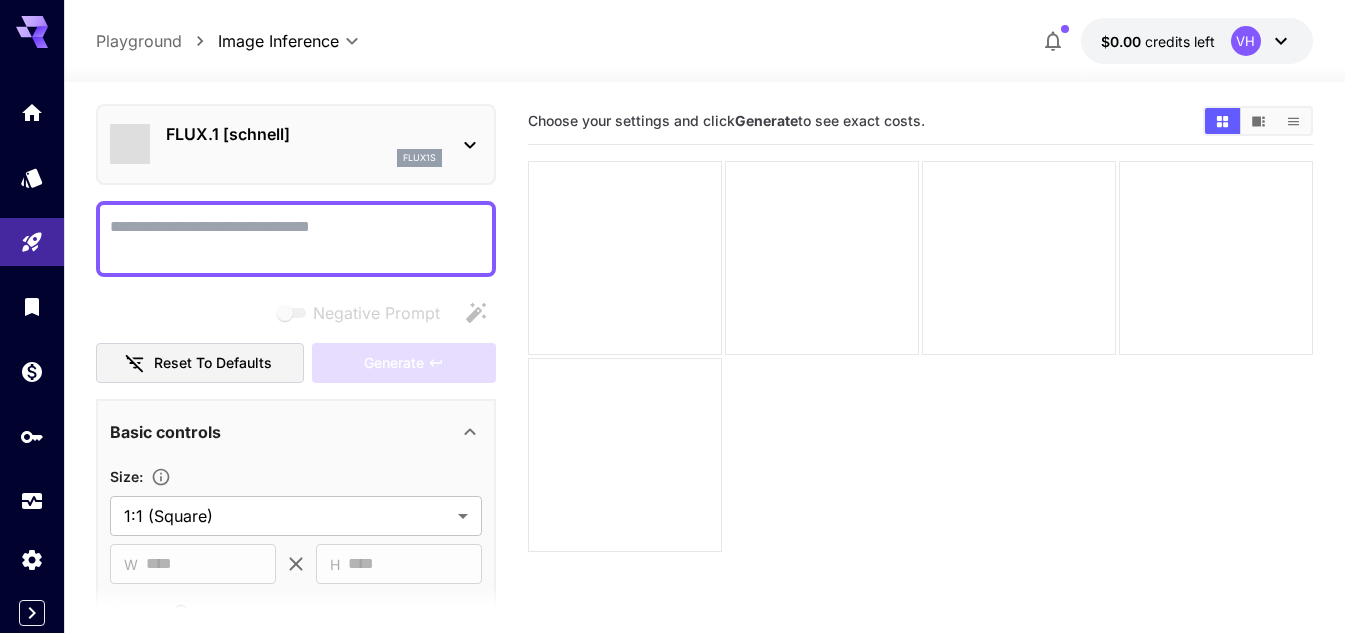 scroll, scrollTop: 100, scrollLeft: 0, axis: vertical 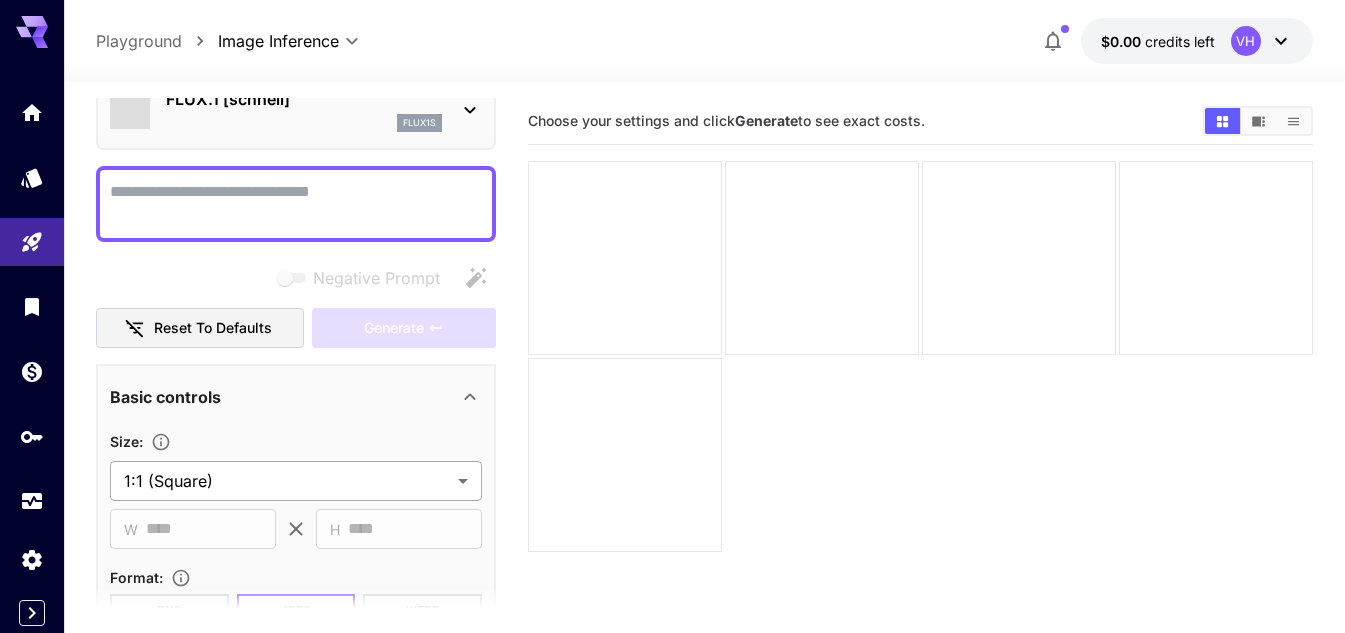 click on "**********" at bounding box center (672, 395) 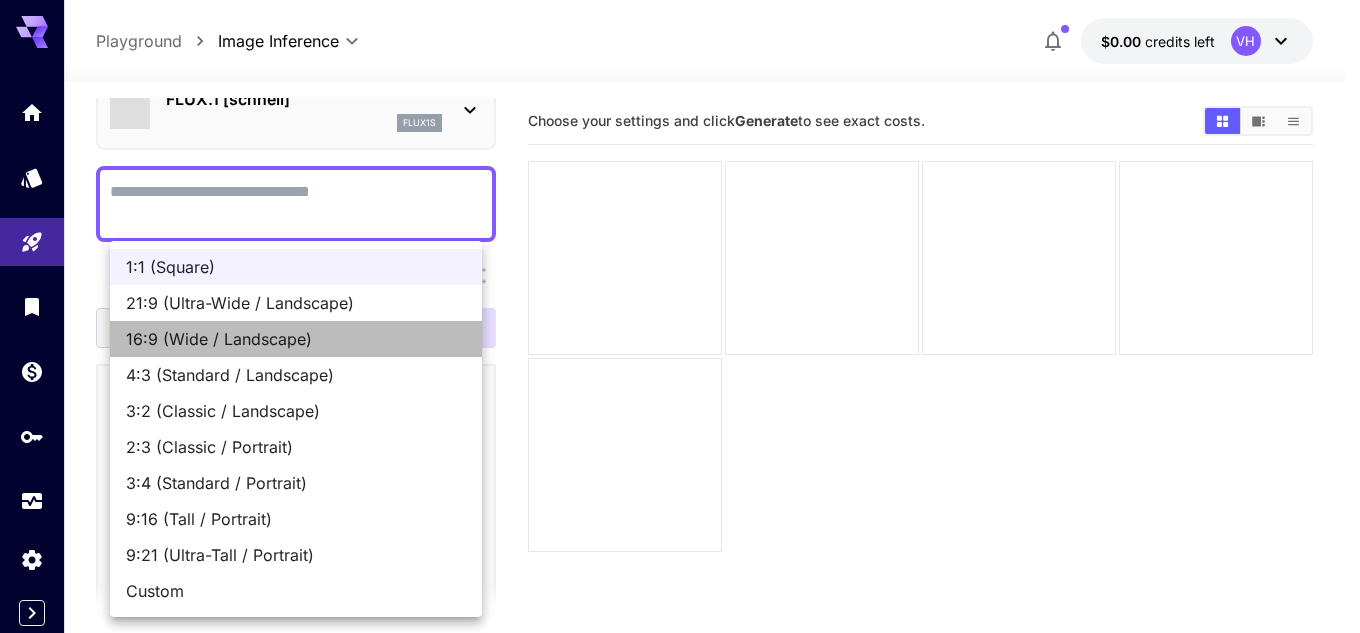 click on "16:9 (Wide / Landscape)" at bounding box center (296, 339) 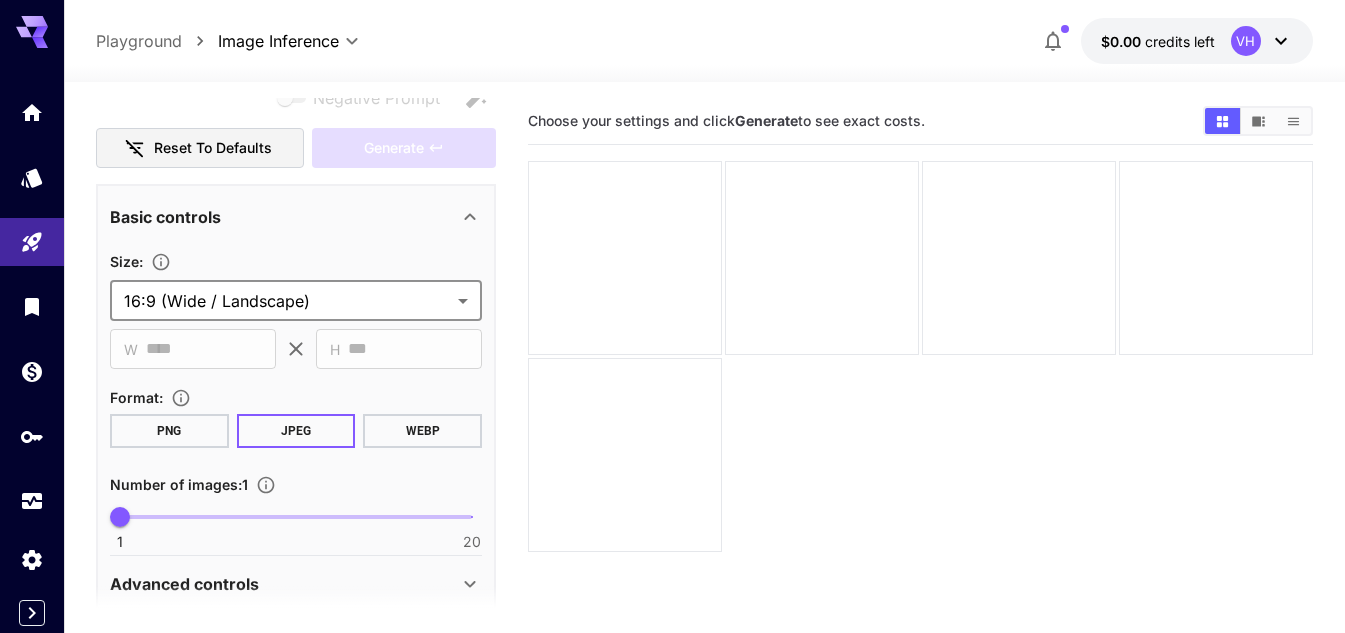 scroll, scrollTop: 300, scrollLeft: 0, axis: vertical 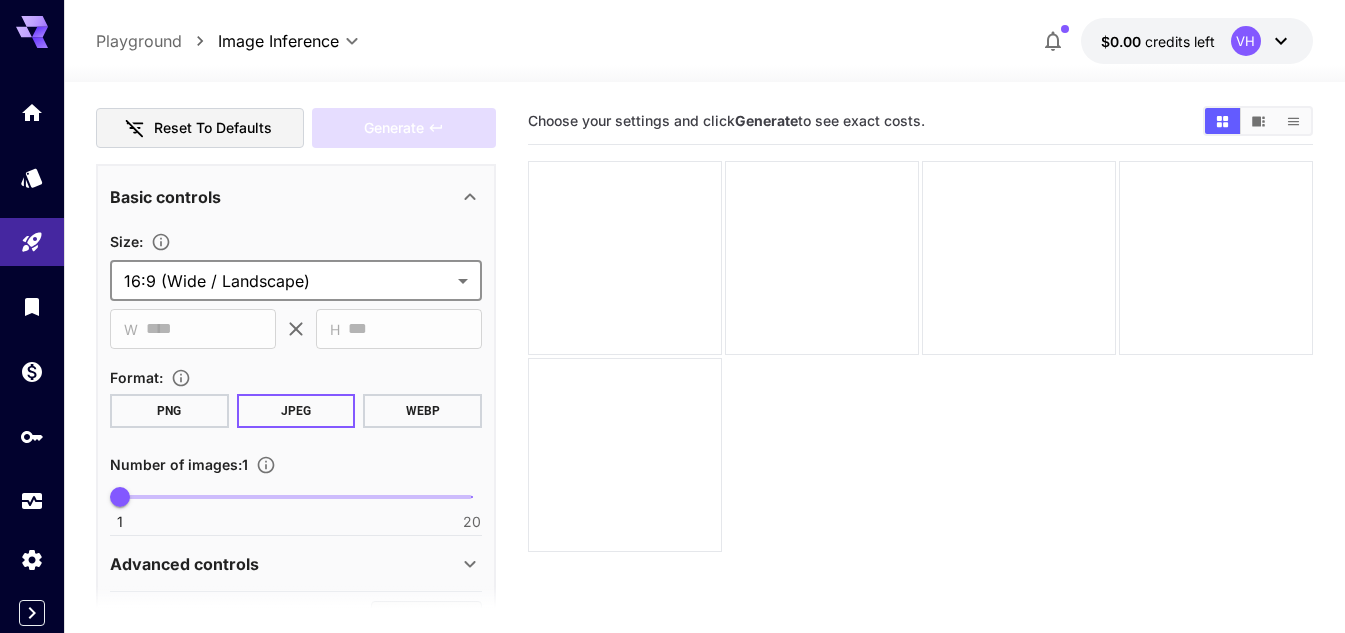 click on "PNG" at bounding box center [169, 411] 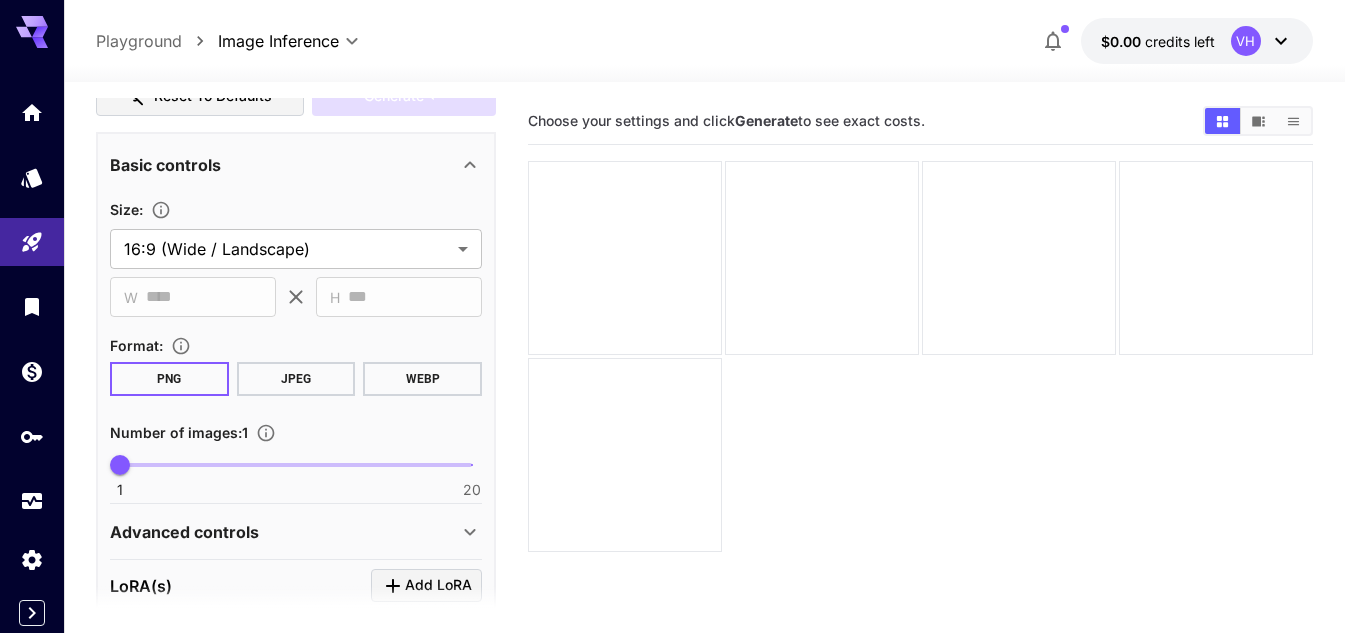 scroll, scrollTop: 76, scrollLeft: 0, axis: vertical 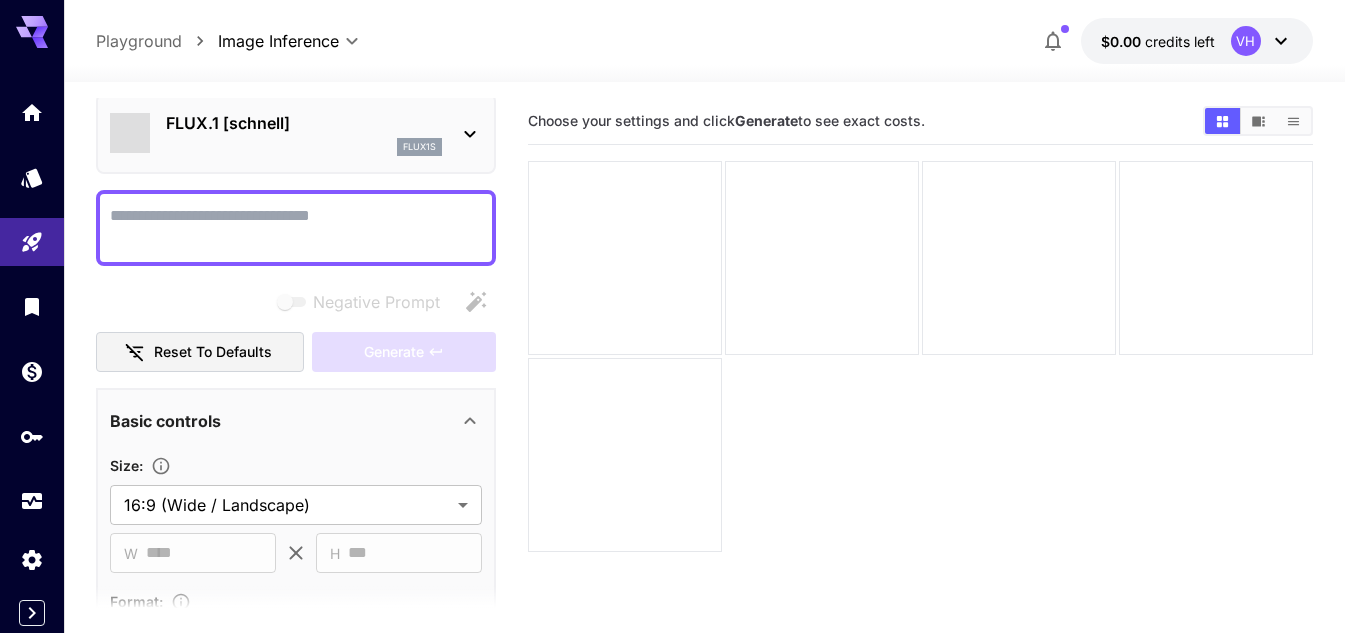 click on "Negative Prompt" at bounding box center (296, 228) 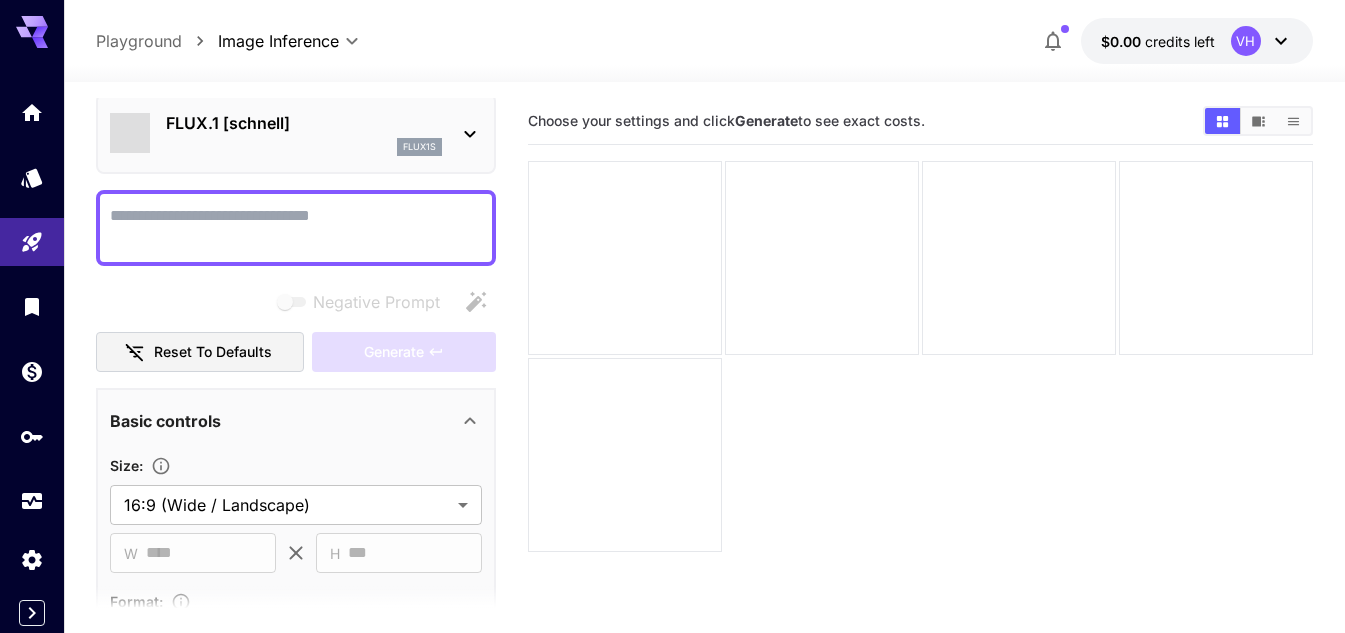 paste on "**********" 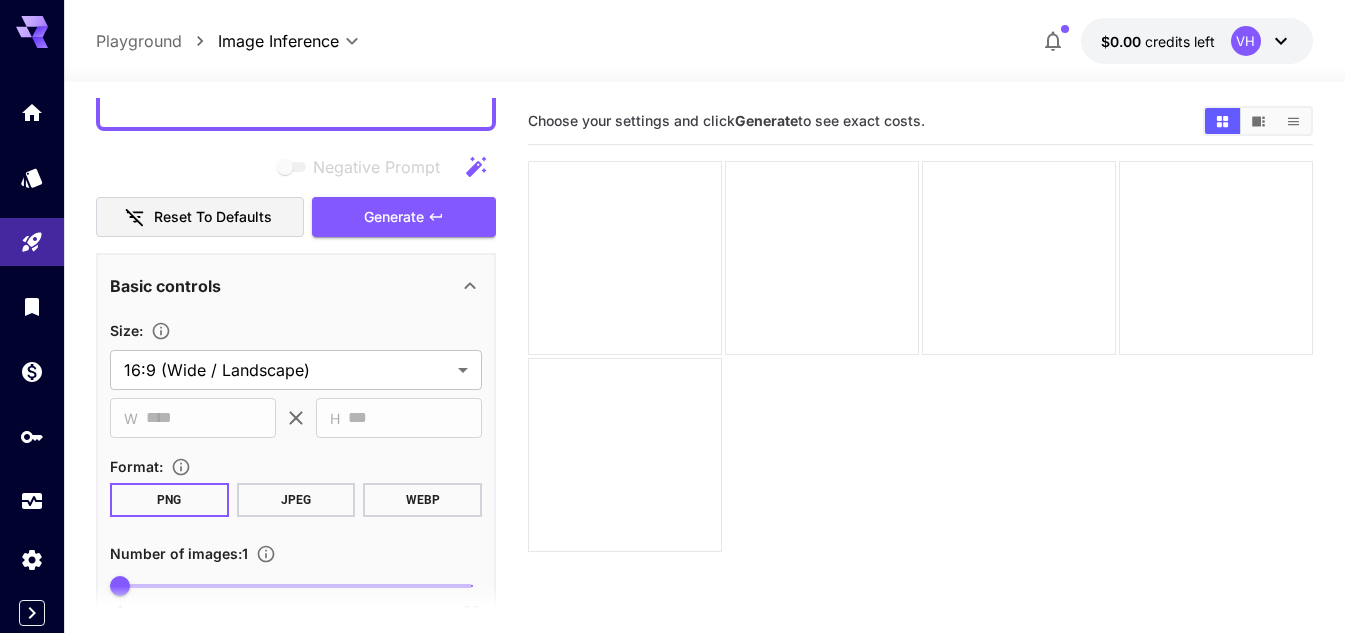 scroll, scrollTop: 476, scrollLeft: 0, axis: vertical 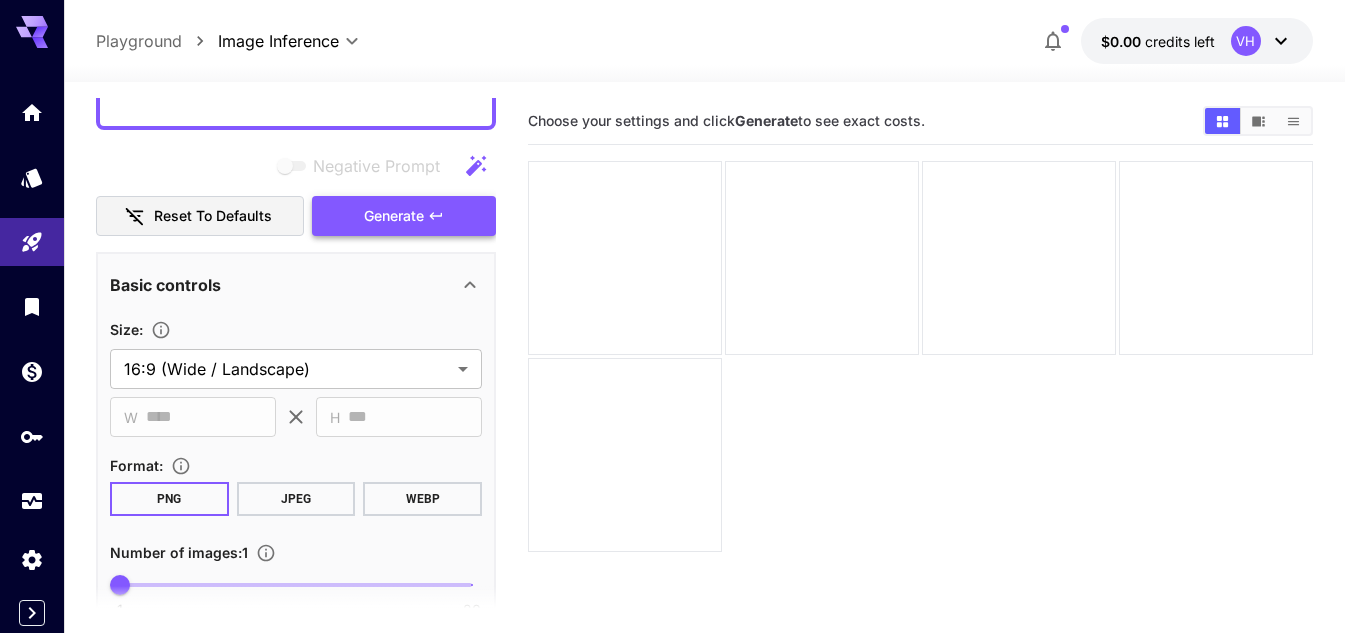 type on "**********" 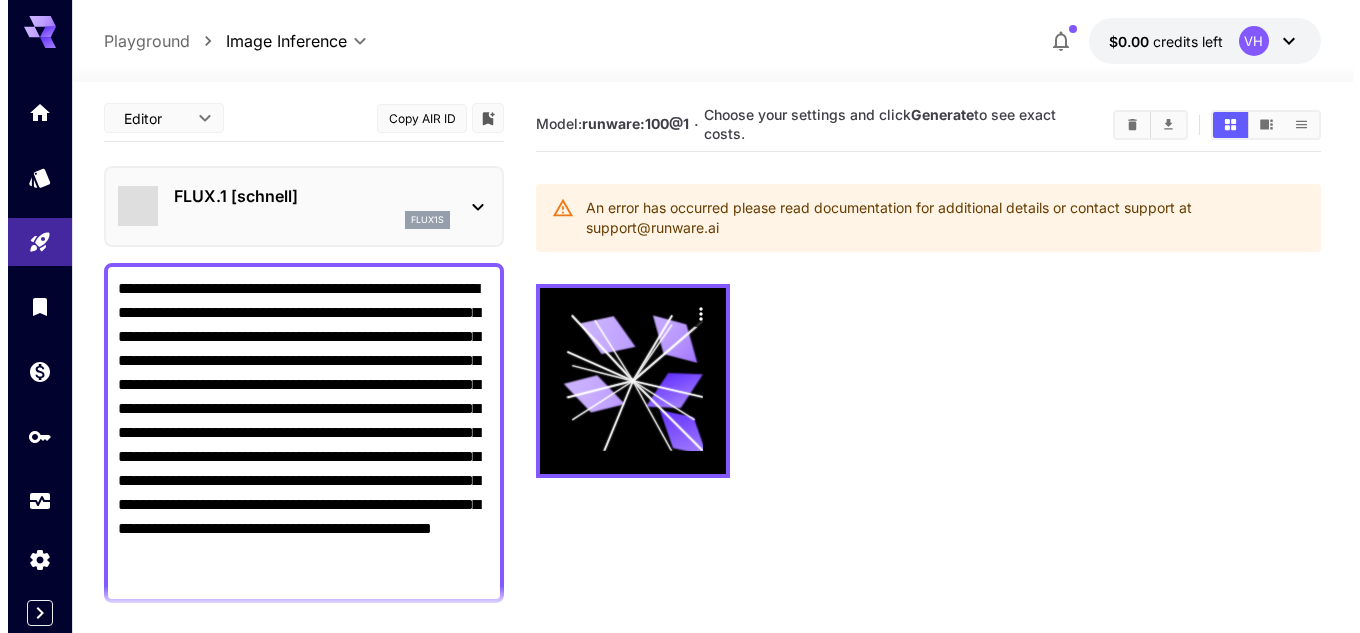 scroll, scrollTop: 0, scrollLeft: 0, axis: both 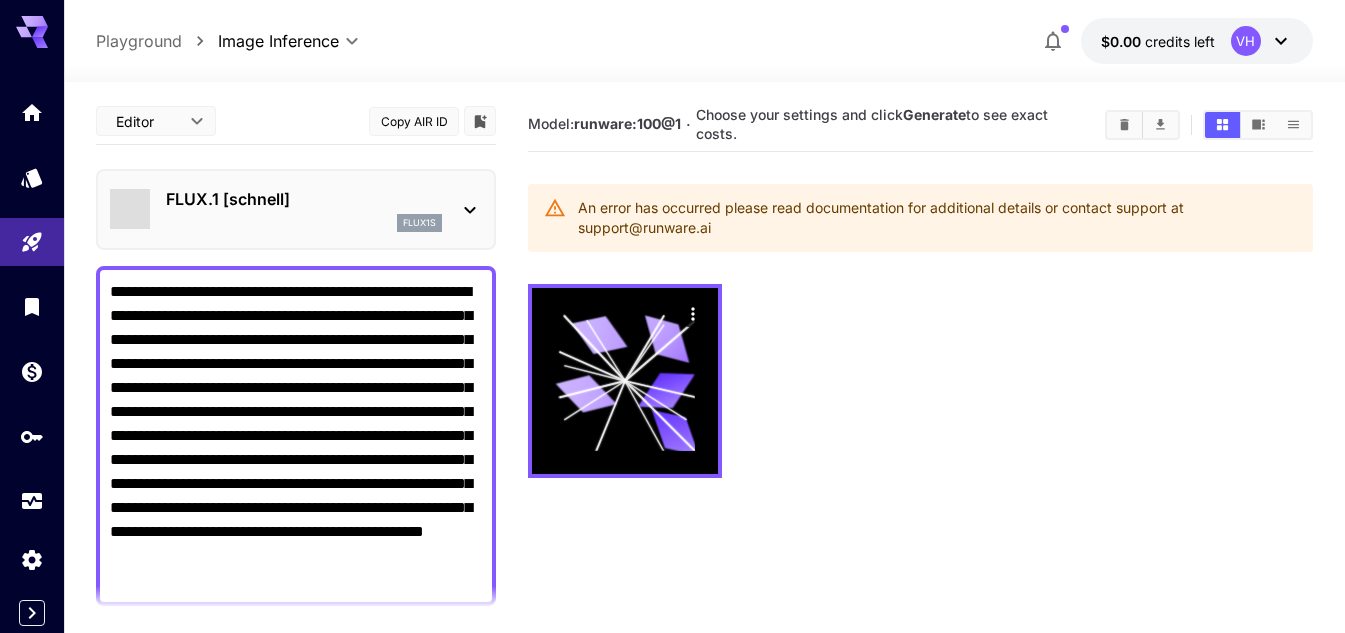 click on "FLUX.1 [schnell]" at bounding box center (304, 199) 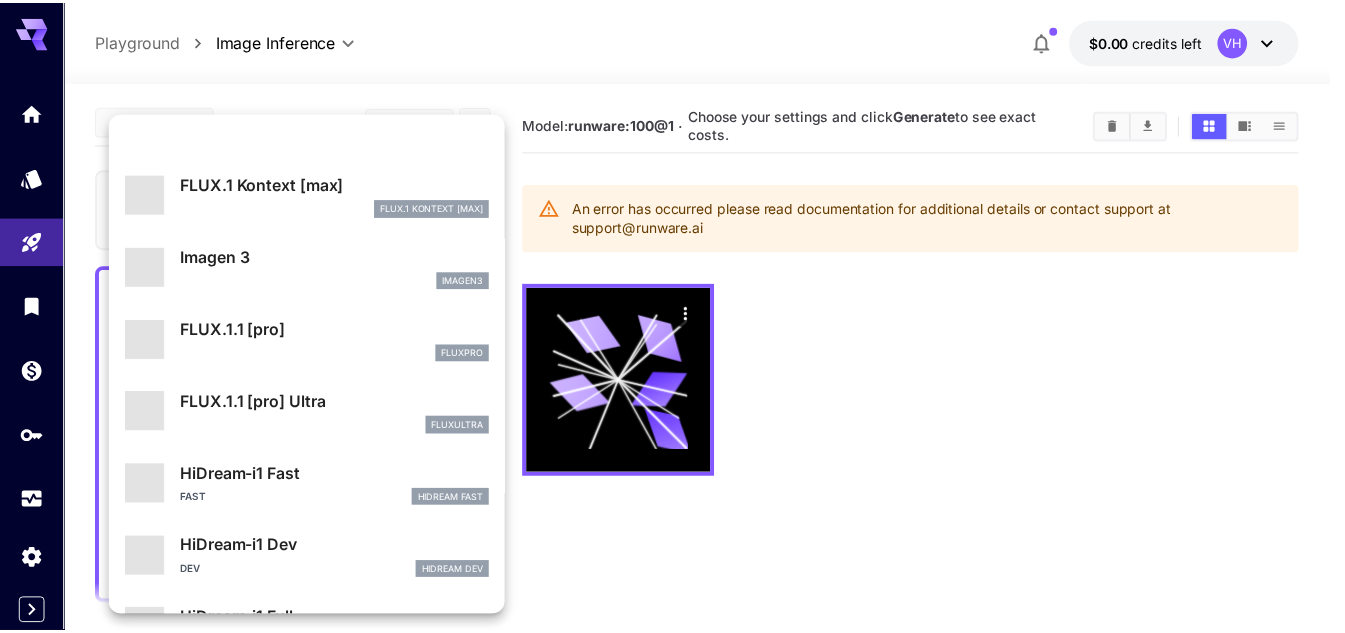 scroll, scrollTop: 1107, scrollLeft: 0, axis: vertical 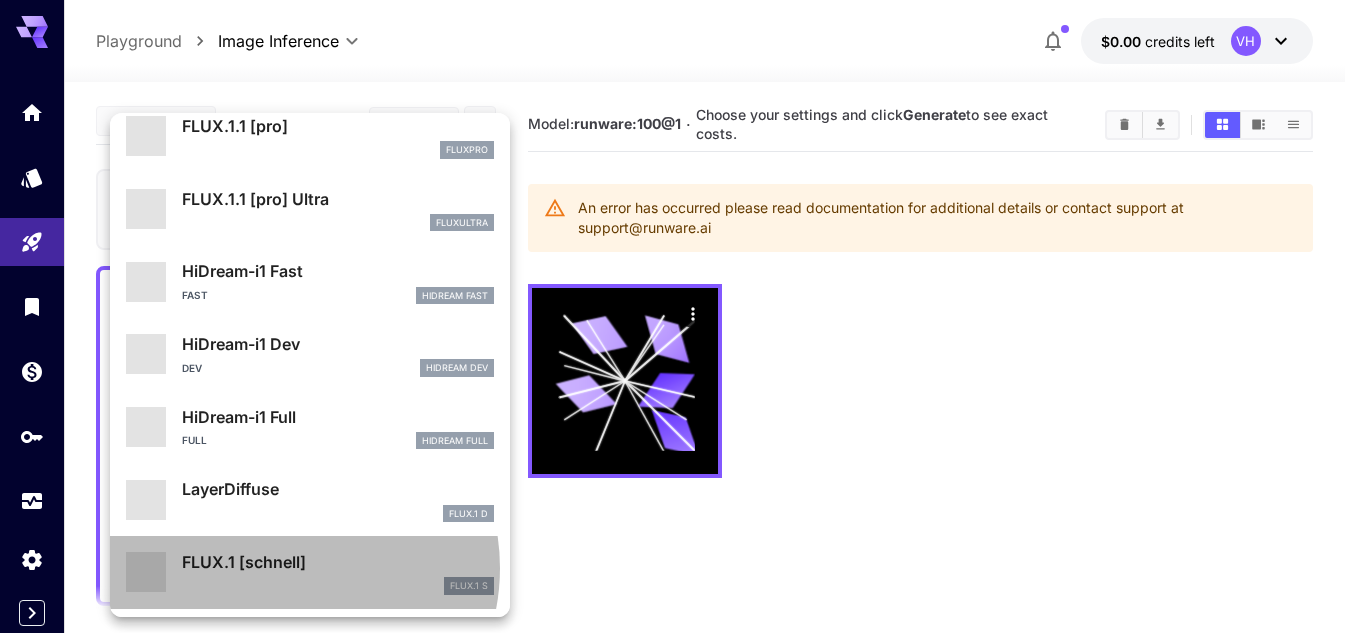 click on "FLUX.1 [schnell]" at bounding box center [338, 562] 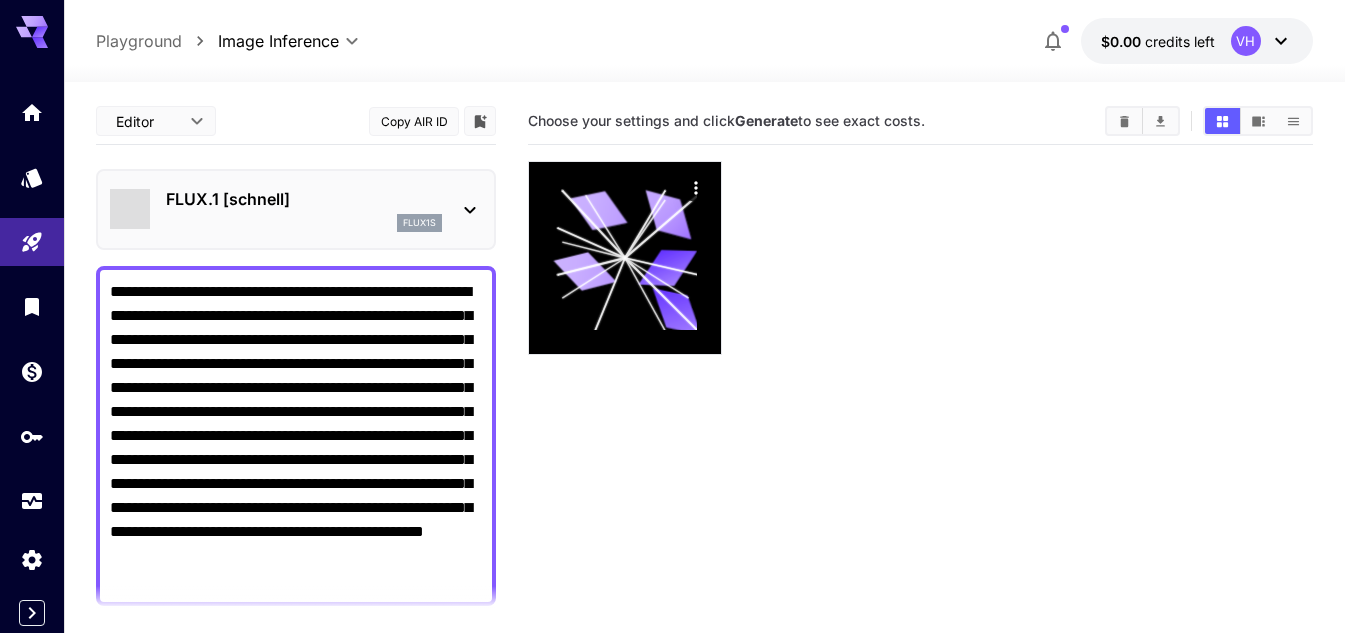 click on "Choose your settings and click  Generate  to see exact costs." at bounding box center [920, 414] 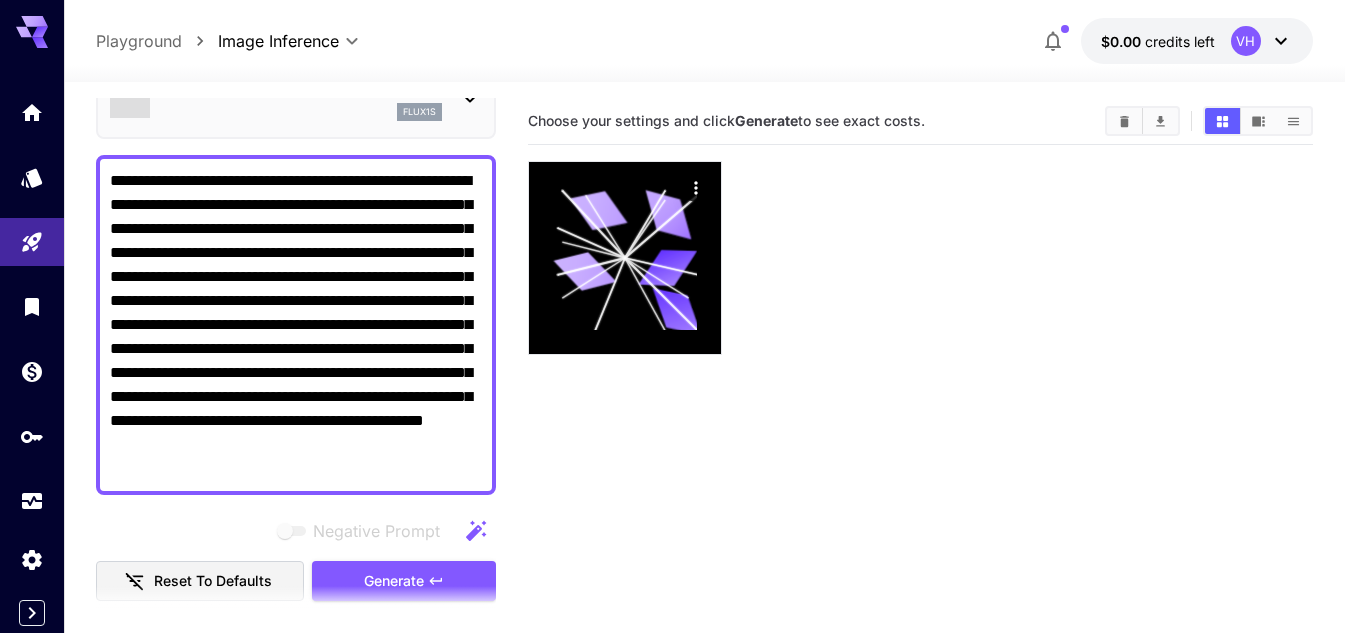 scroll, scrollTop: 200, scrollLeft: 0, axis: vertical 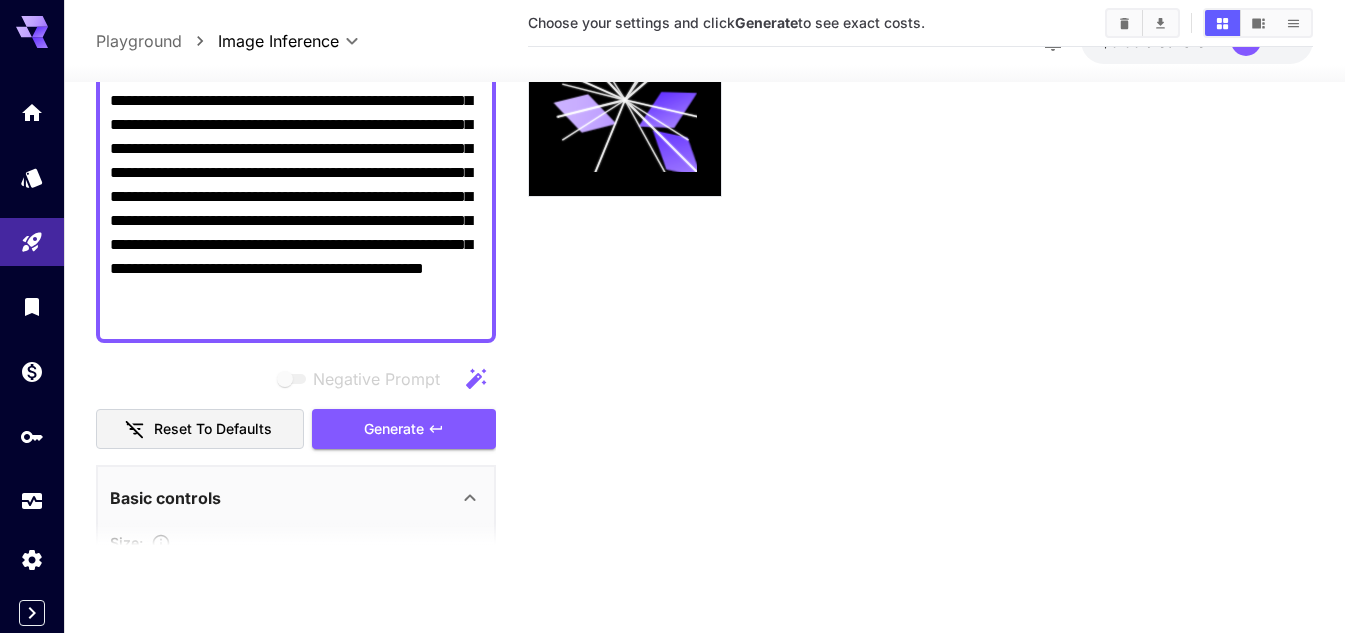 click on "**********" at bounding box center [704, 264] 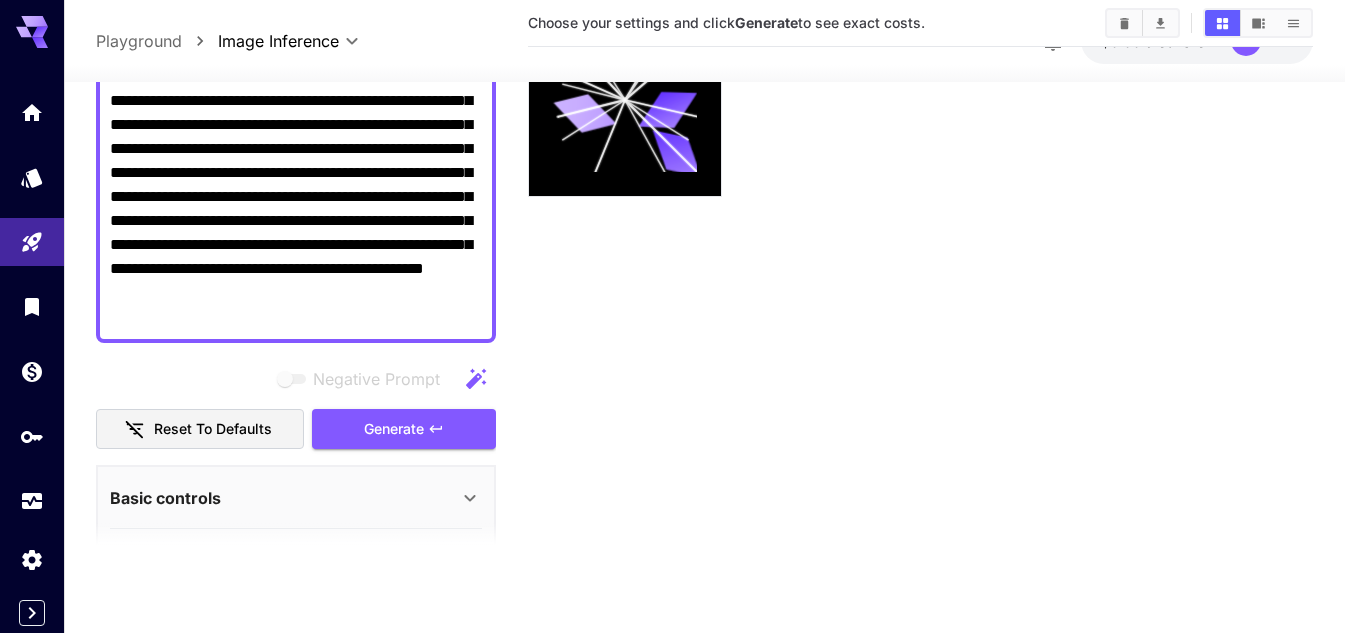 scroll, scrollTop: 531, scrollLeft: 0, axis: vertical 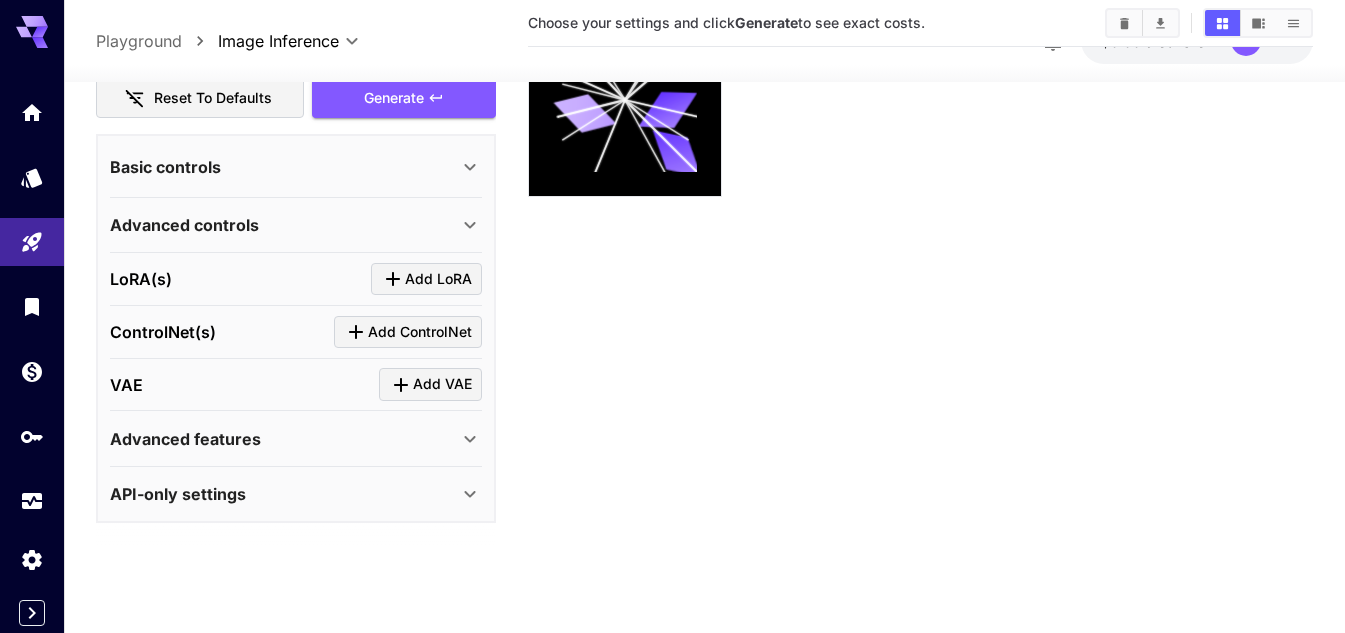 click 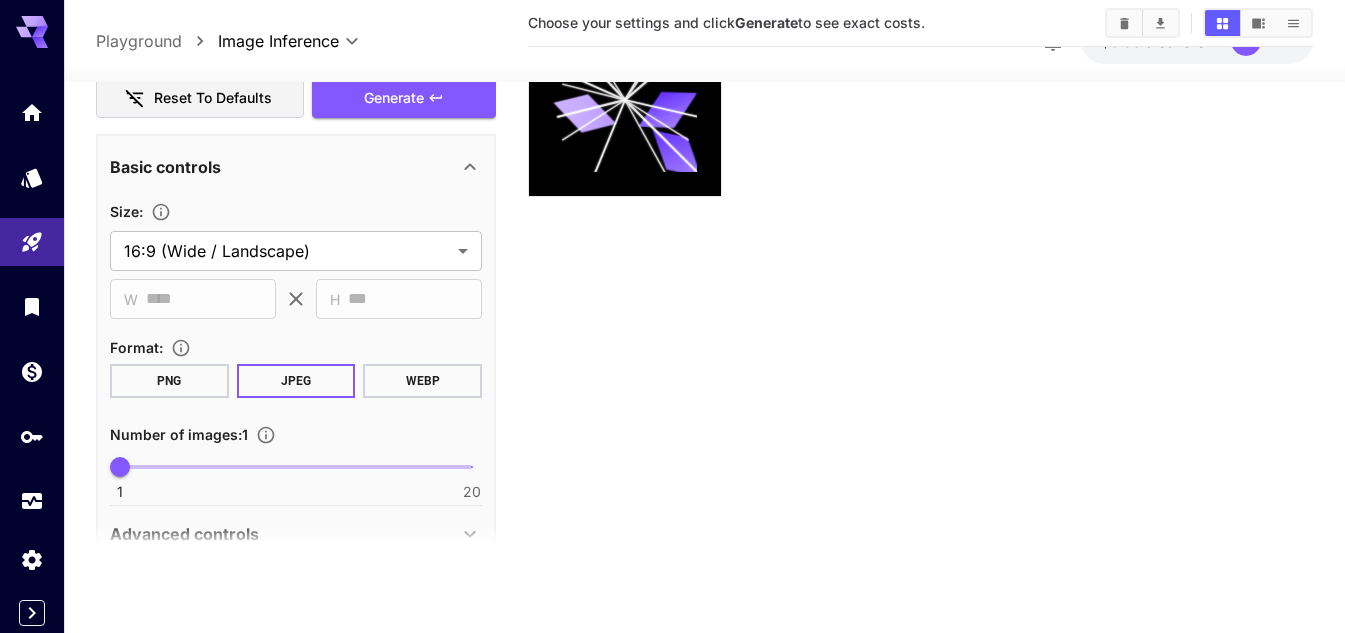 click on "PNG" at bounding box center (169, 381) 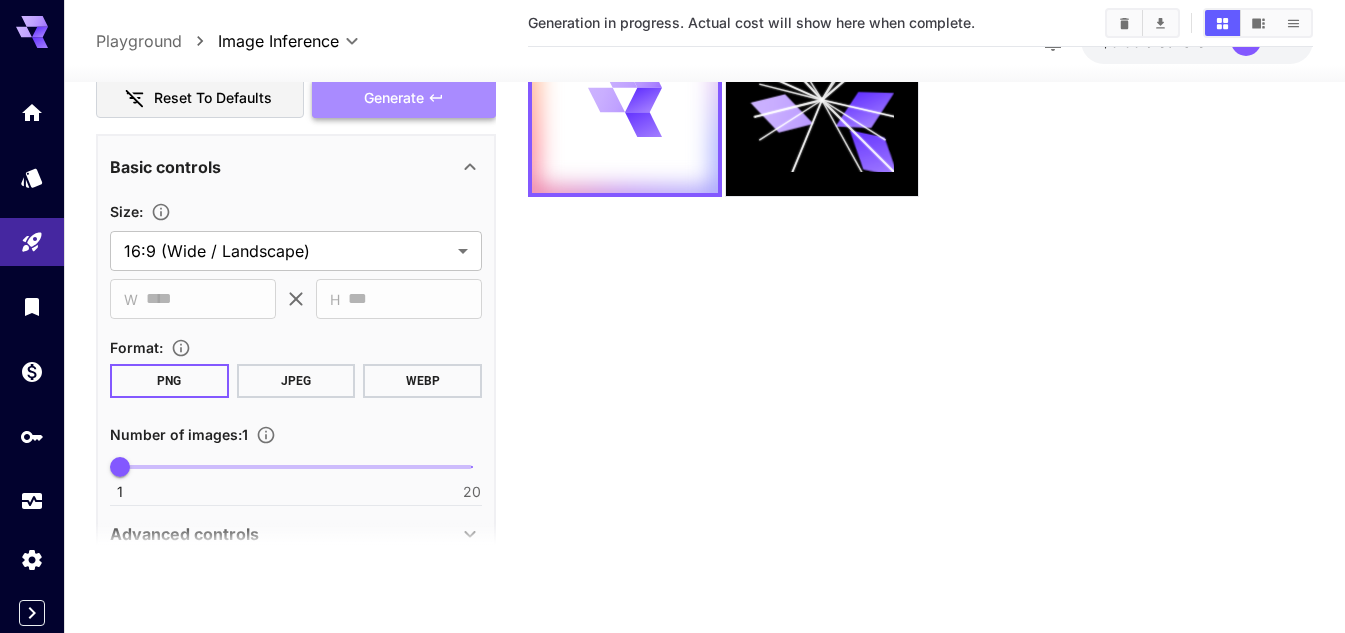 click on "Generate" at bounding box center (394, 98) 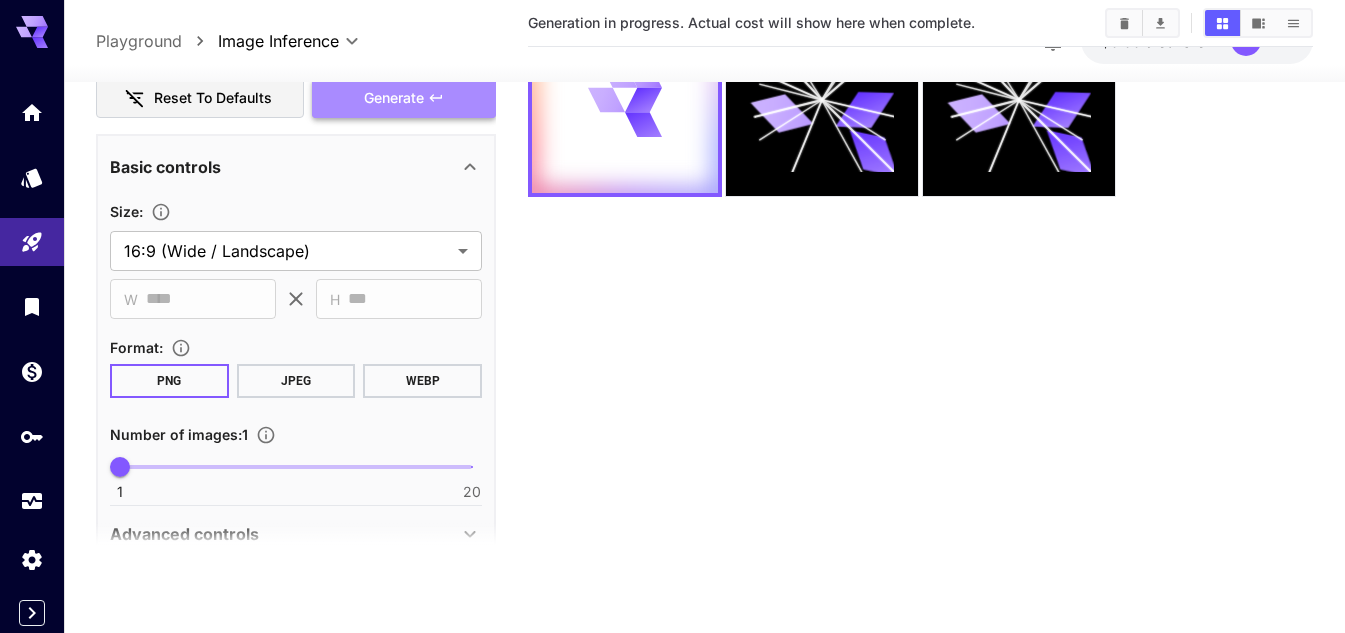 click on "Generate" at bounding box center [394, 98] 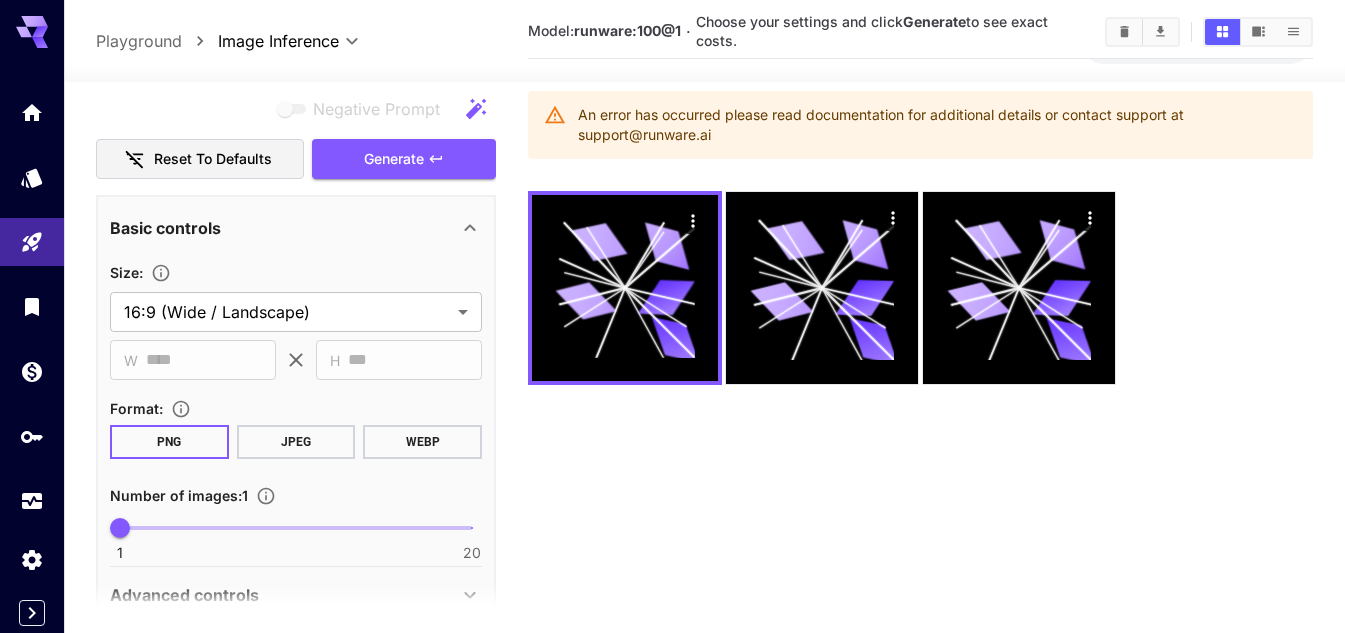 scroll, scrollTop: 58, scrollLeft: 0, axis: vertical 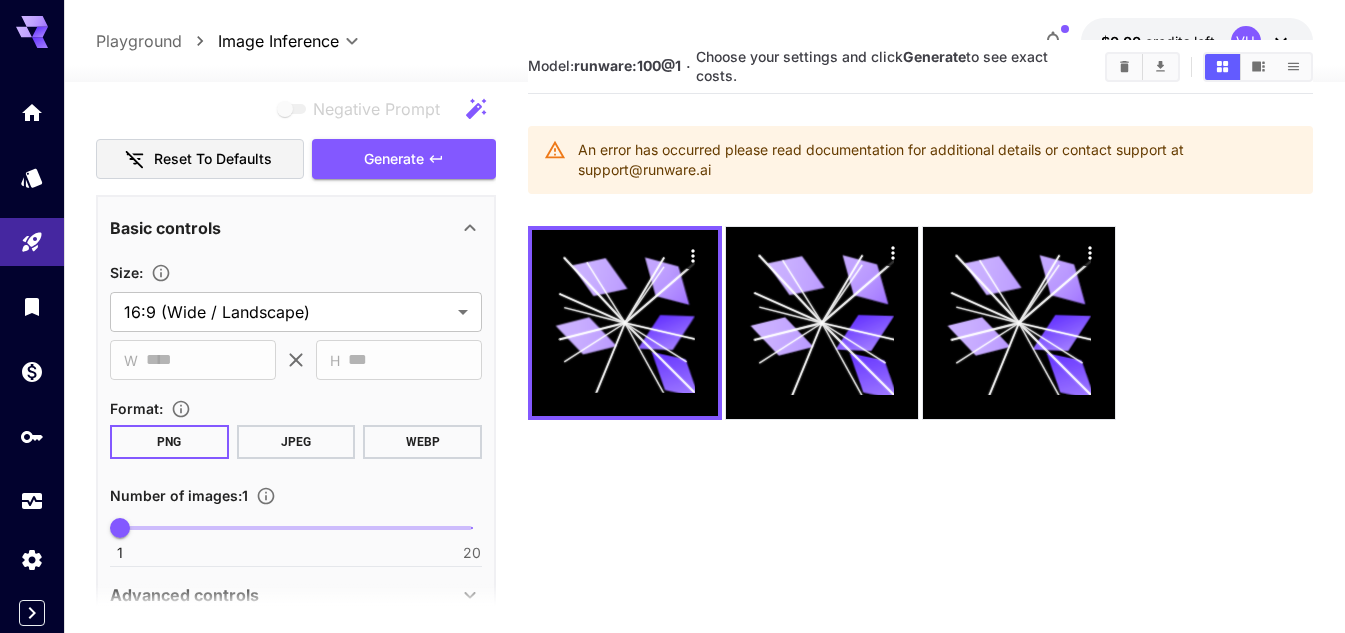 click on "Choose your settings and click  Generate  to see exact costs." at bounding box center [892, 66] 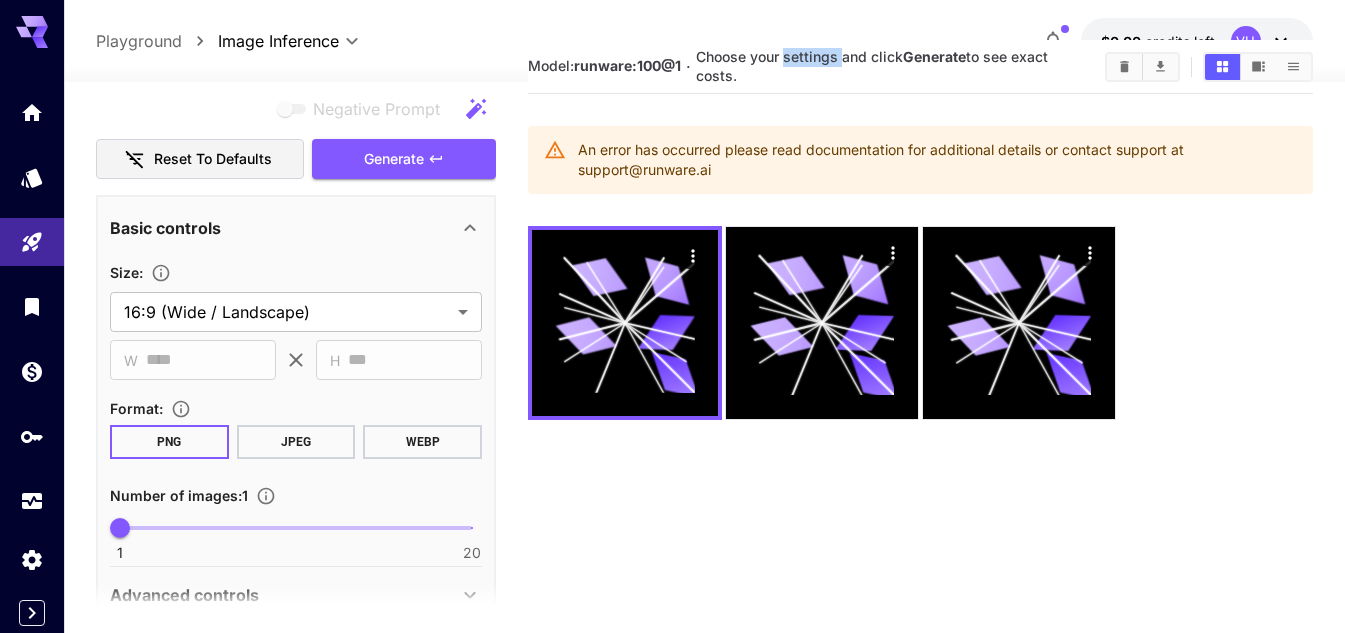 click on "Choose your settings and click  Generate  to see exact costs." at bounding box center [872, 66] 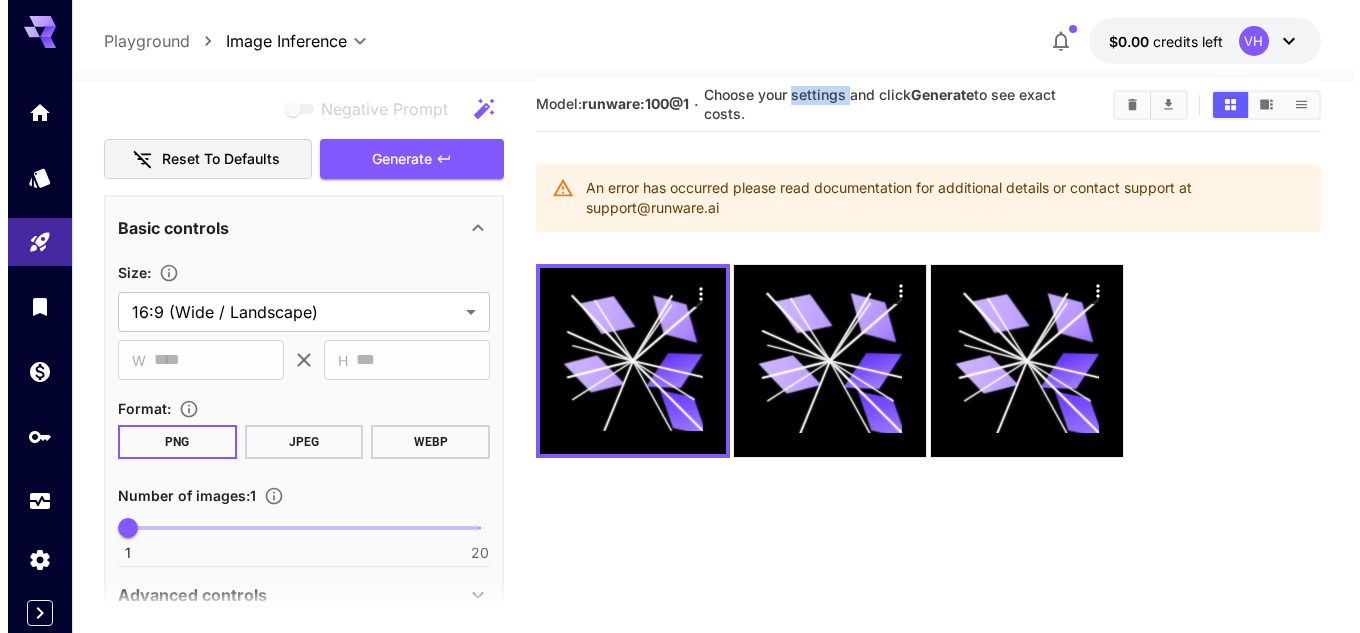 scroll, scrollTop: 0, scrollLeft: 0, axis: both 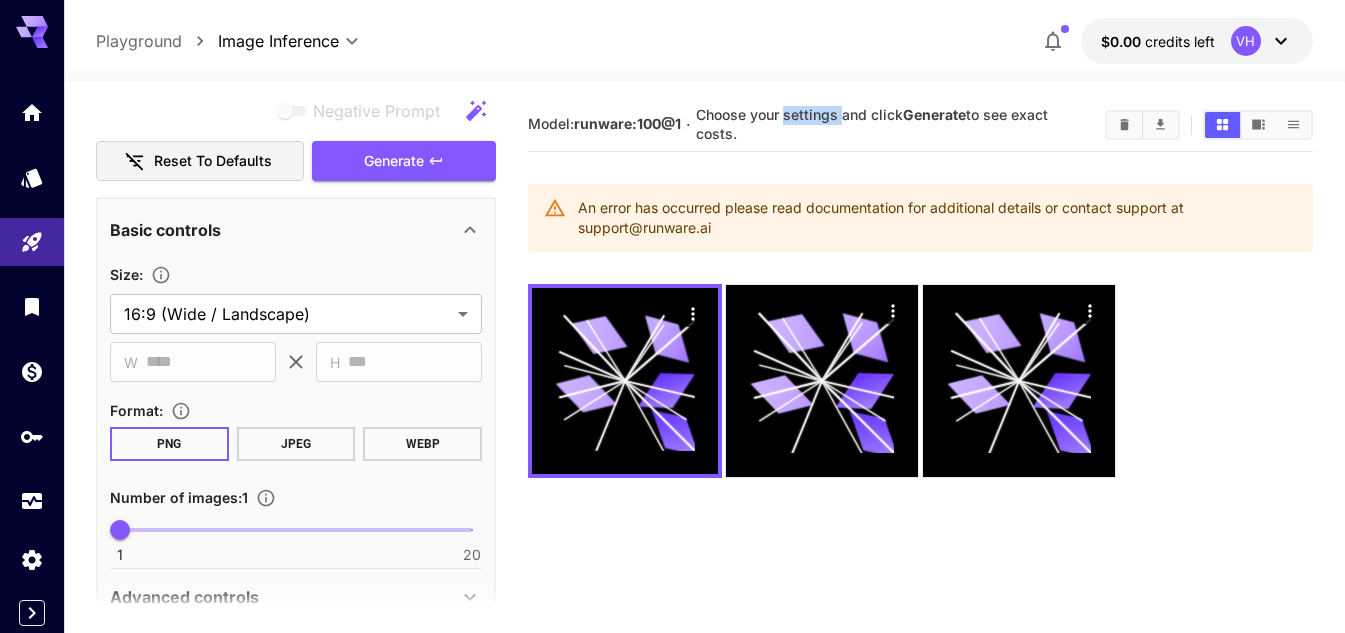 click on "$0.00    credits left" at bounding box center [1158, 41] 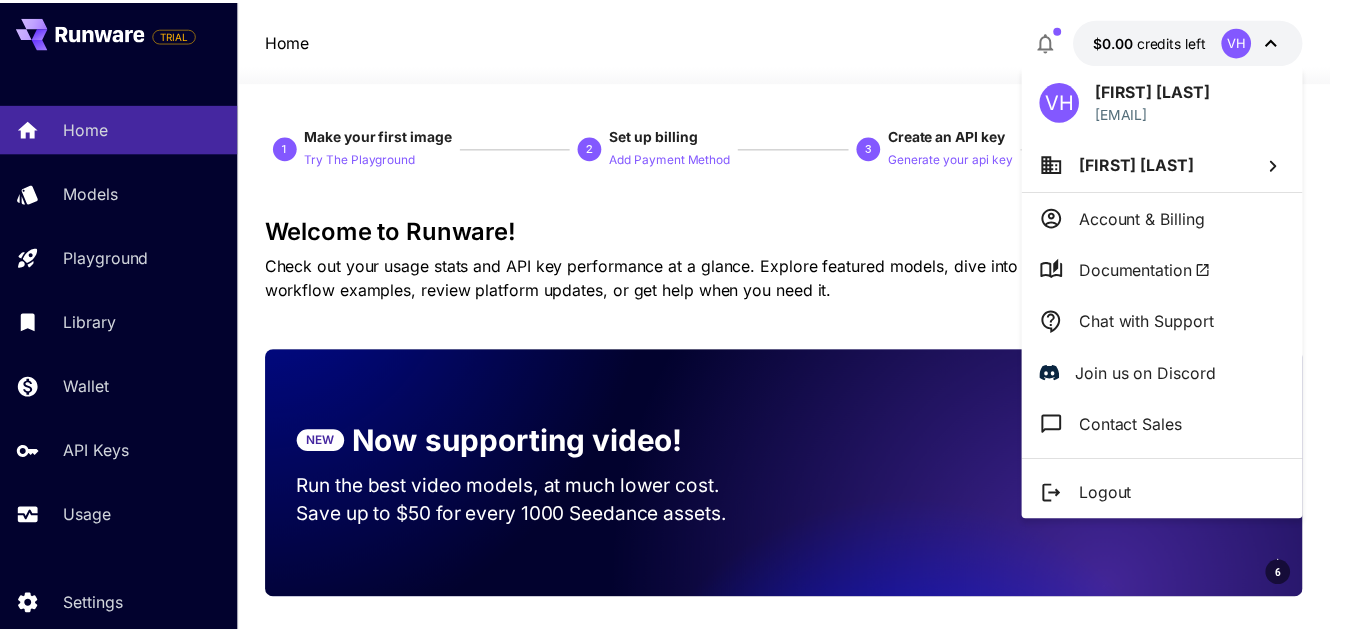scroll, scrollTop: 0, scrollLeft: 0, axis: both 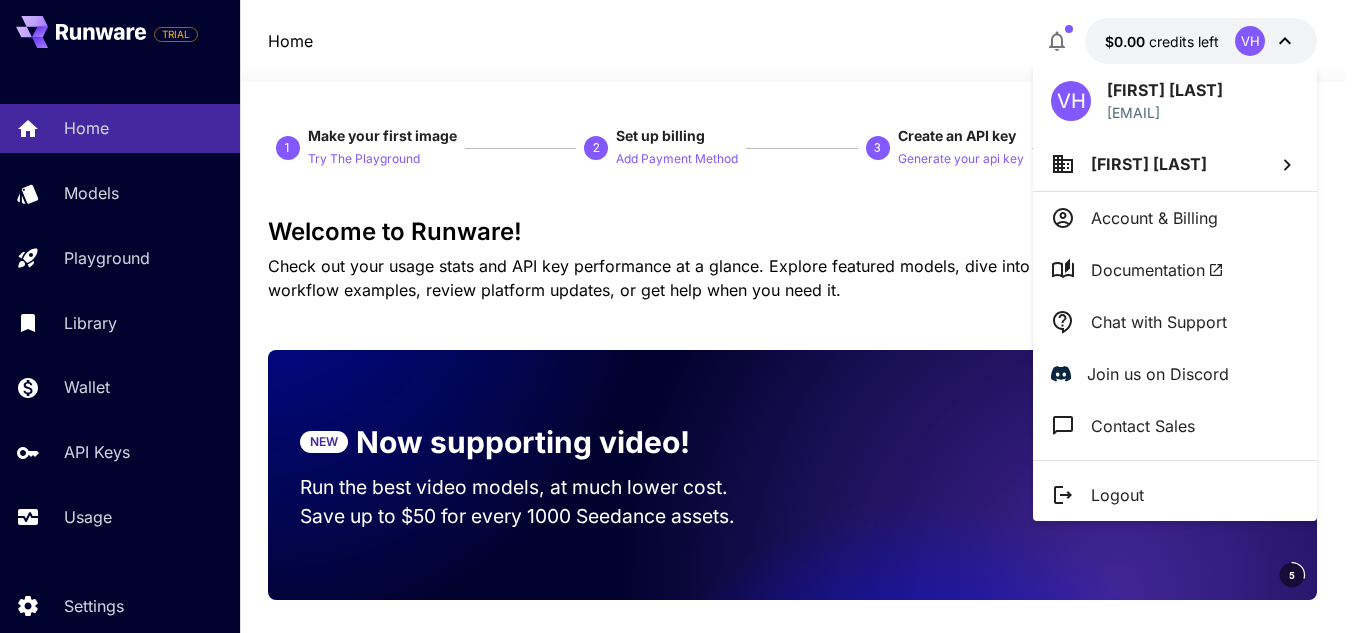click at bounding box center [680, 316] 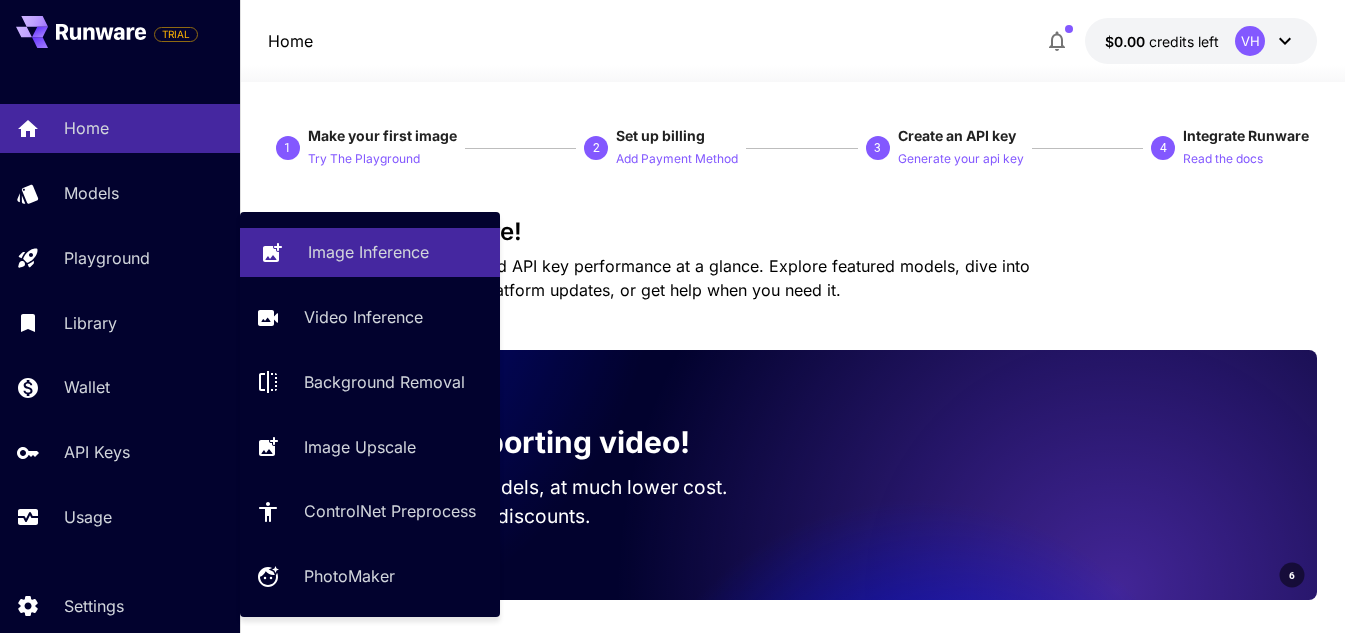 click on "Image Inference" at bounding box center (368, 252) 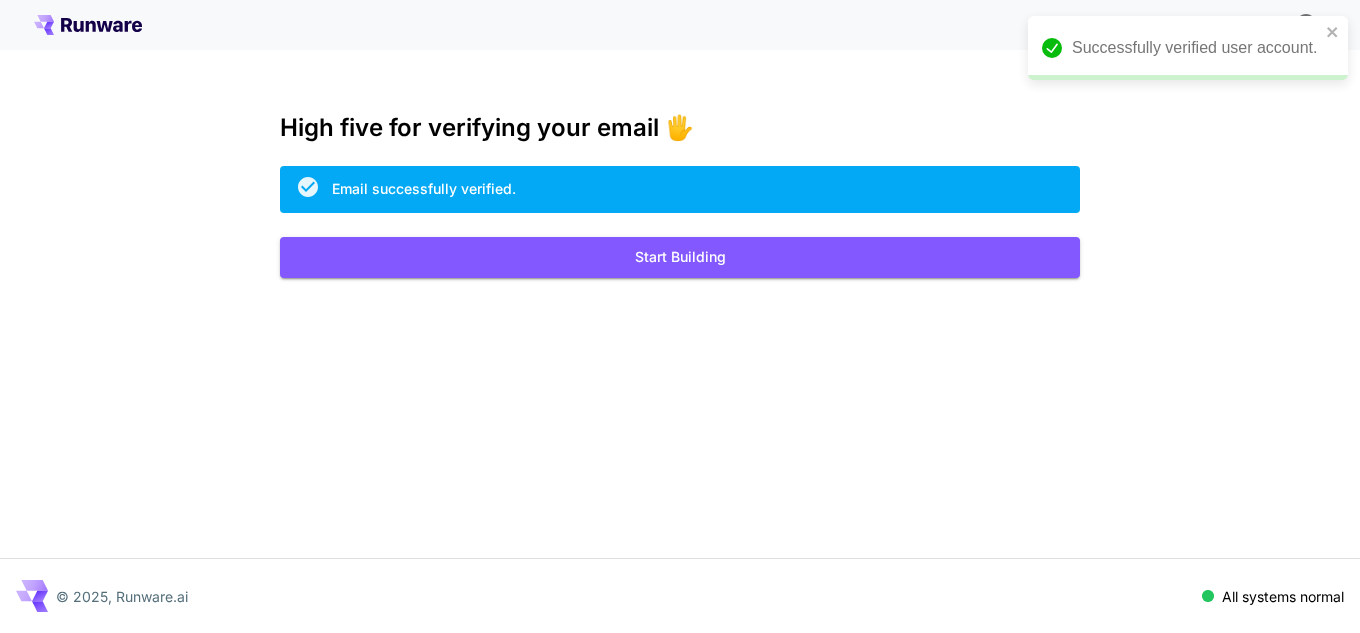scroll, scrollTop: 0, scrollLeft: 0, axis: both 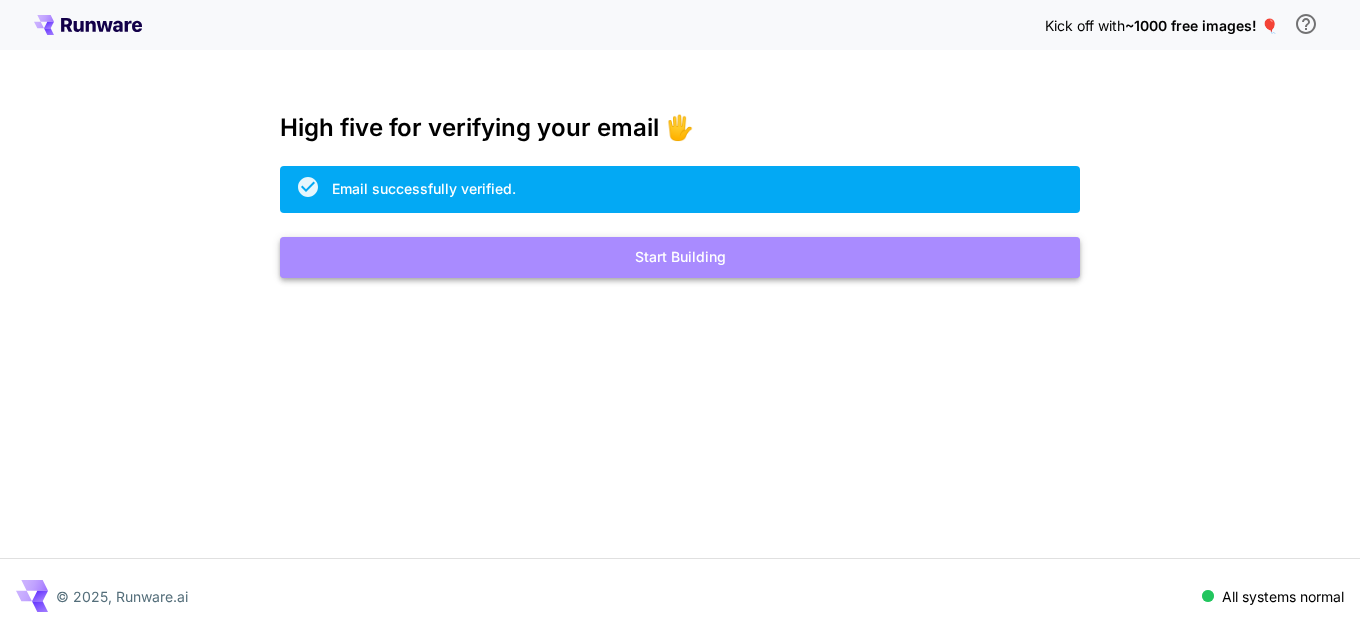 click on "Start Building" at bounding box center (680, 257) 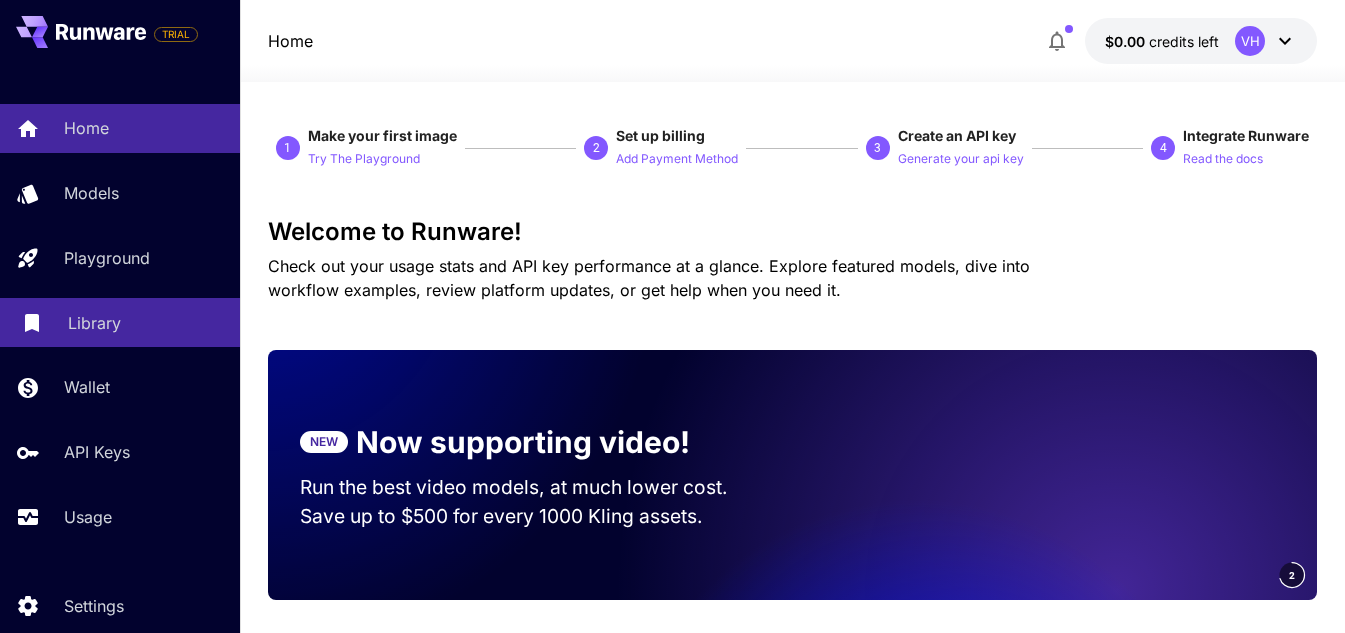 click on "Library" at bounding box center [94, 323] 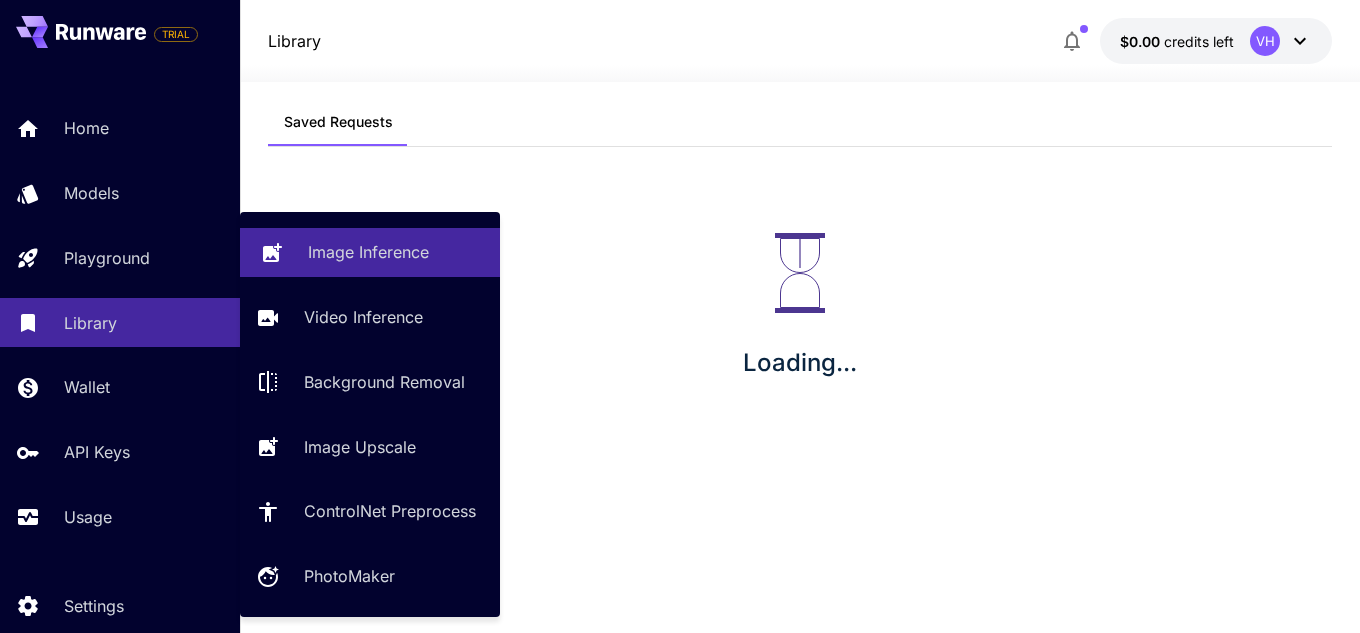 click on "Image Inference" at bounding box center (368, 252) 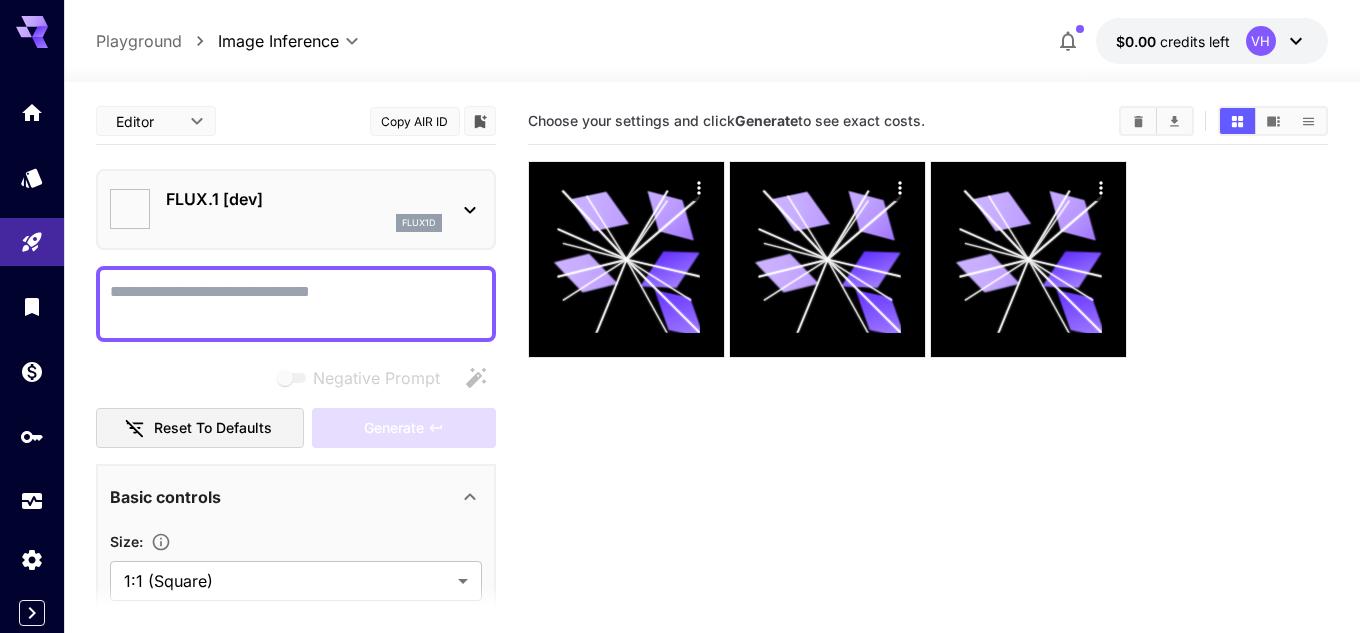 type on "**********" 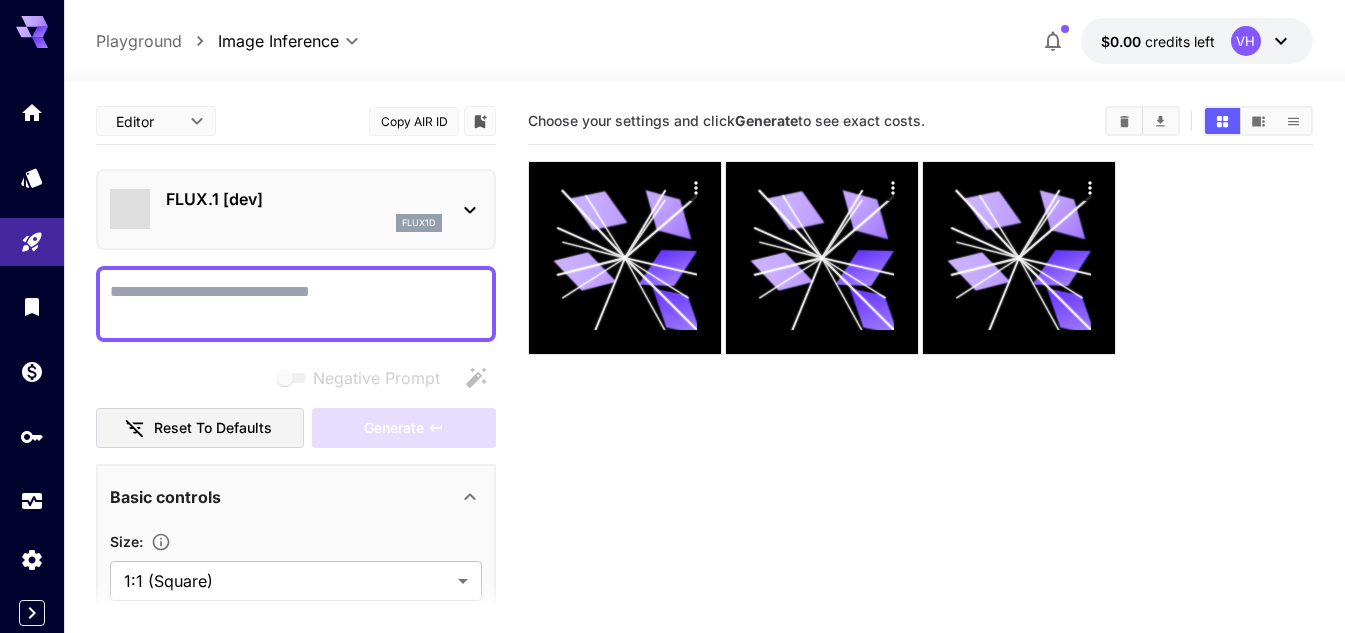 click 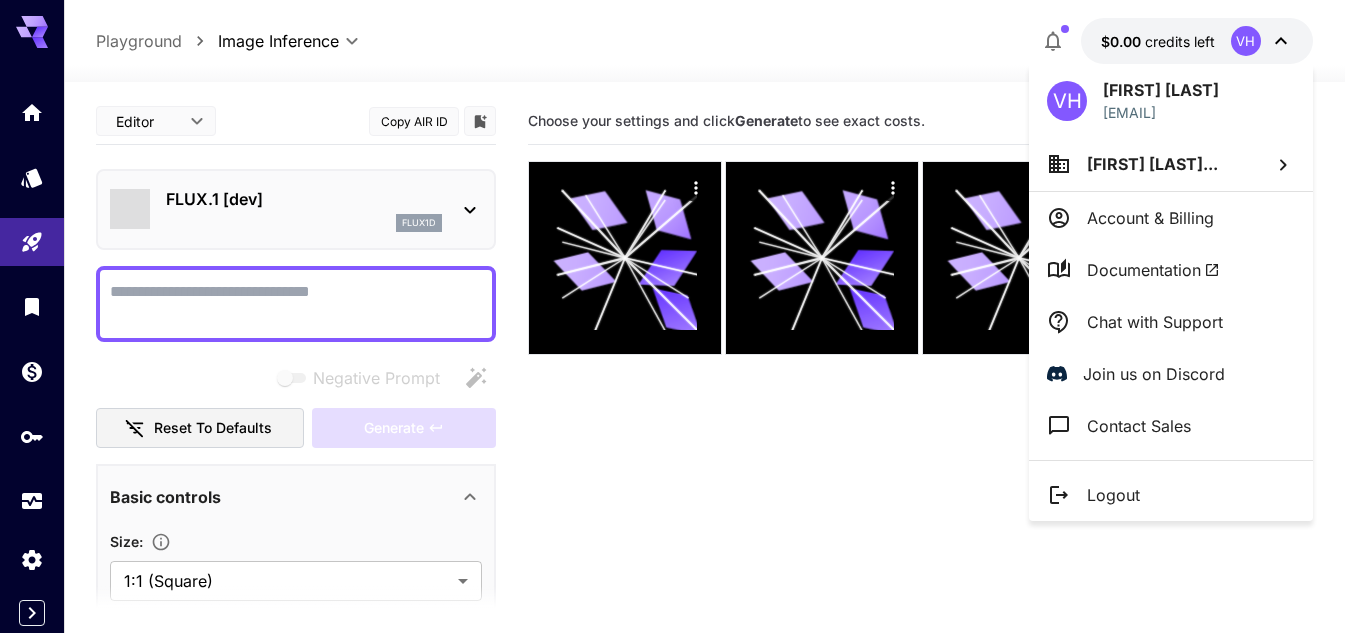 click on "Logout" at bounding box center [1113, 495] 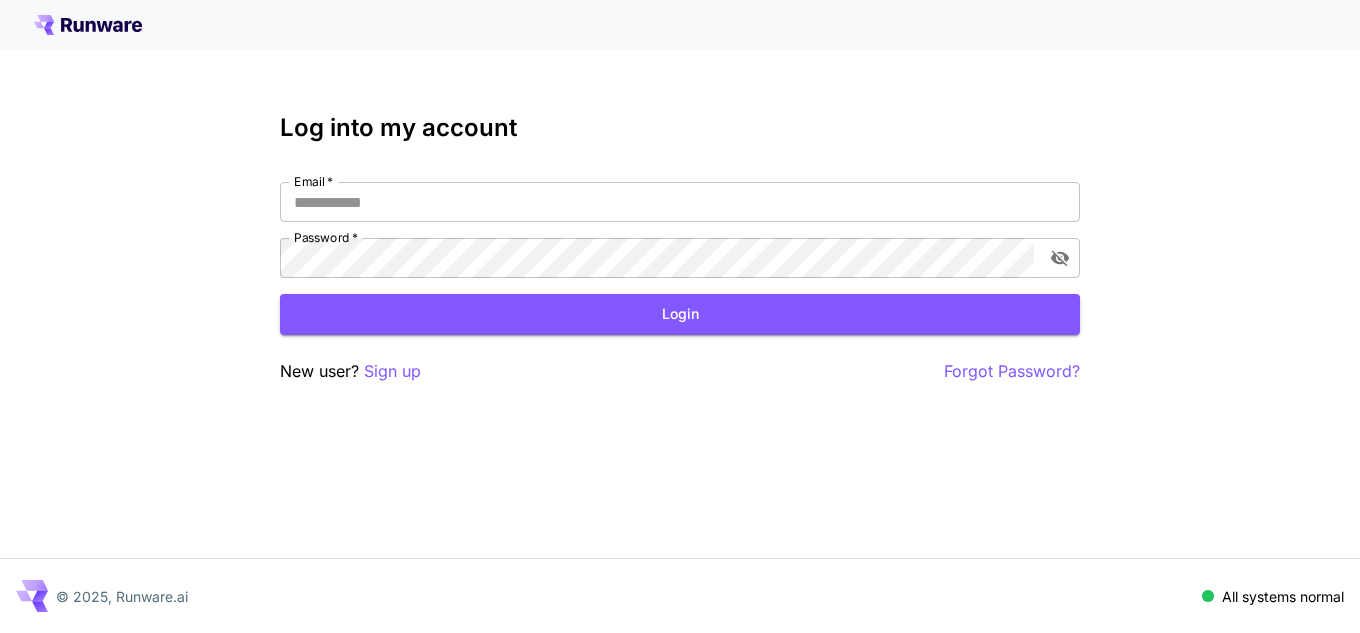 scroll, scrollTop: 0, scrollLeft: 0, axis: both 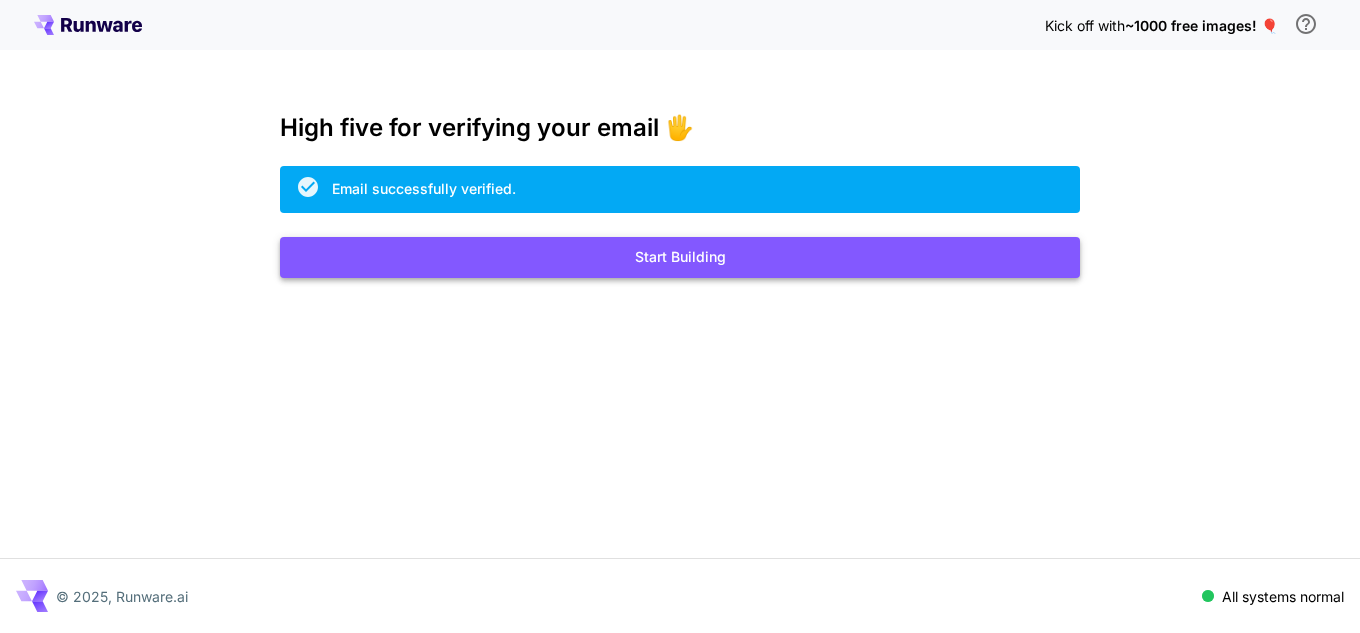 click on "Start Building" at bounding box center [680, 257] 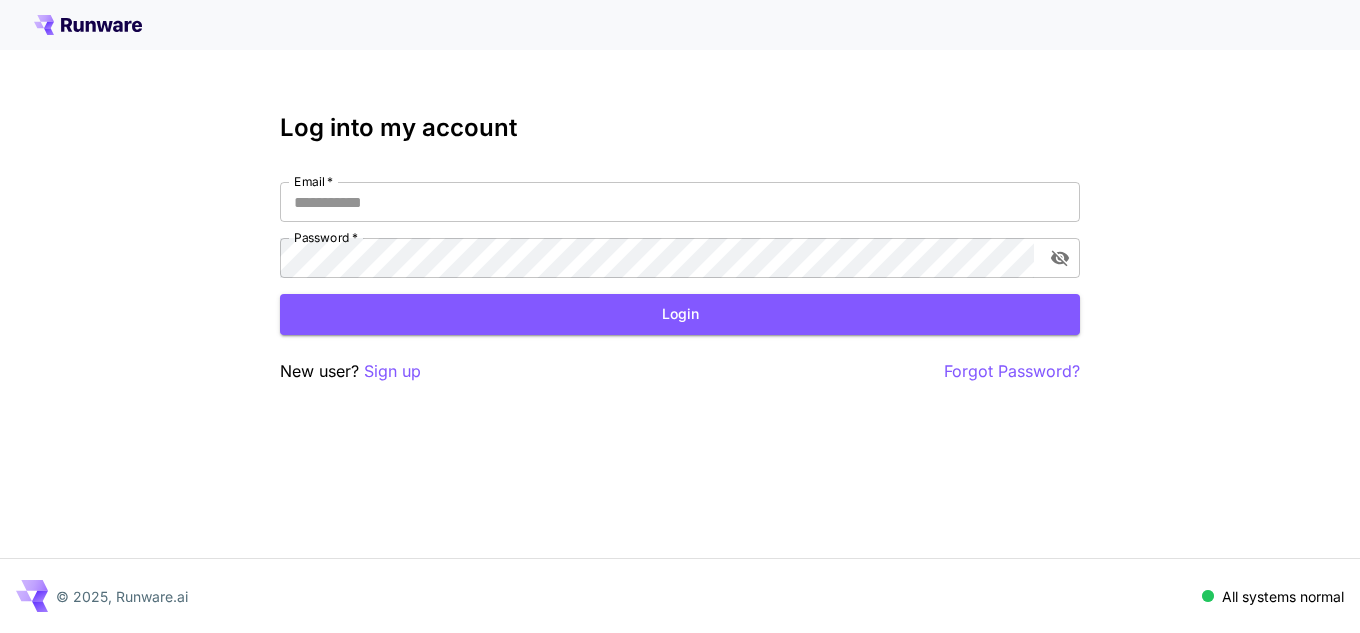 click on "Log into my account Email   * Email   * Password   * Password   * Login New user?   Sign up Forgot Password?" at bounding box center (680, 249) 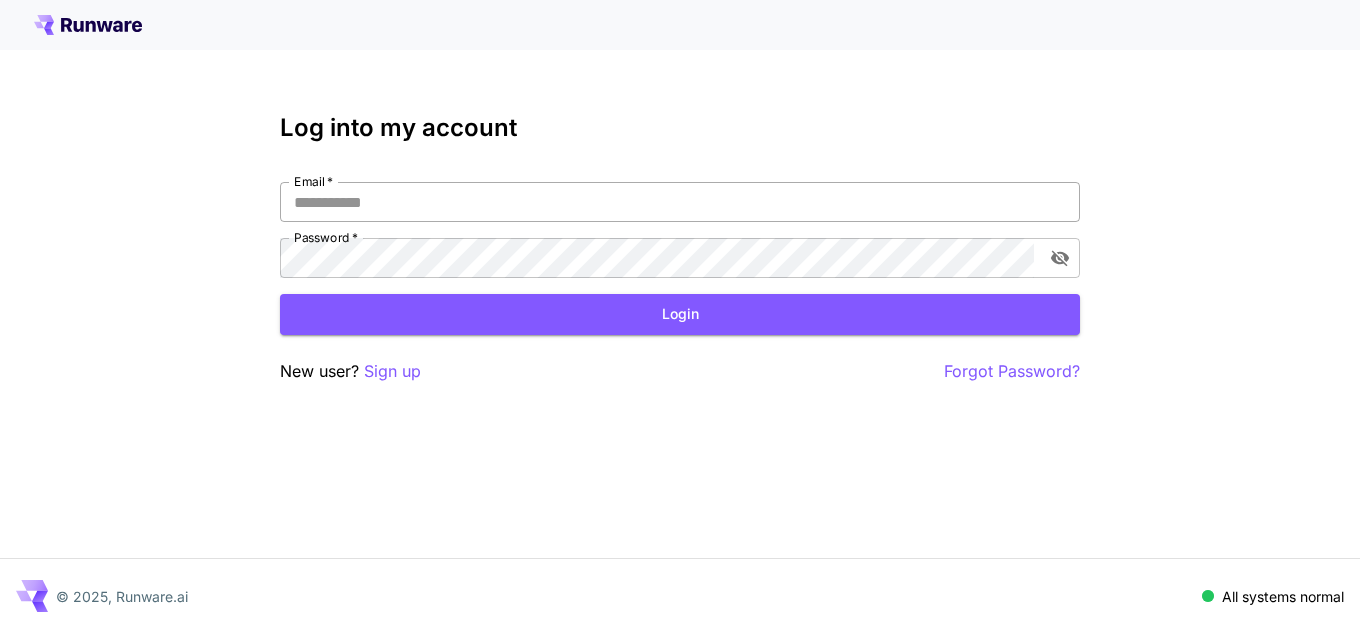 click on "Email   *" at bounding box center [680, 202] 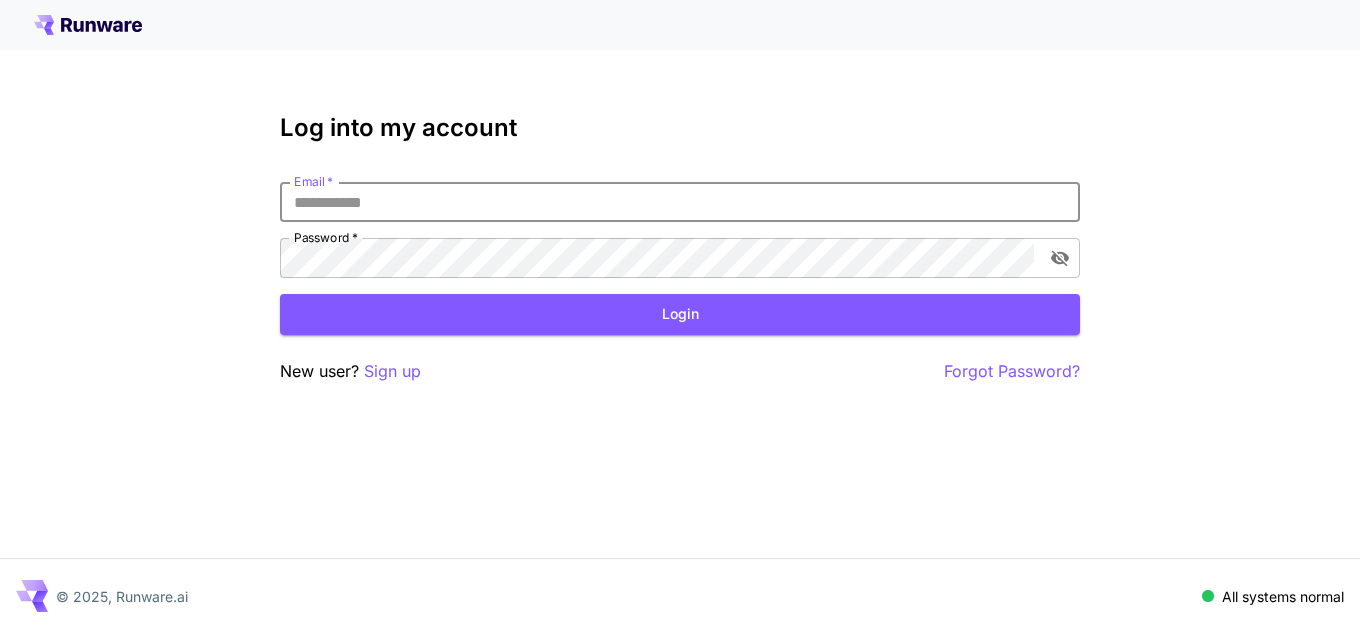 paste on "**********" 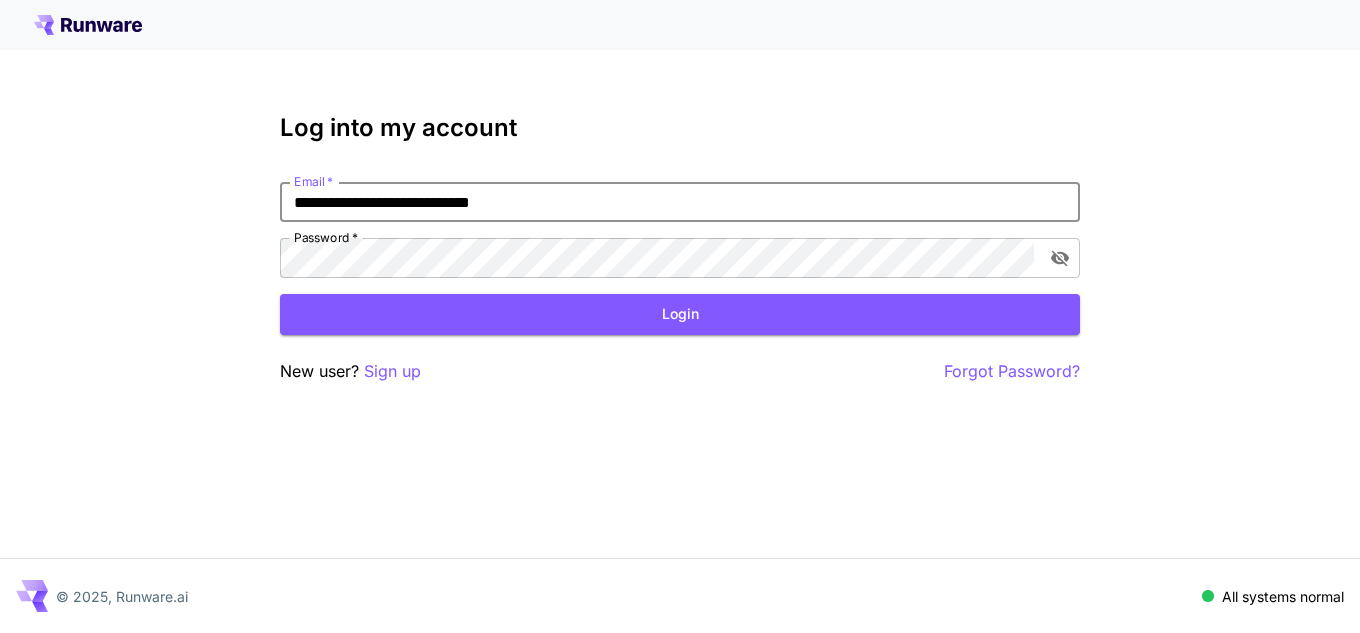 type on "**********" 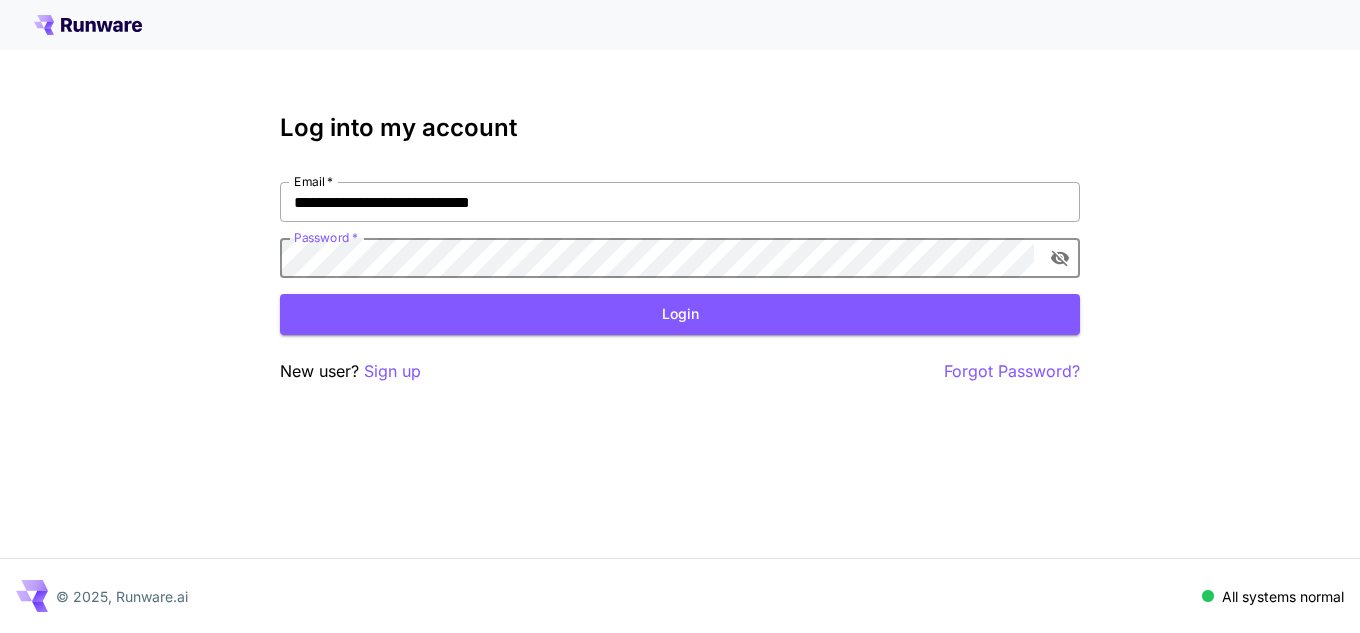 click on "**********" at bounding box center [680, 202] 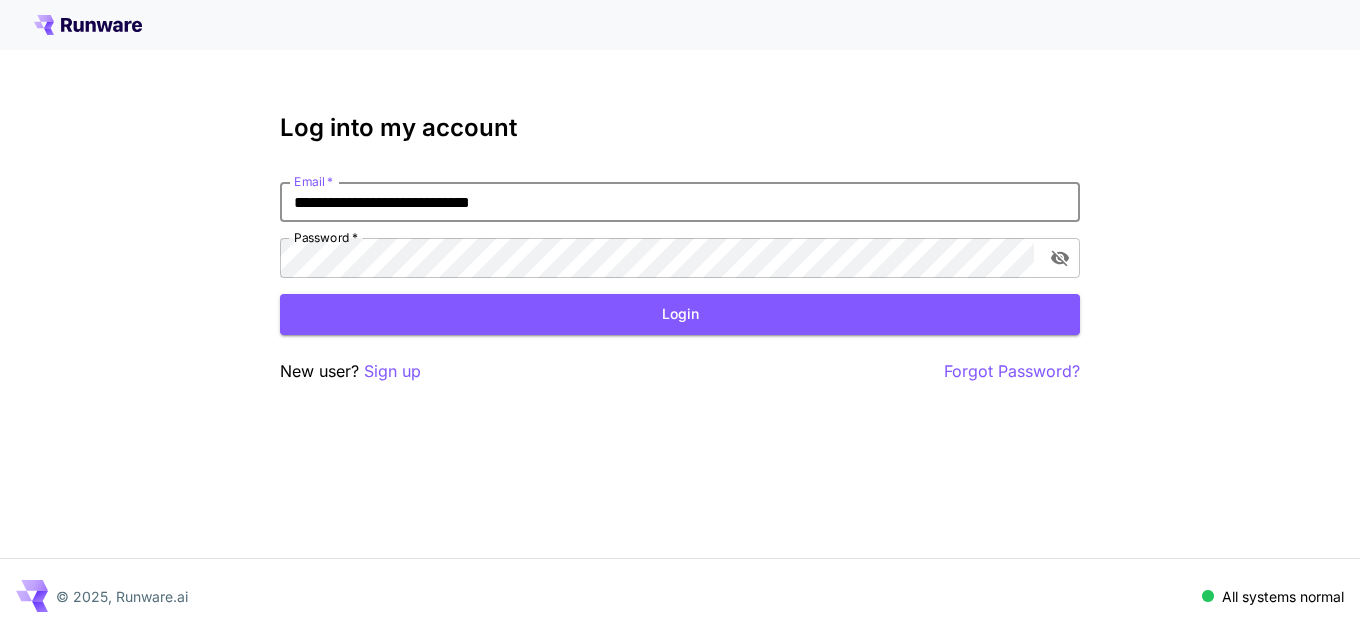 drag, startPoint x: 473, startPoint y: 201, endPoint x: 463, endPoint y: 197, distance: 10.770329 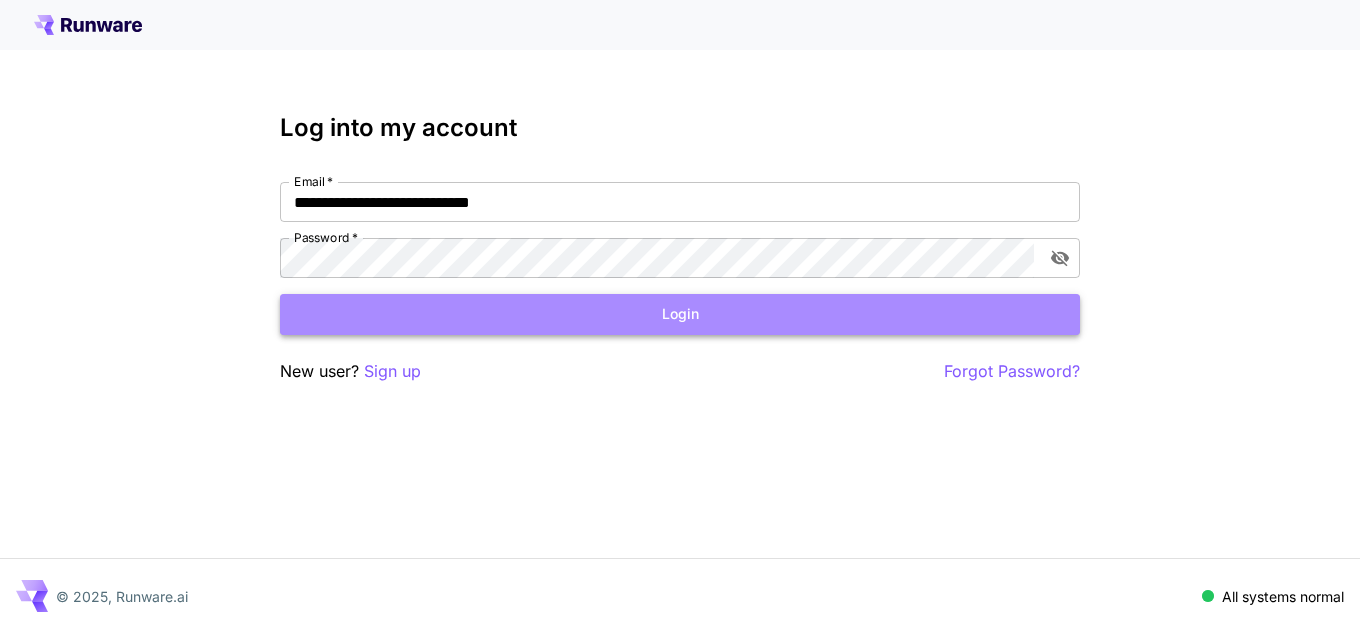 click on "Login" at bounding box center (680, 314) 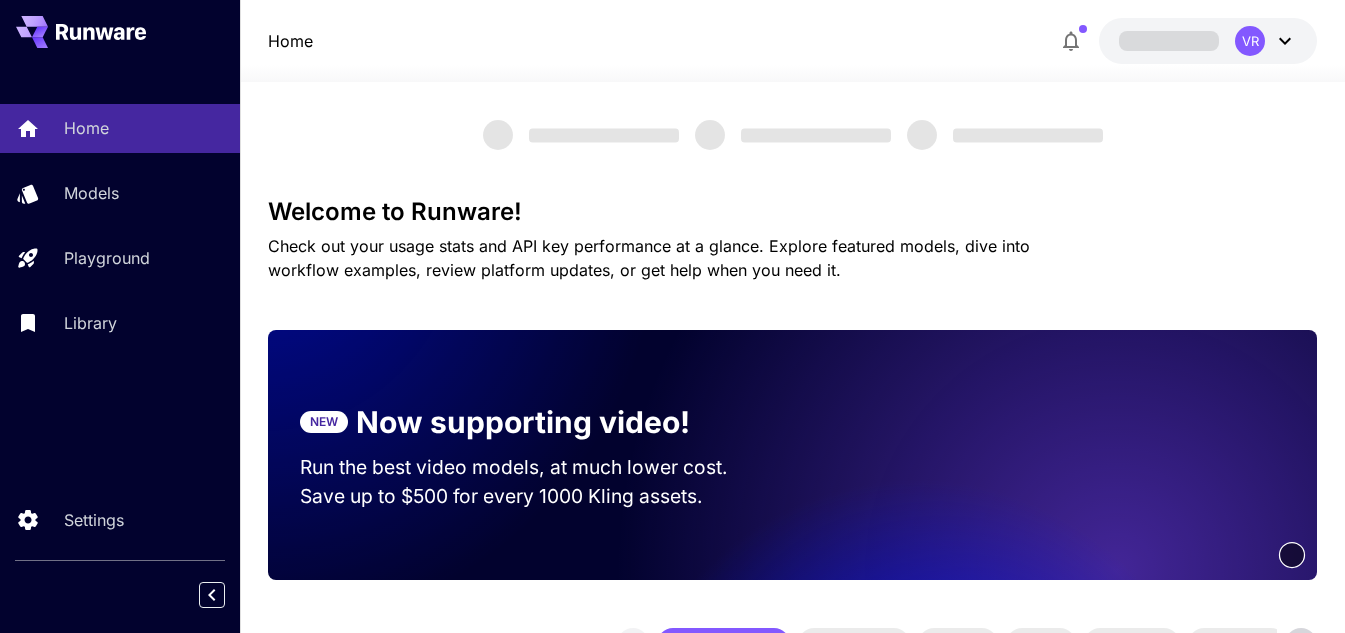 scroll, scrollTop: 0, scrollLeft: 0, axis: both 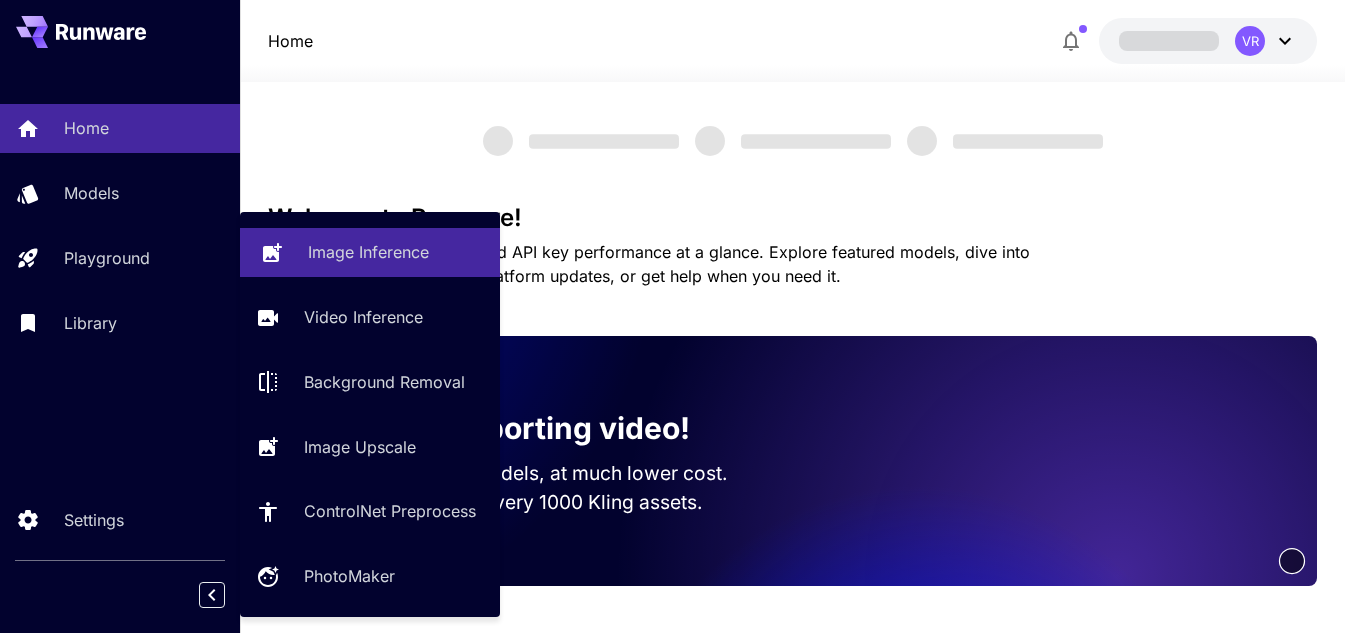 click on "Image Inference" at bounding box center [368, 252] 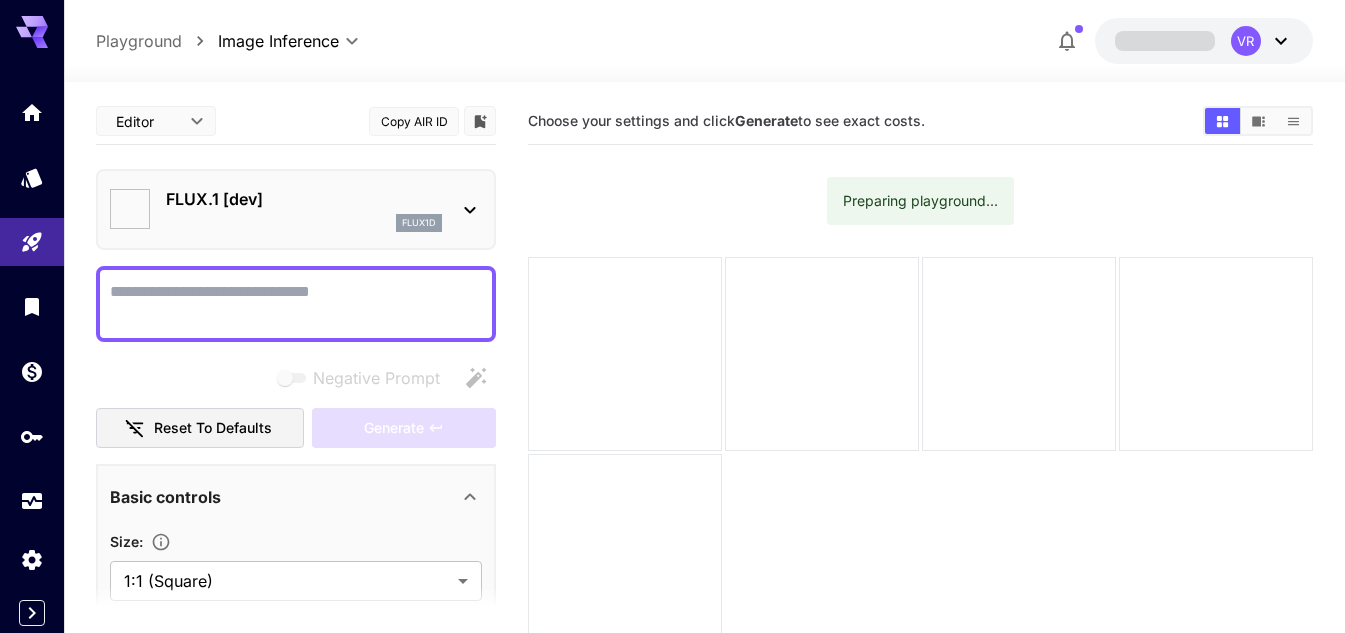 click 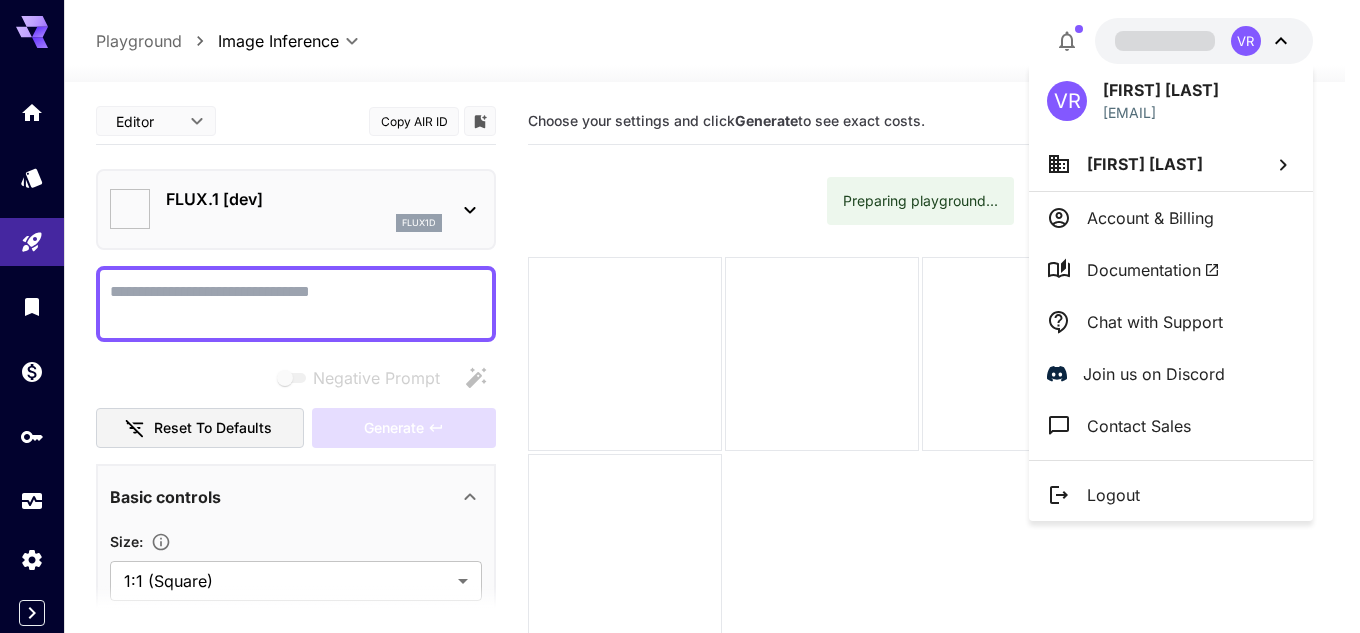 click at bounding box center [680, 316] 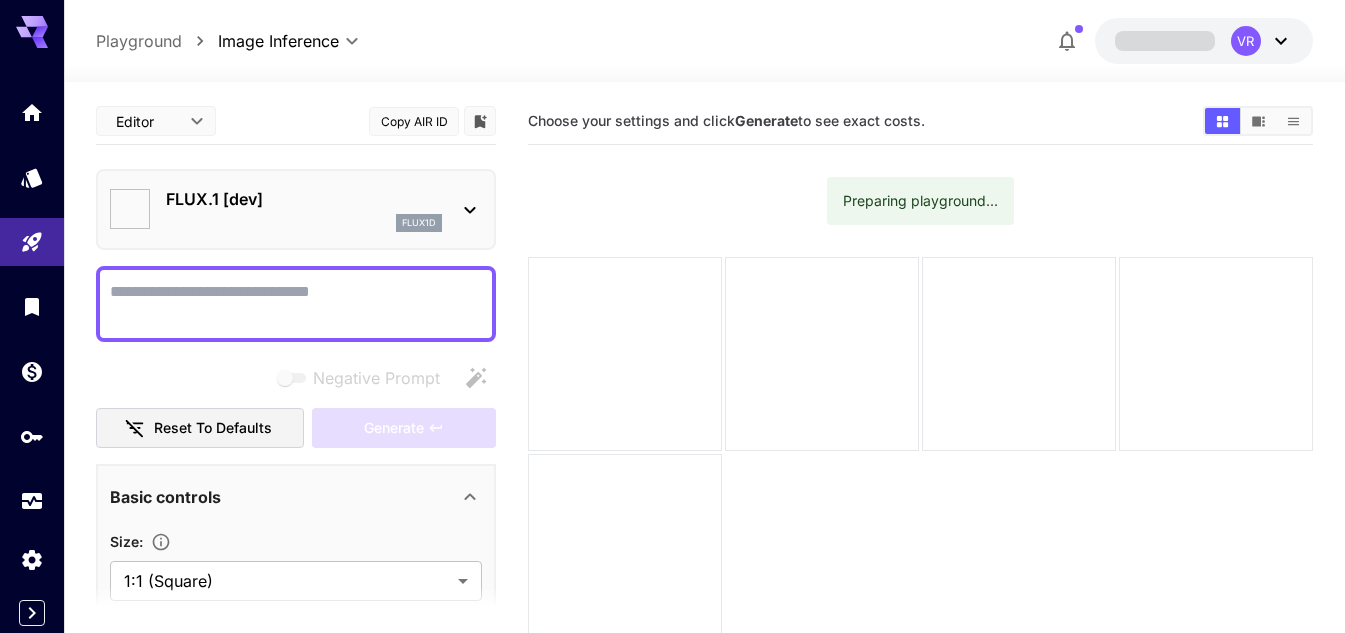 click 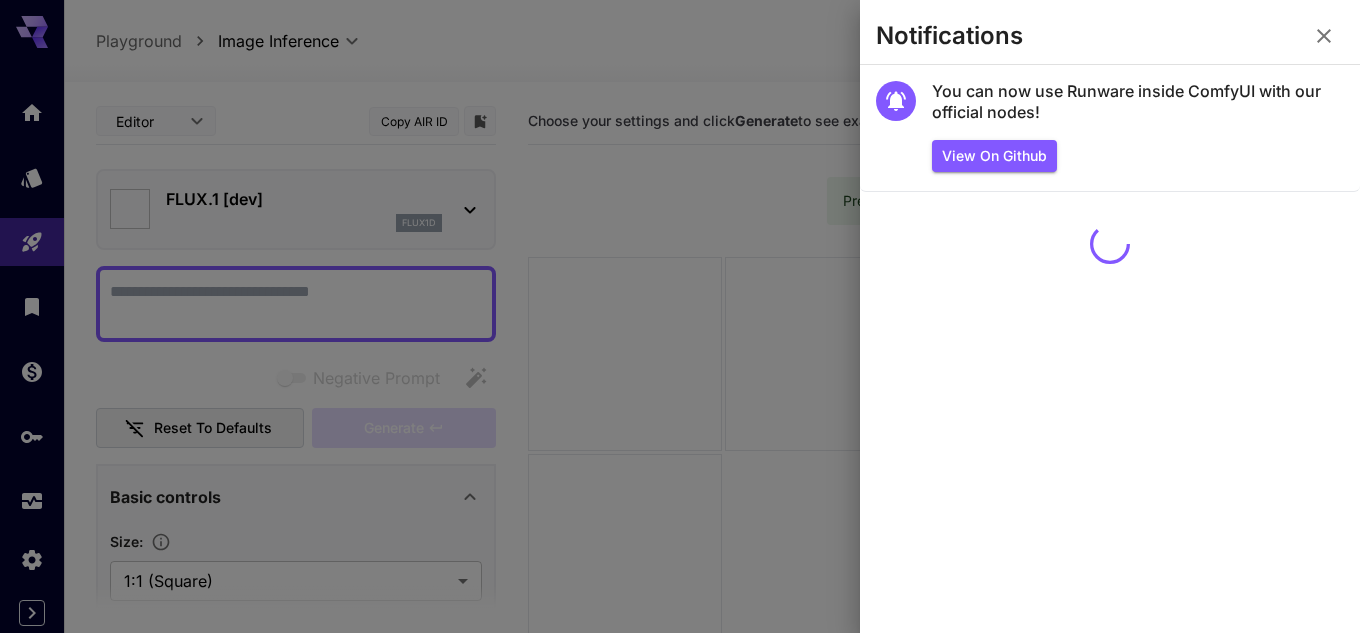 click 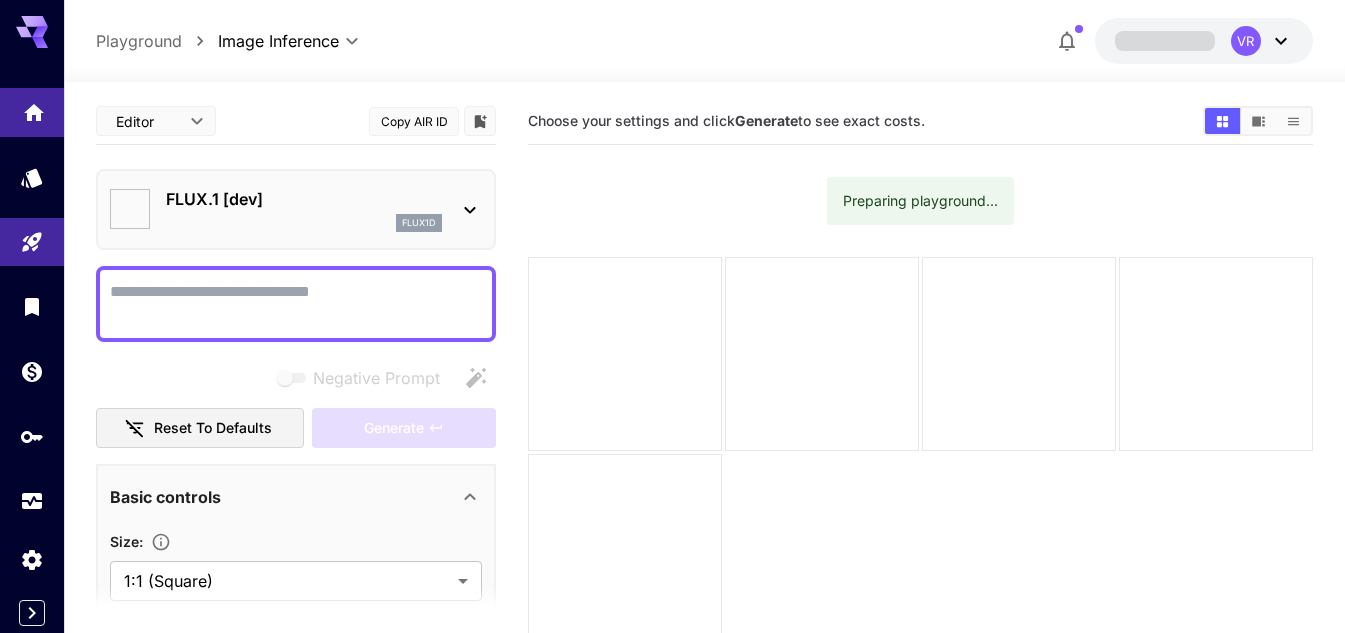 click 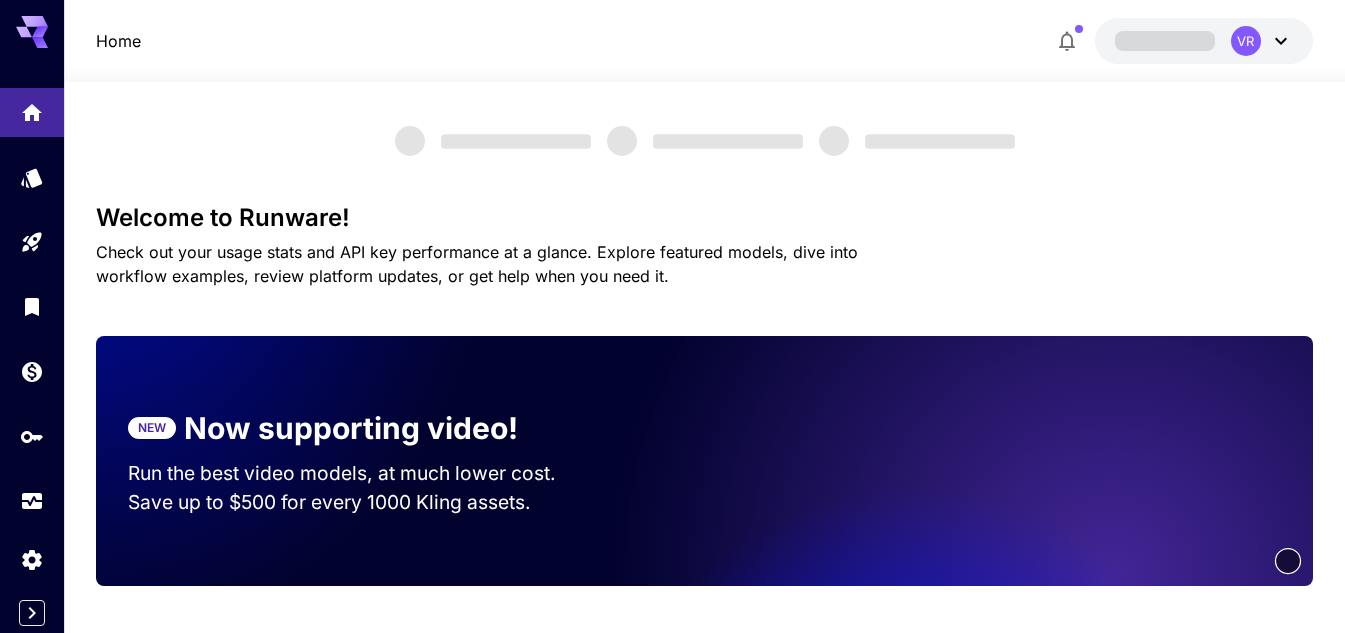 click on "Welcome to Runware! Check out your usage stats and API key performance at a glance. Explore featured models, dive into workflow examples, review platform updates, or get help when you need it. NEW Now supporting video! Run the best video models, at much lower cost. Save up to $500 for every 1000 Kling assets. Test drive the best video models Featured models New releases MiniMax KlingAI ByteDance Google Veo PixVerse Vidu Launch in Playground minimax:3@1                             MiniMax 02 Hailuo Most polished and dynamic model with vibrant, theatrical visuals and fluid motion. Ideal for viral content and commercial-style footage. Launch in Playground bytedance:2@1                             Seedance 1.0 Pro Advanced video model that creates smooth, high-quality 1080p clips up to 10 seconds long. Great for dynamic scenes, clean motion, and strong consistency across shots. Launch in Playground bytedance:1@1                             Seedance 1.0 Lite Launch in Playground klingai:5@3" at bounding box center [704, 3780] 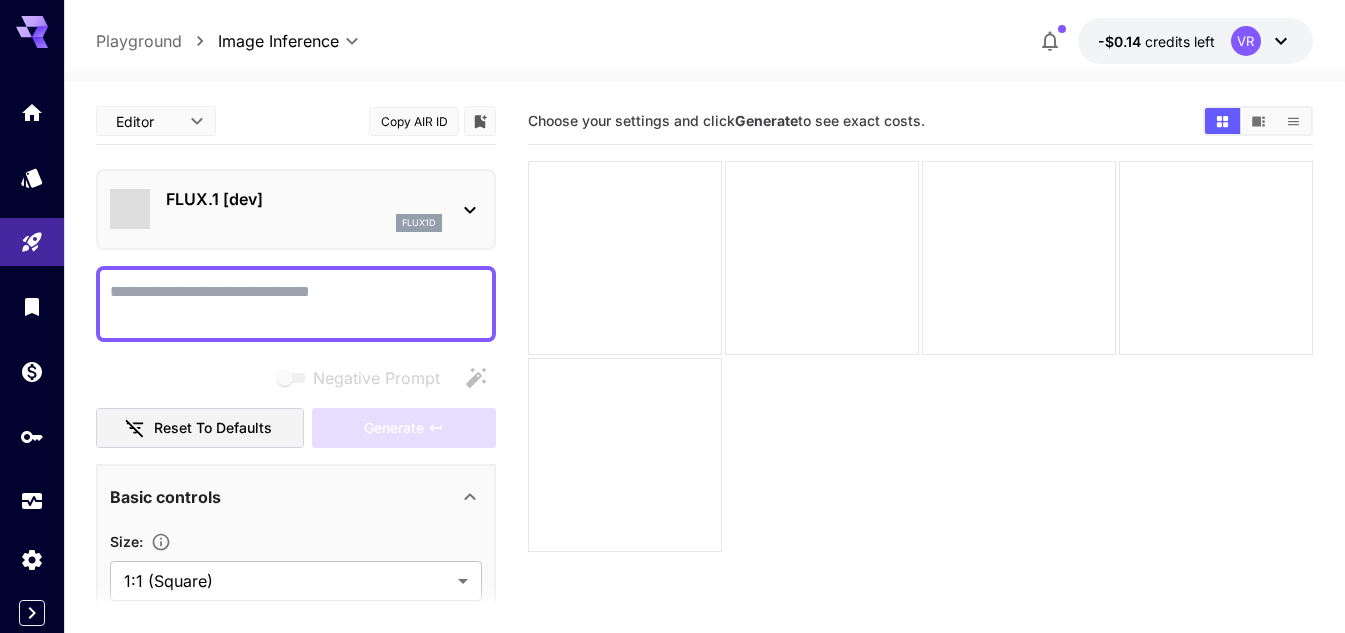 scroll, scrollTop: 0, scrollLeft: 0, axis: both 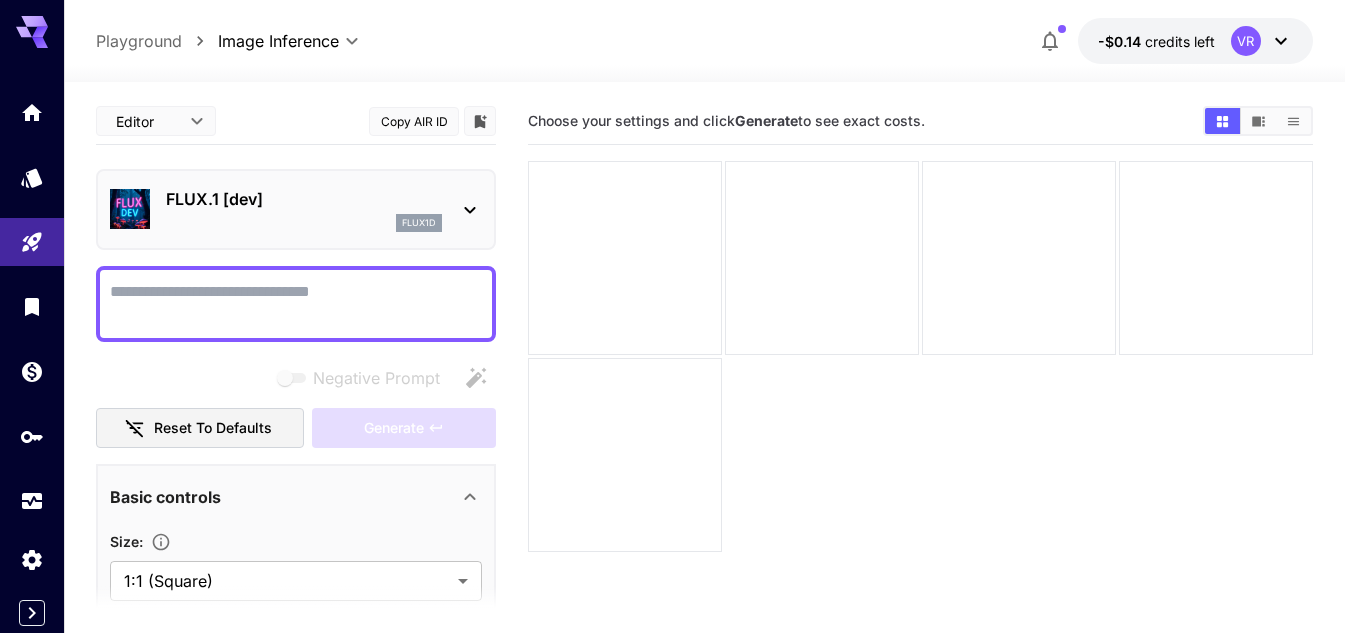 click 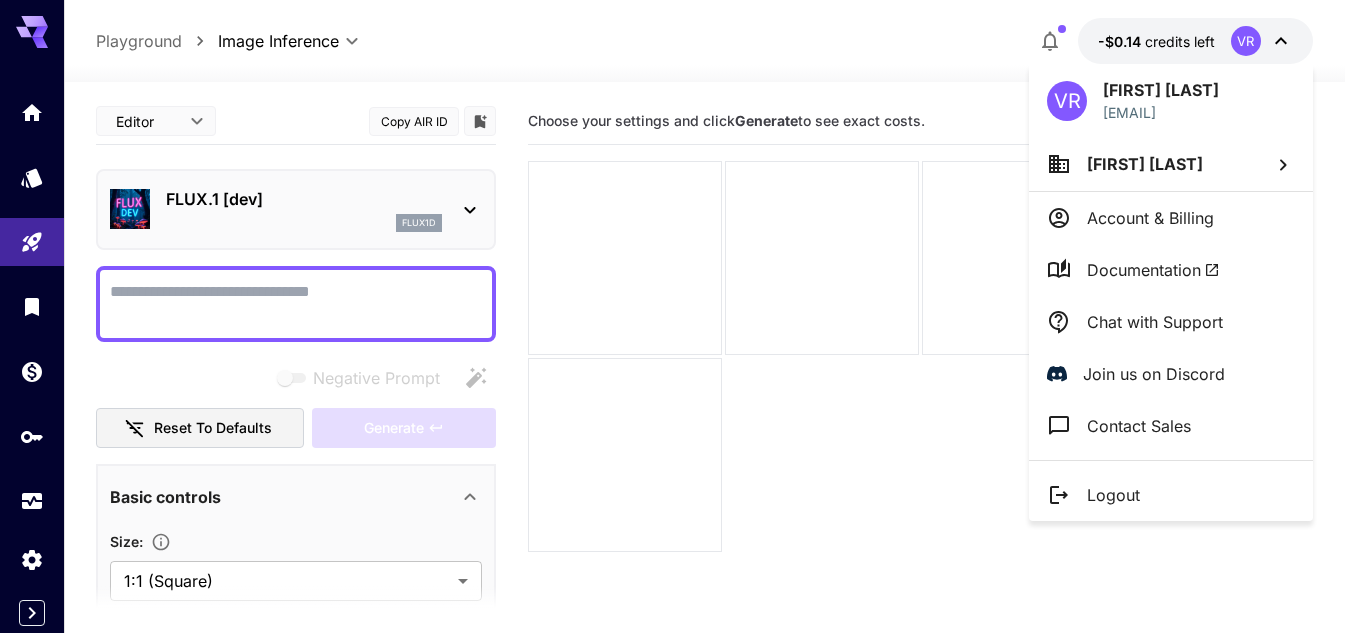 click at bounding box center (680, 316) 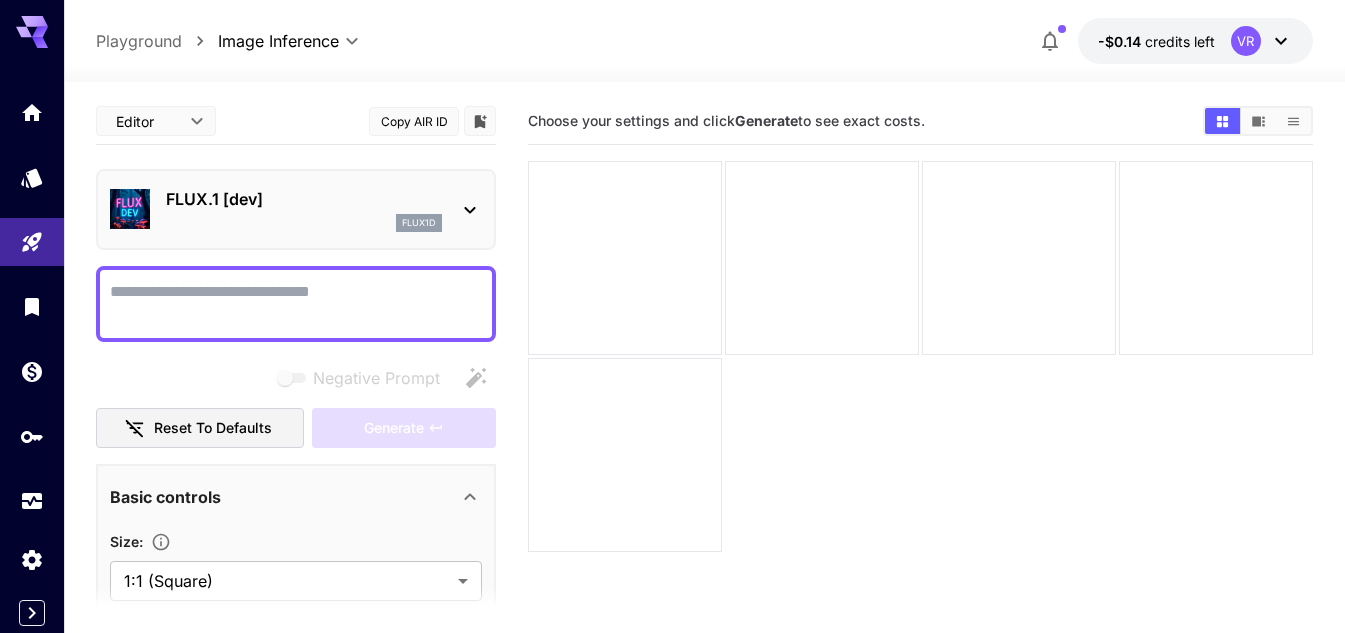 scroll, scrollTop: 200, scrollLeft: 0, axis: vertical 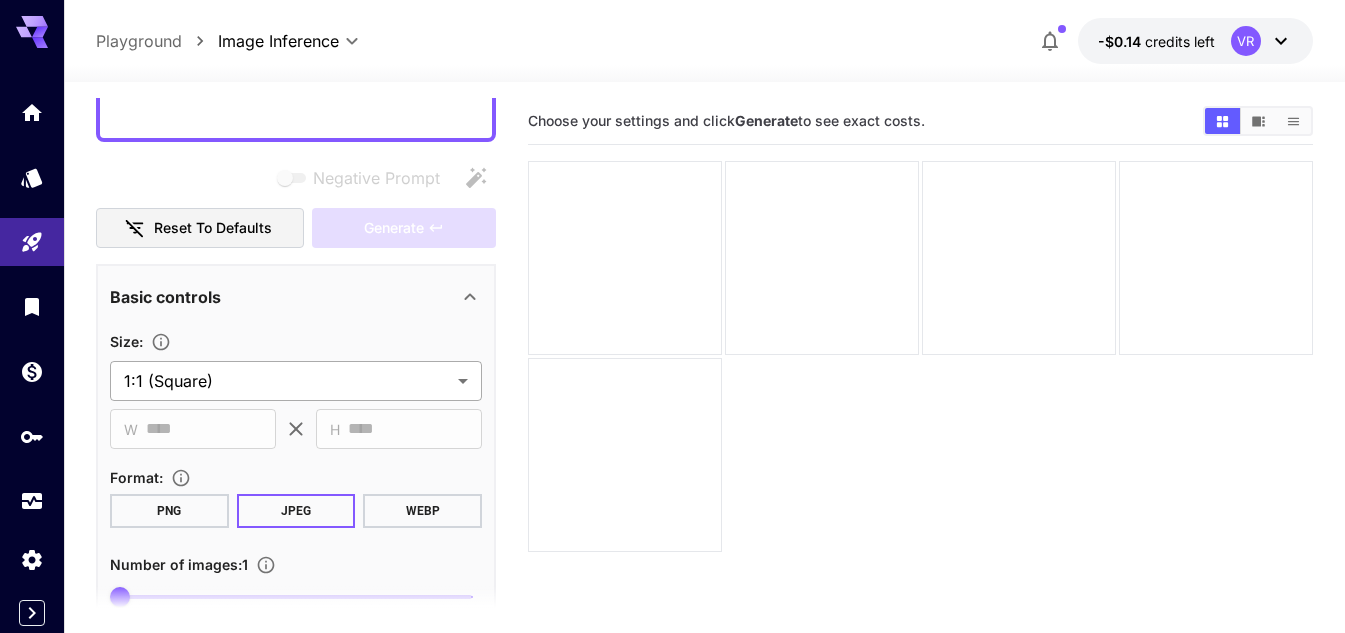 click on "**********" at bounding box center [672, 395] 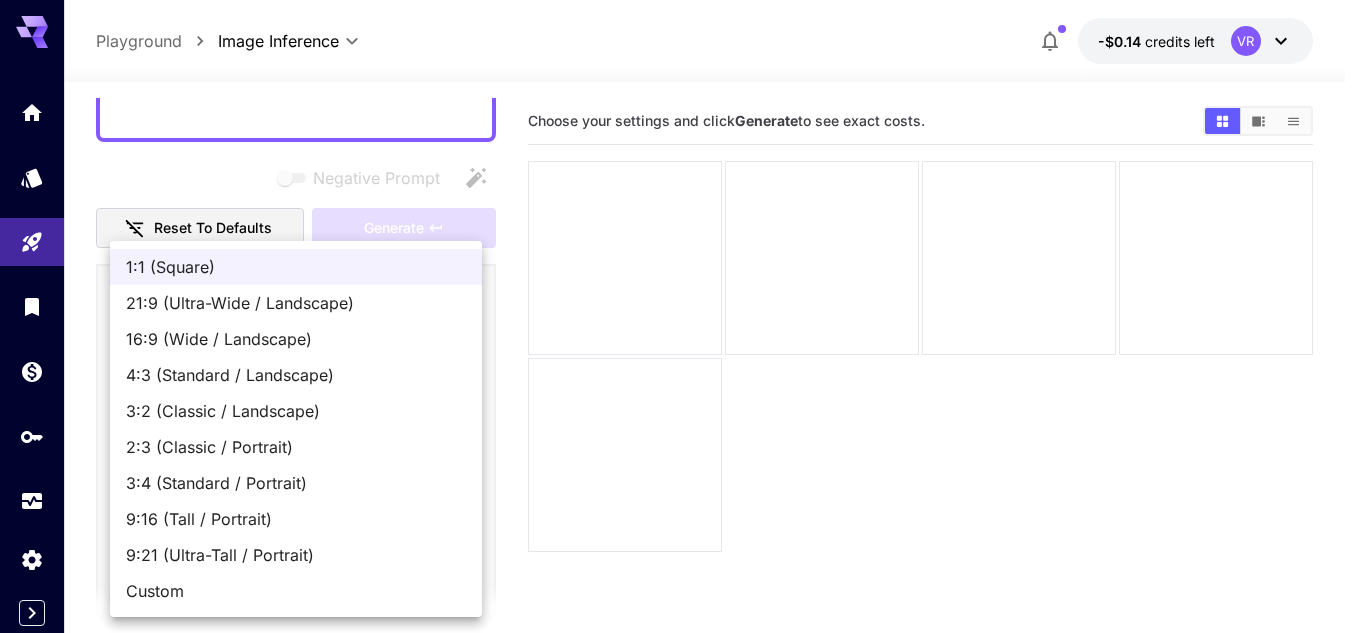 click on "16:9 (Wide / Landscape)" at bounding box center (296, 339) 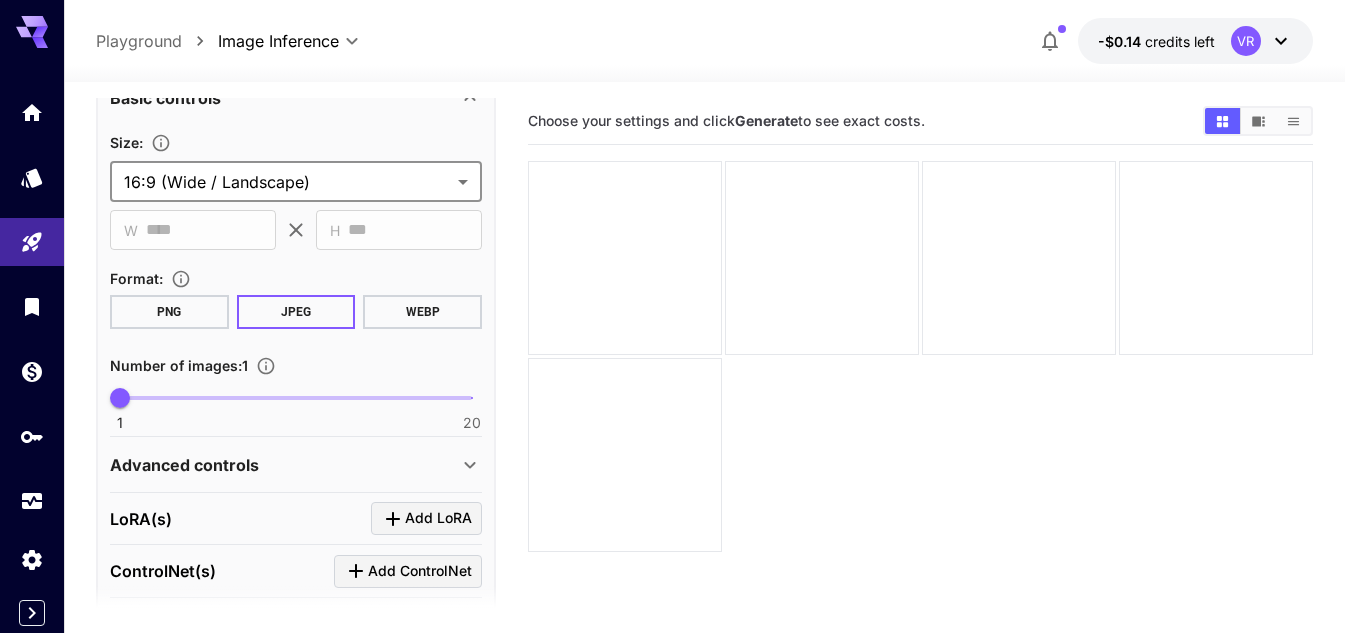 scroll, scrollTop: 400, scrollLeft: 0, axis: vertical 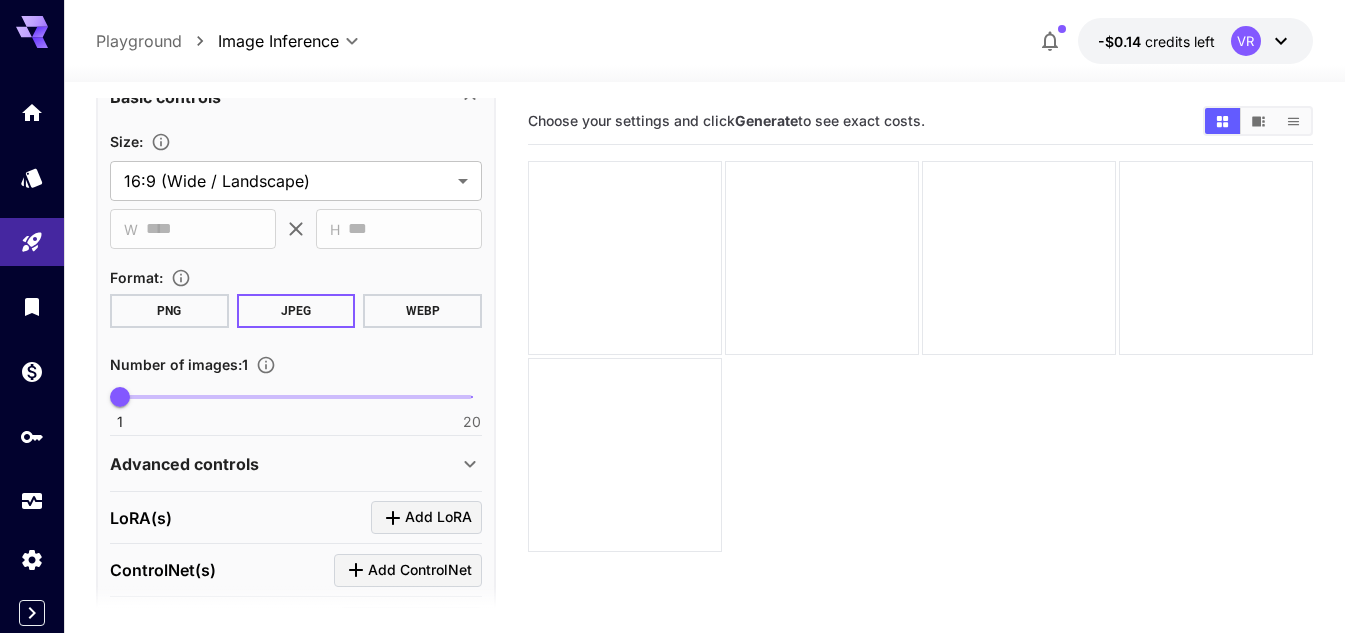 click on "PNG" at bounding box center (169, 311) 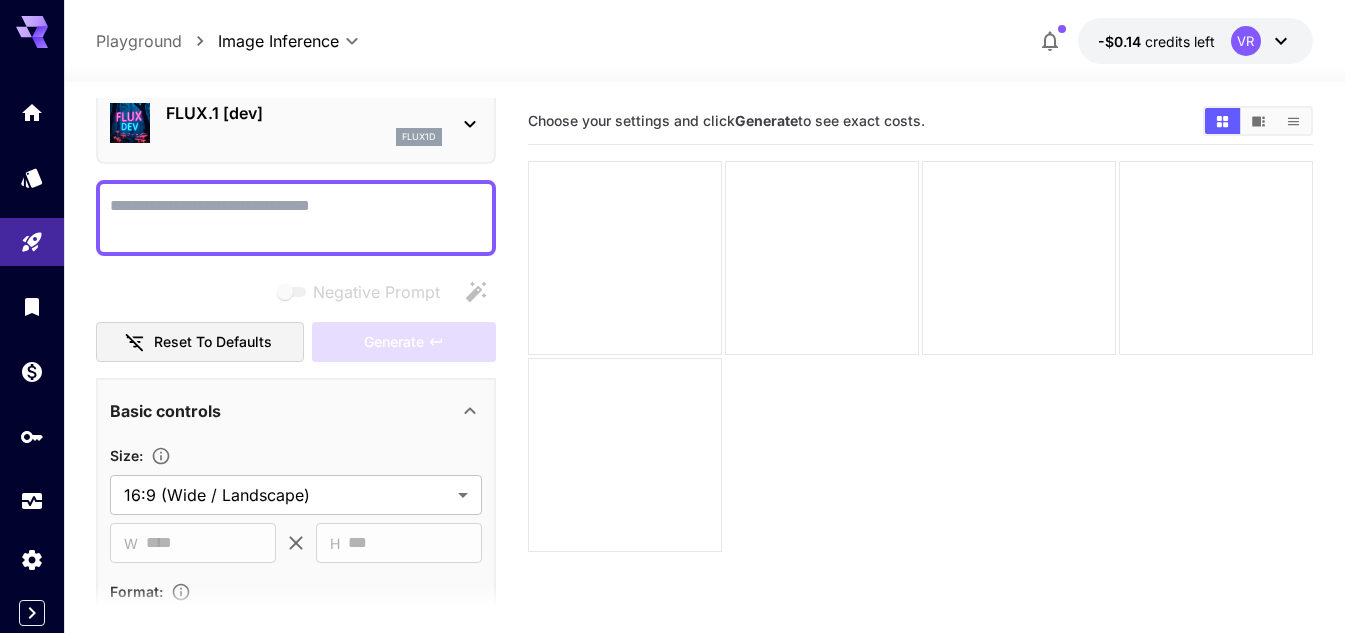 scroll, scrollTop: 84, scrollLeft: 0, axis: vertical 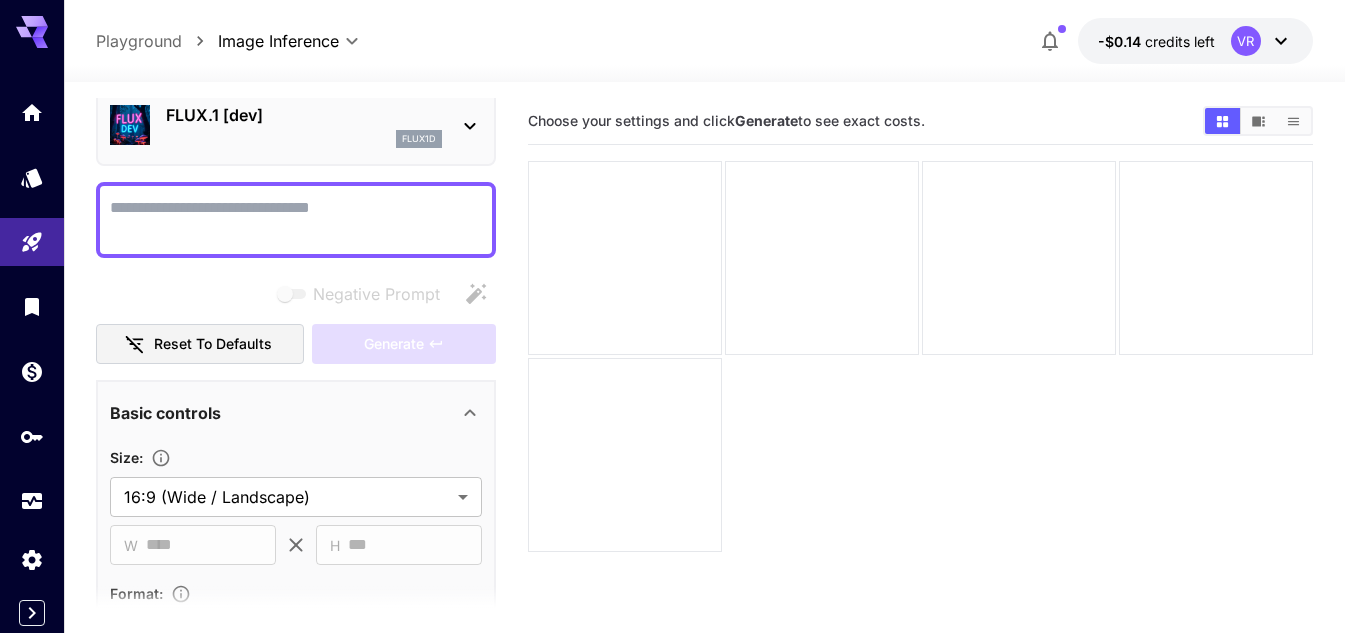 click on "Negative Prompt" at bounding box center (296, 220) 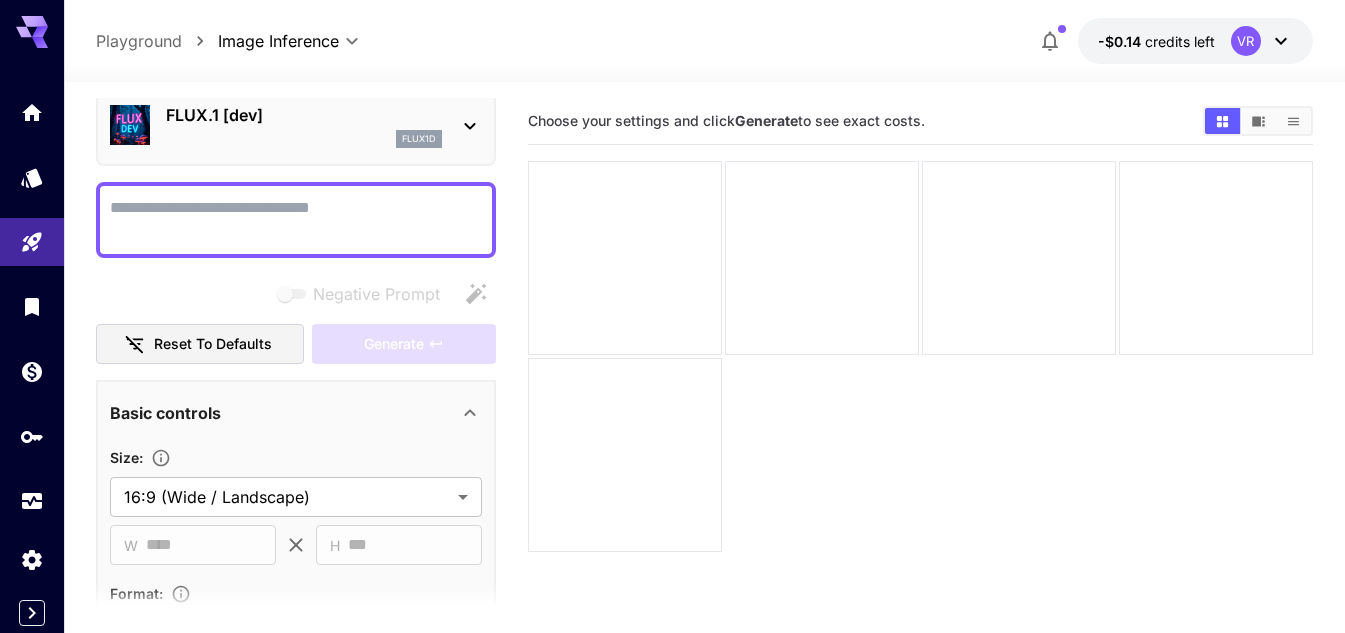 click on "Negative Prompt" at bounding box center (296, 220) 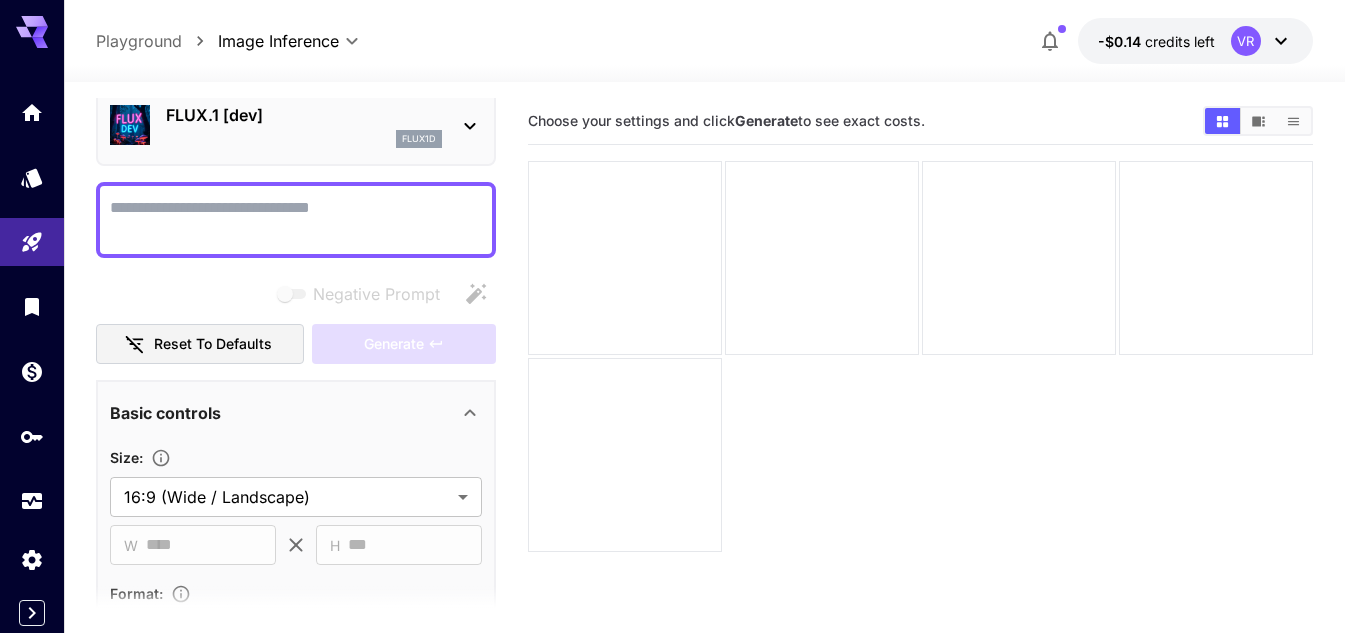 paste on "**********" 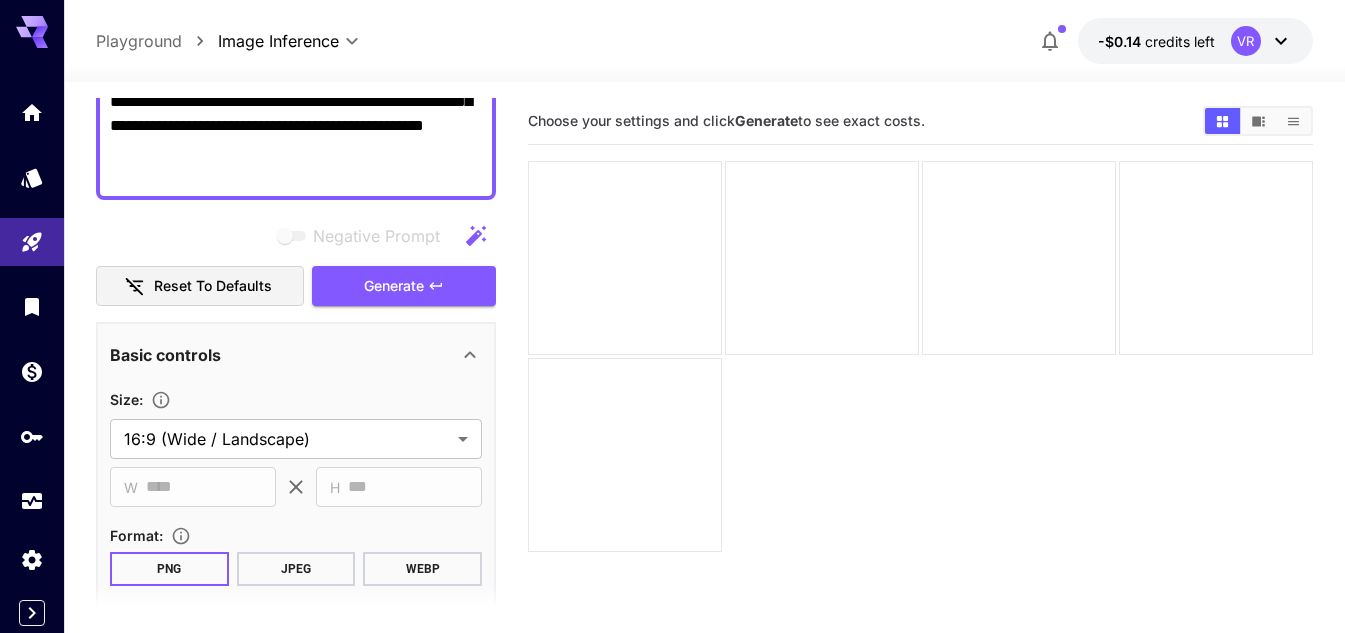 scroll, scrollTop: 384, scrollLeft: 0, axis: vertical 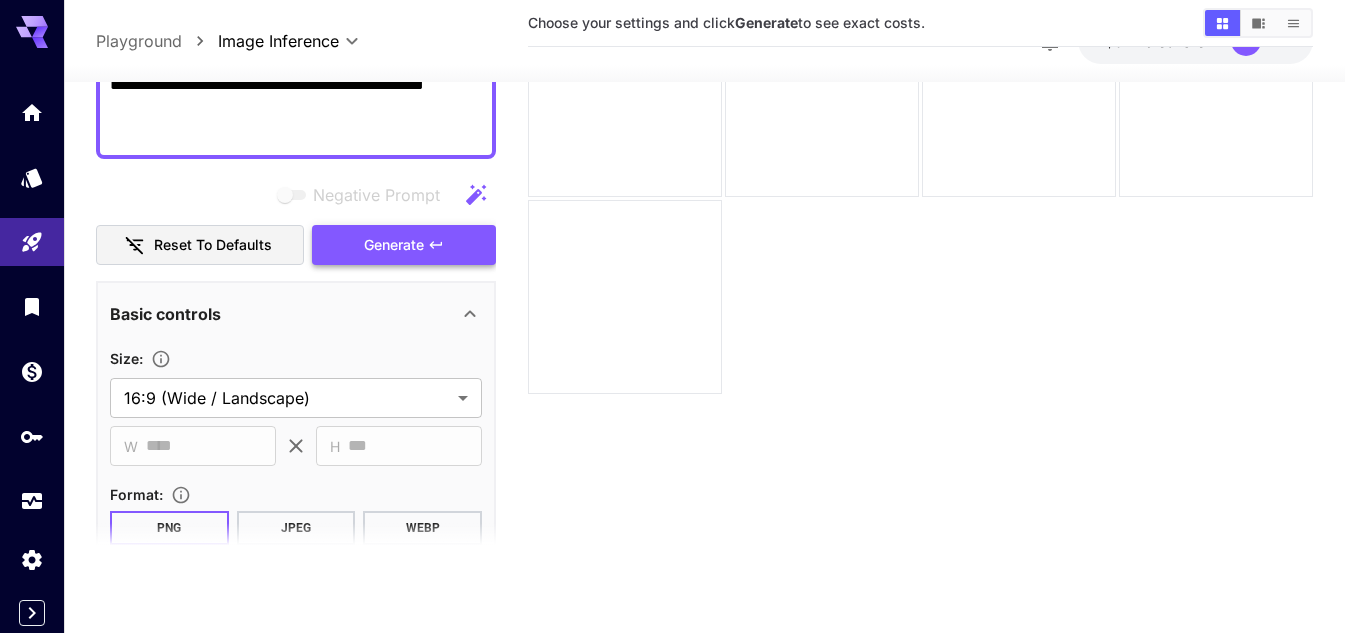 type on "**********" 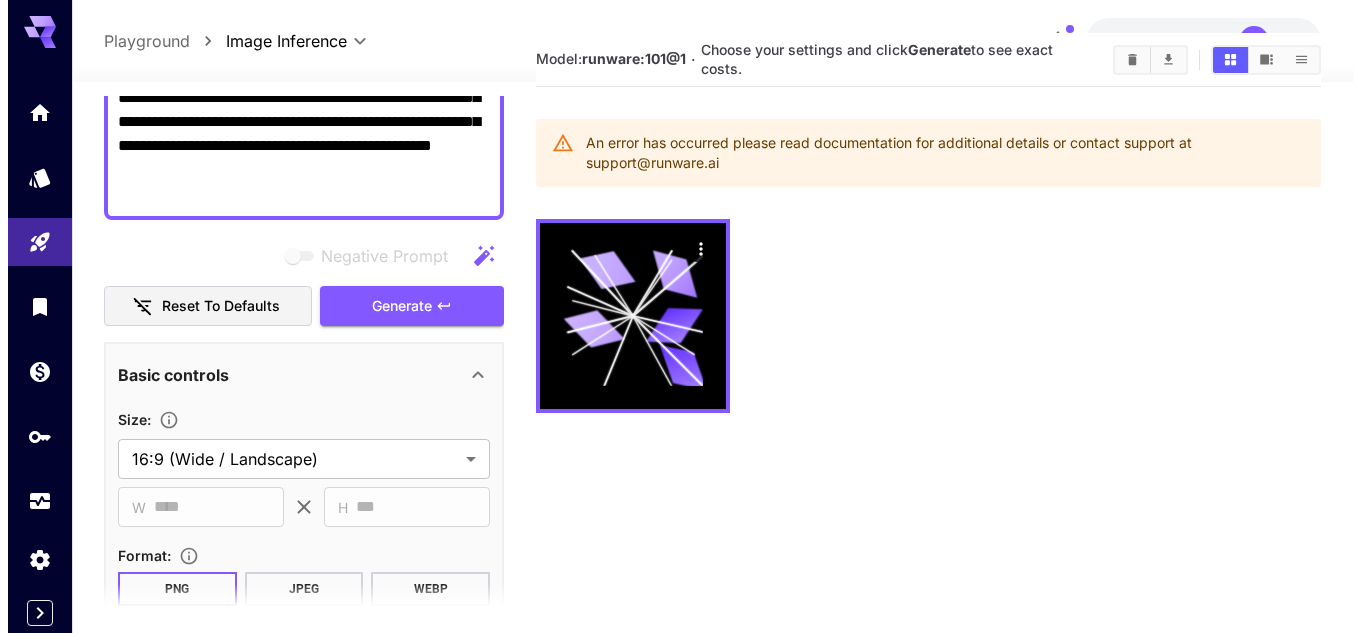 scroll, scrollTop: 0, scrollLeft: 0, axis: both 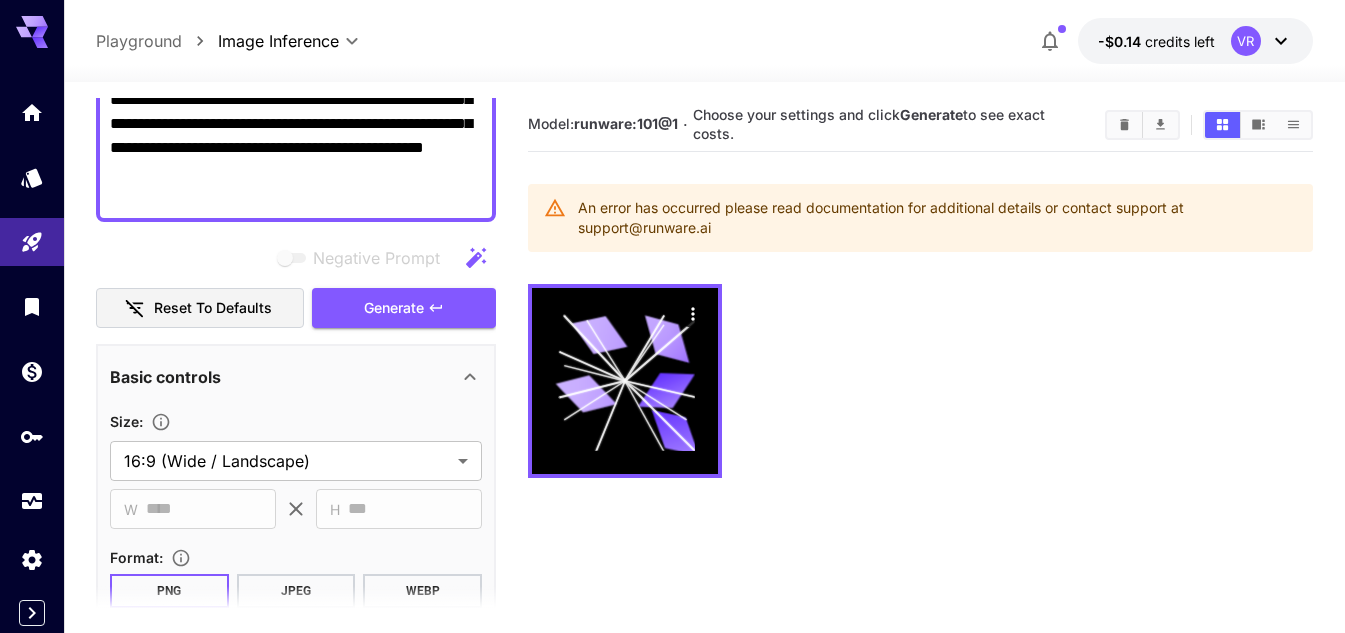 click 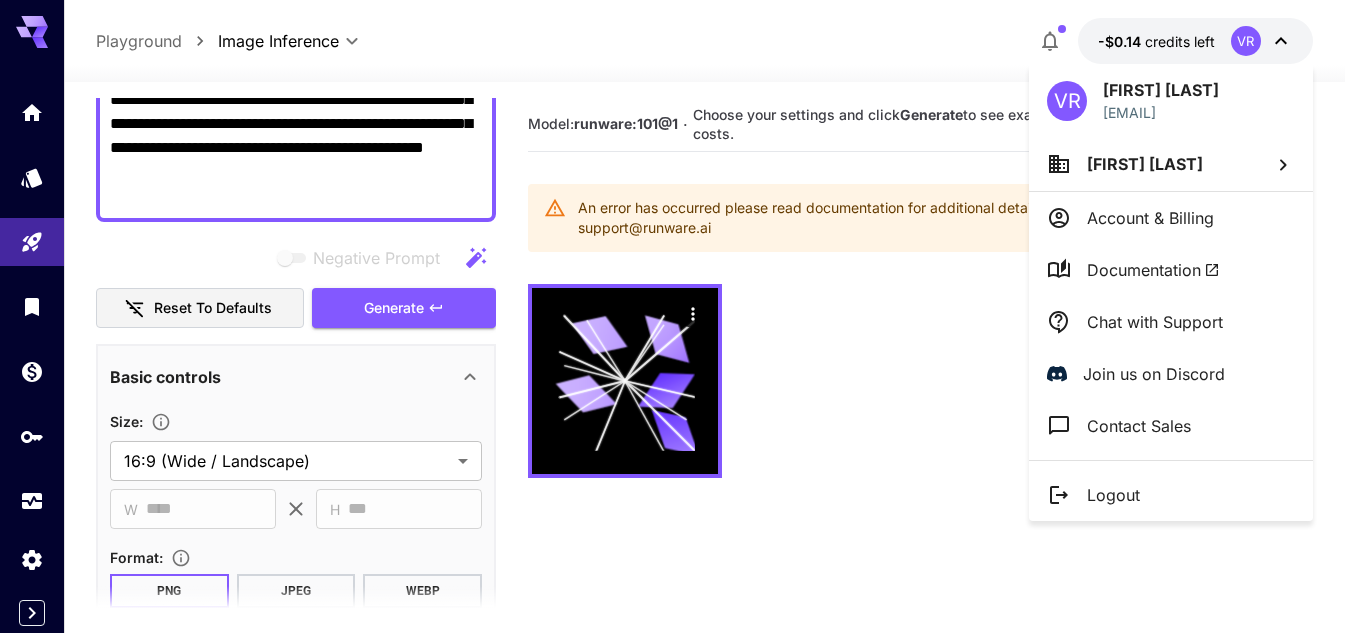 click at bounding box center [680, 316] 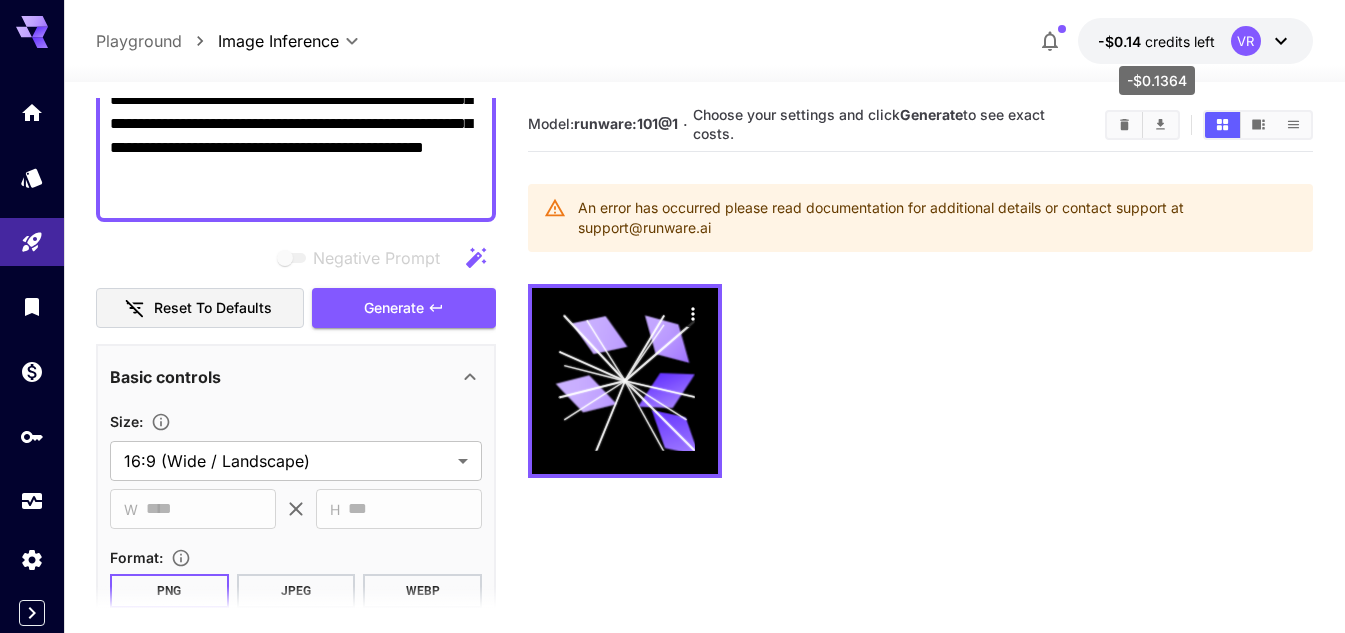 click on "credits left" at bounding box center [1180, 41] 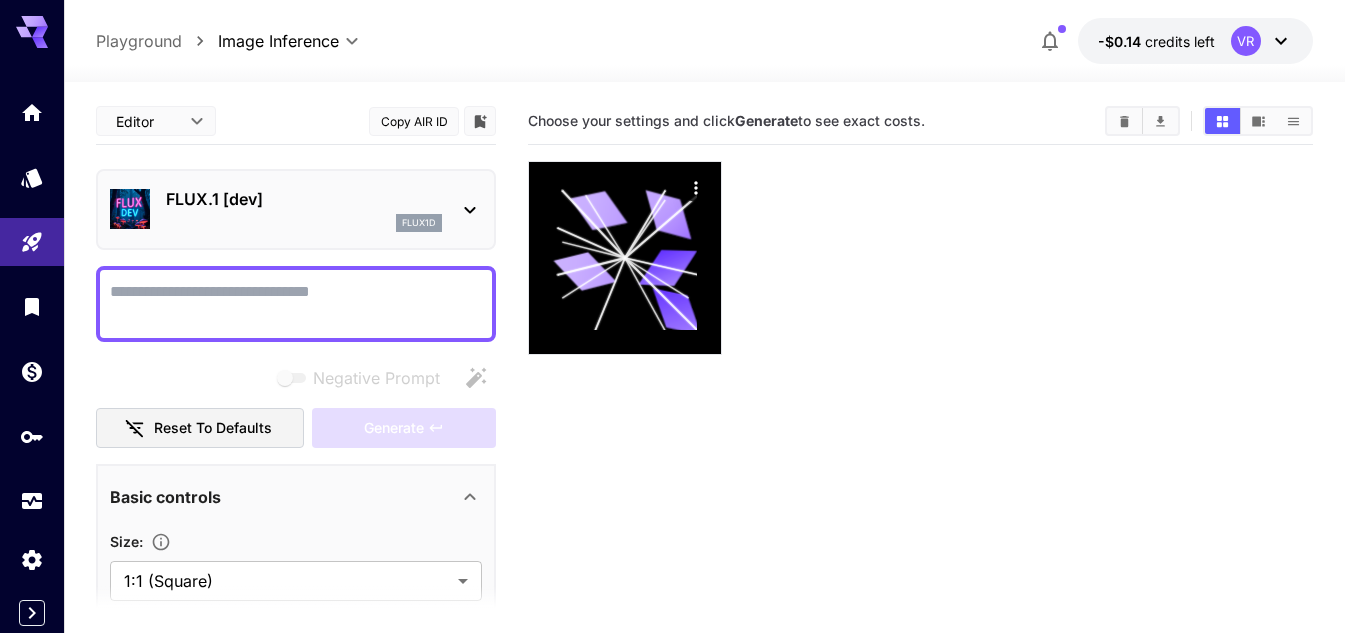 scroll, scrollTop: 0, scrollLeft: 0, axis: both 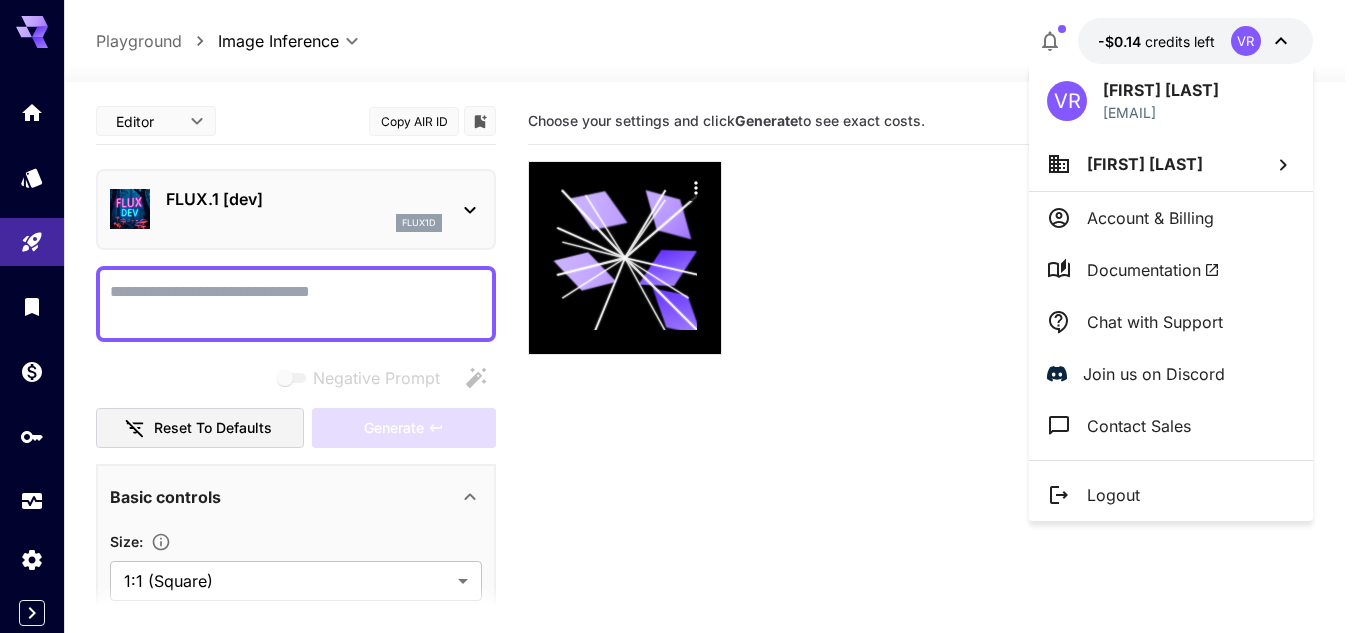 click at bounding box center [680, 316] 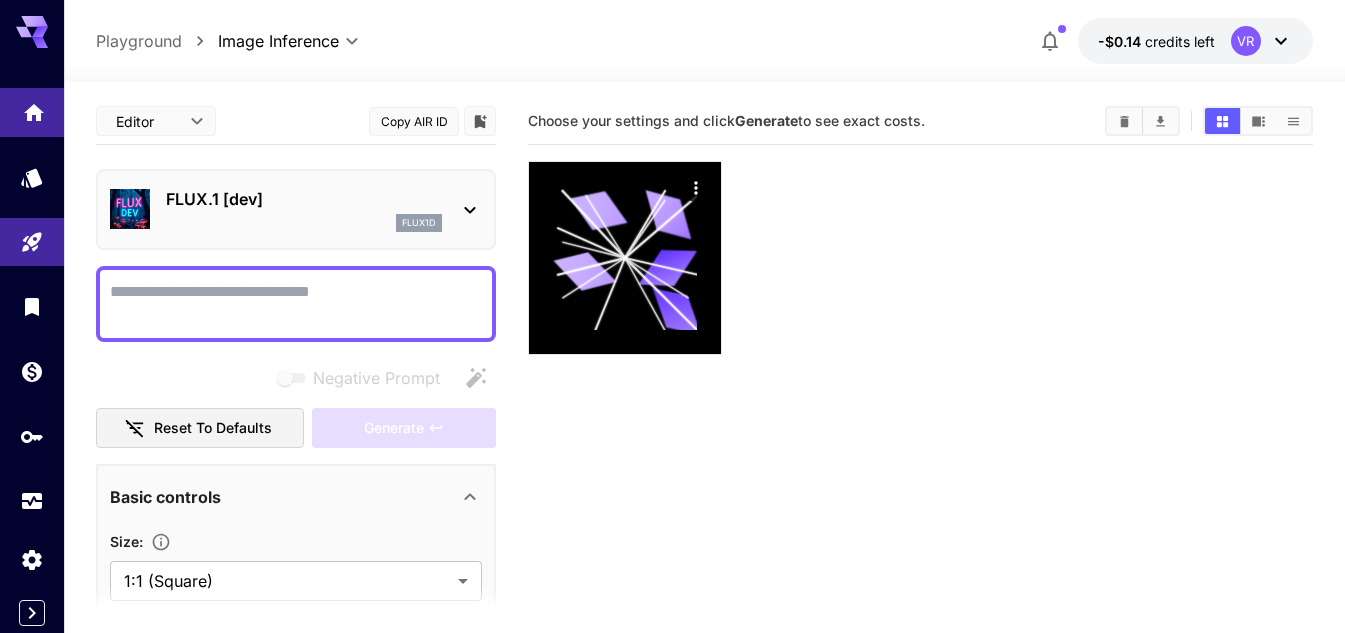 click 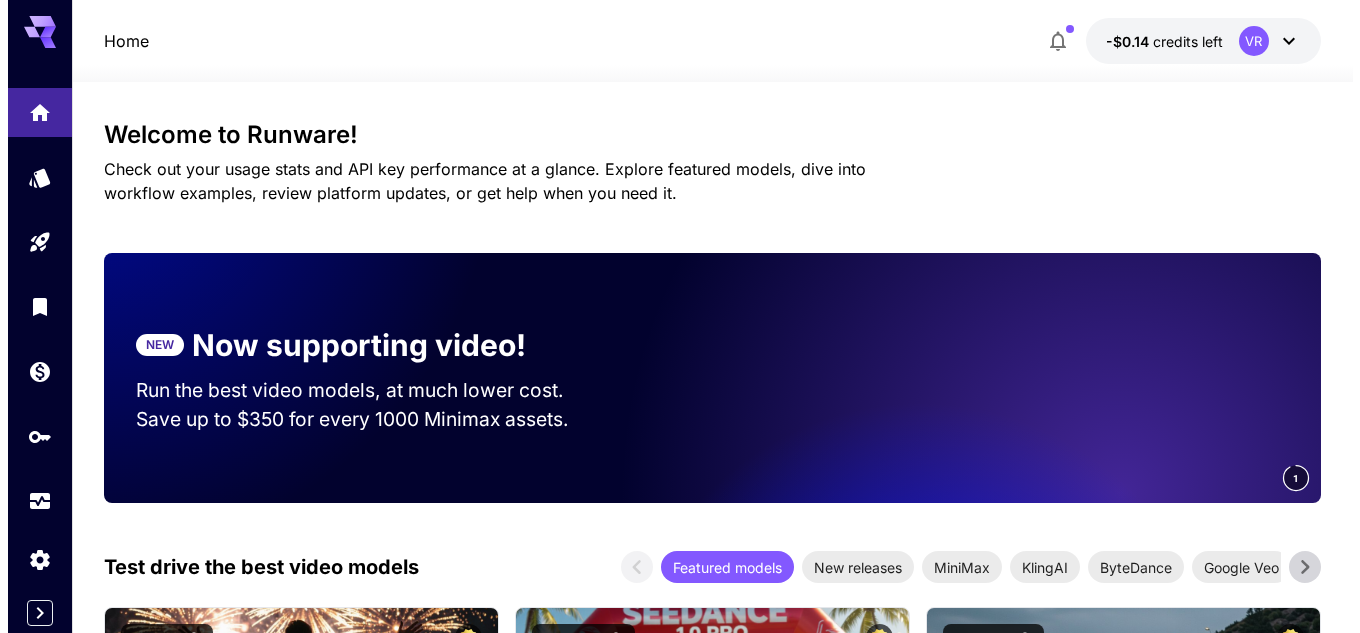 scroll, scrollTop: 0, scrollLeft: 0, axis: both 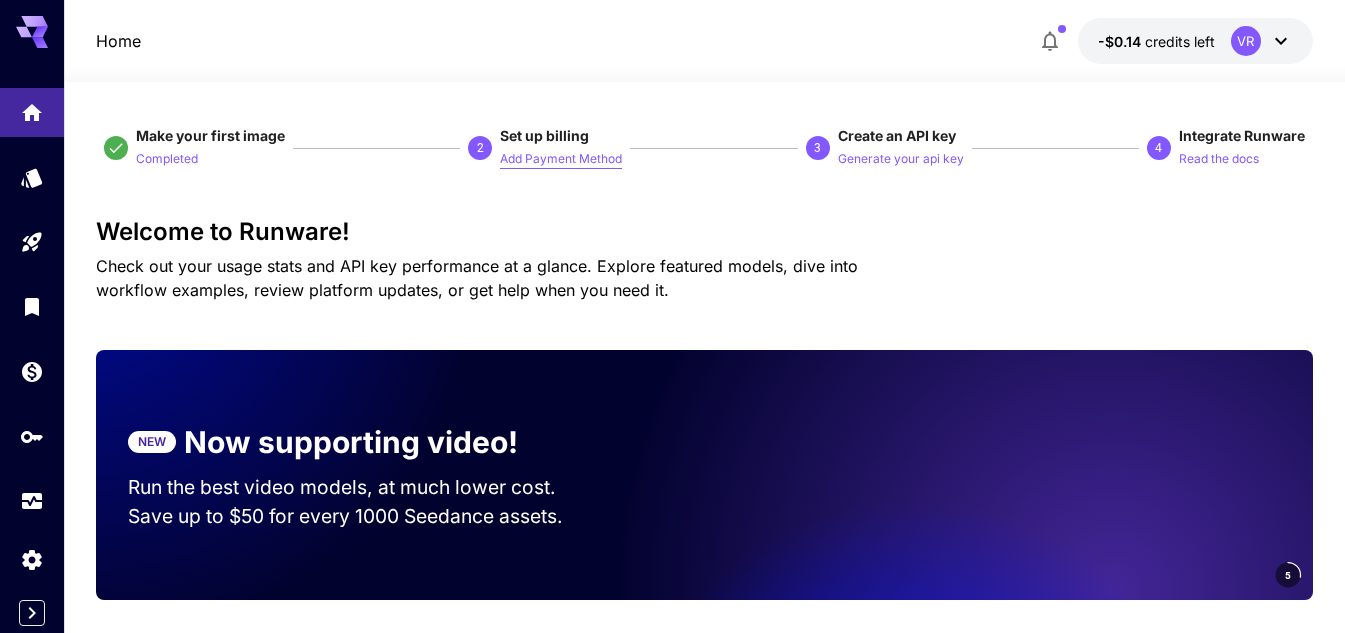 click on "Add Payment Method" at bounding box center (561, 159) 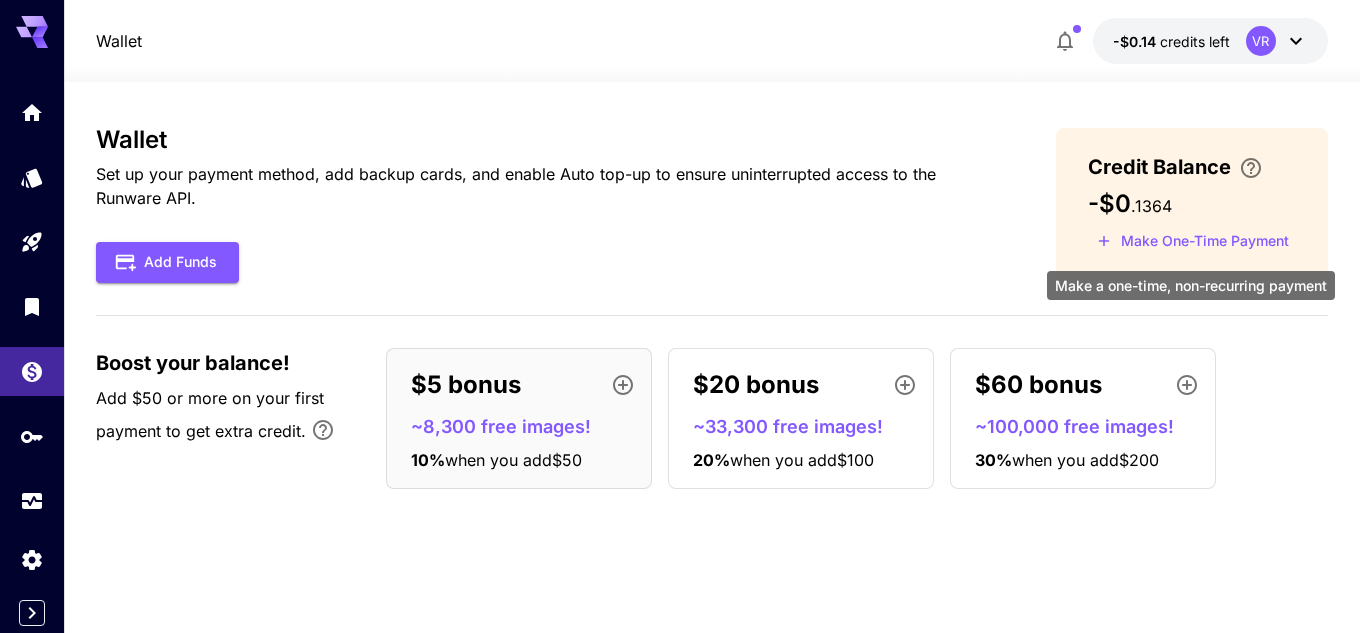 click on "Make One-Time Payment" at bounding box center (1193, 241) 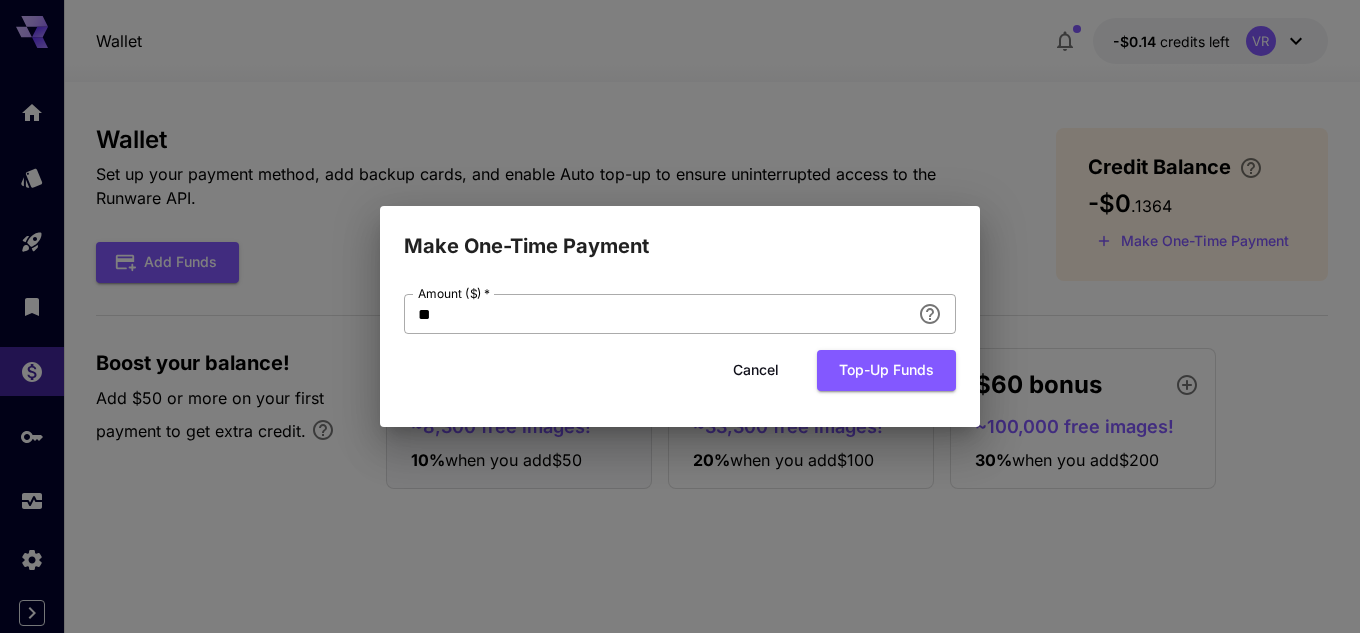 click on "**" at bounding box center (657, 314) 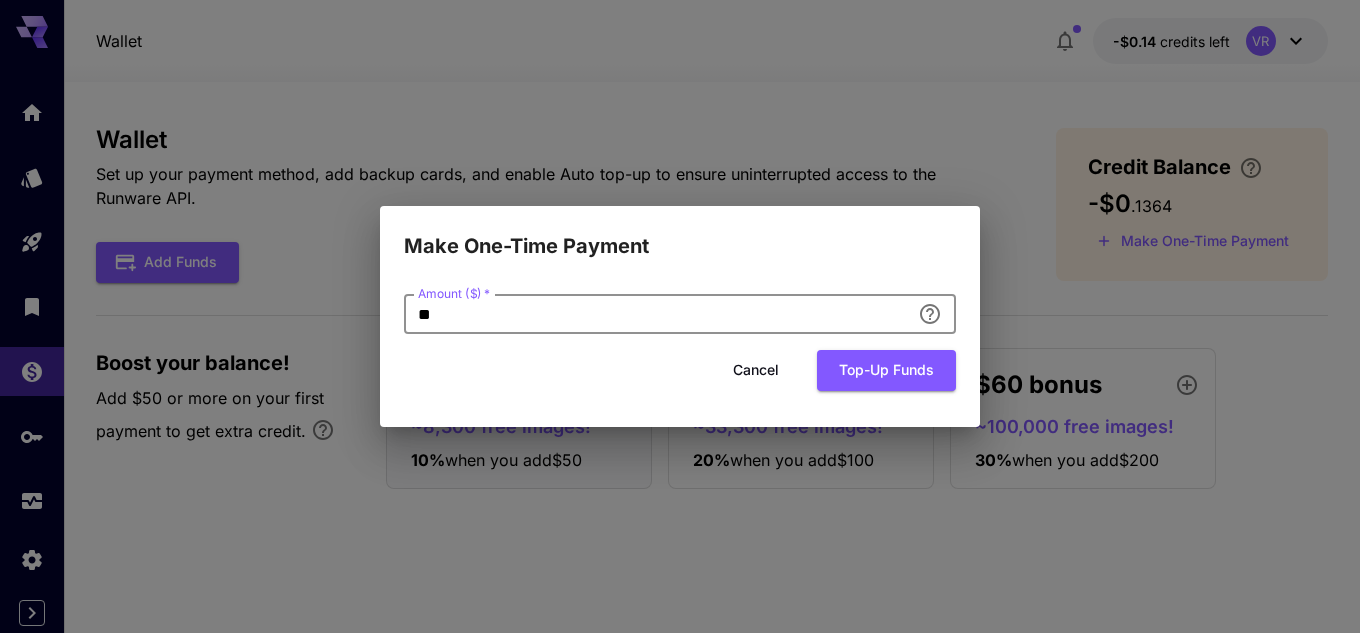 click on "**" at bounding box center [657, 314] 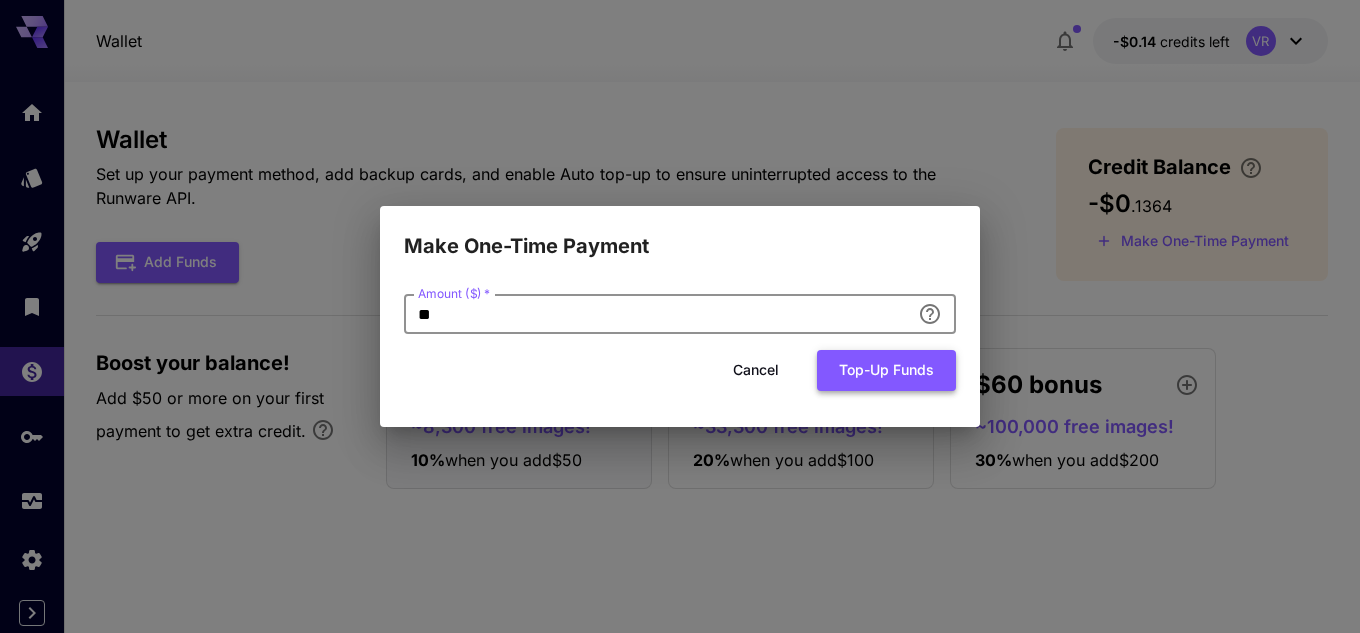 click on "Top-up funds" at bounding box center (886, 370) 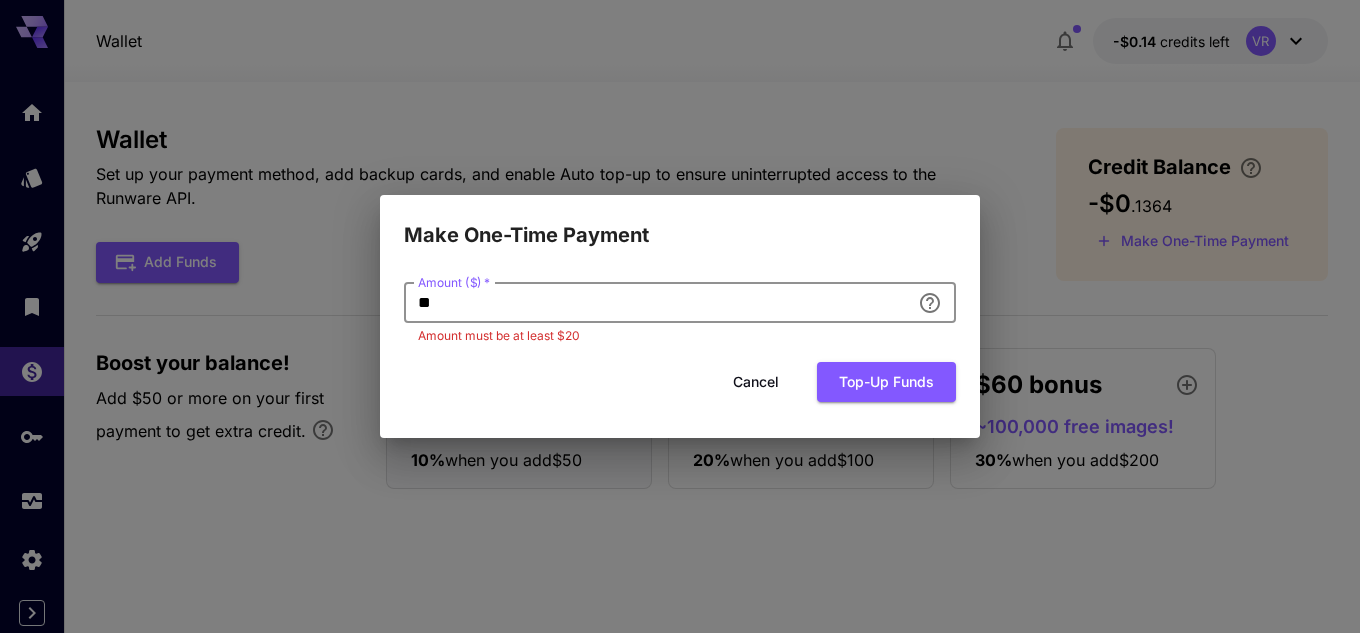 click on "**" at bounding box center (657, 303) 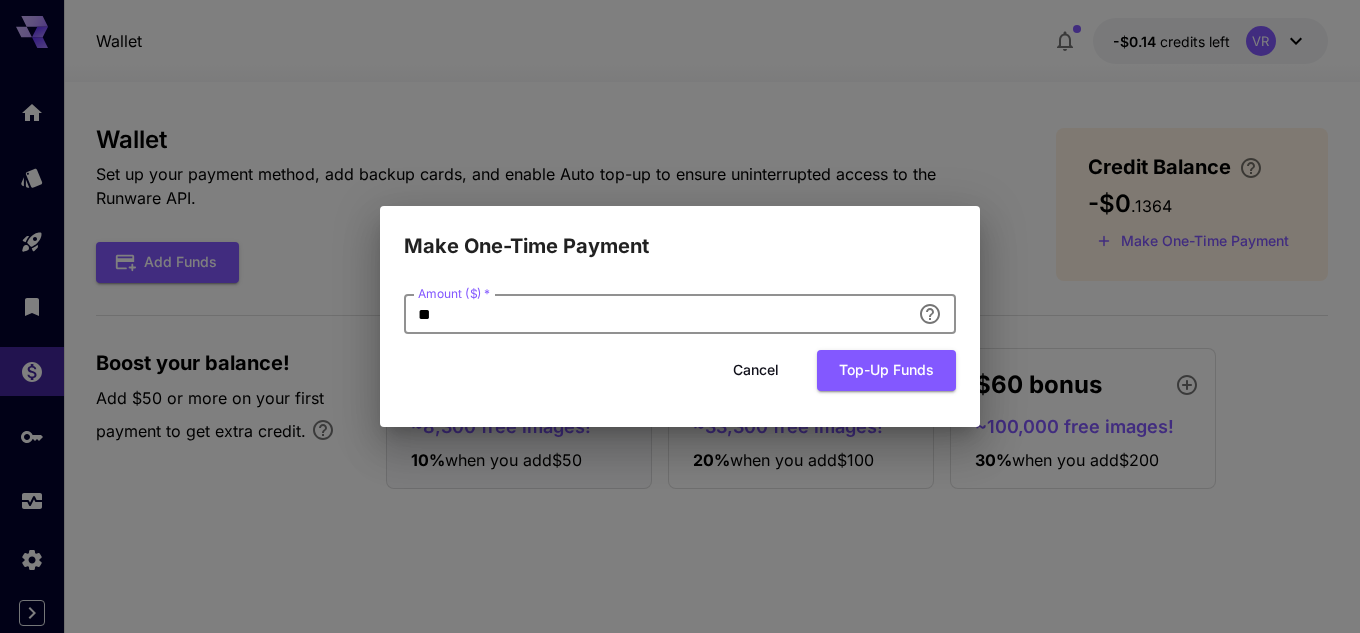 type on "**" 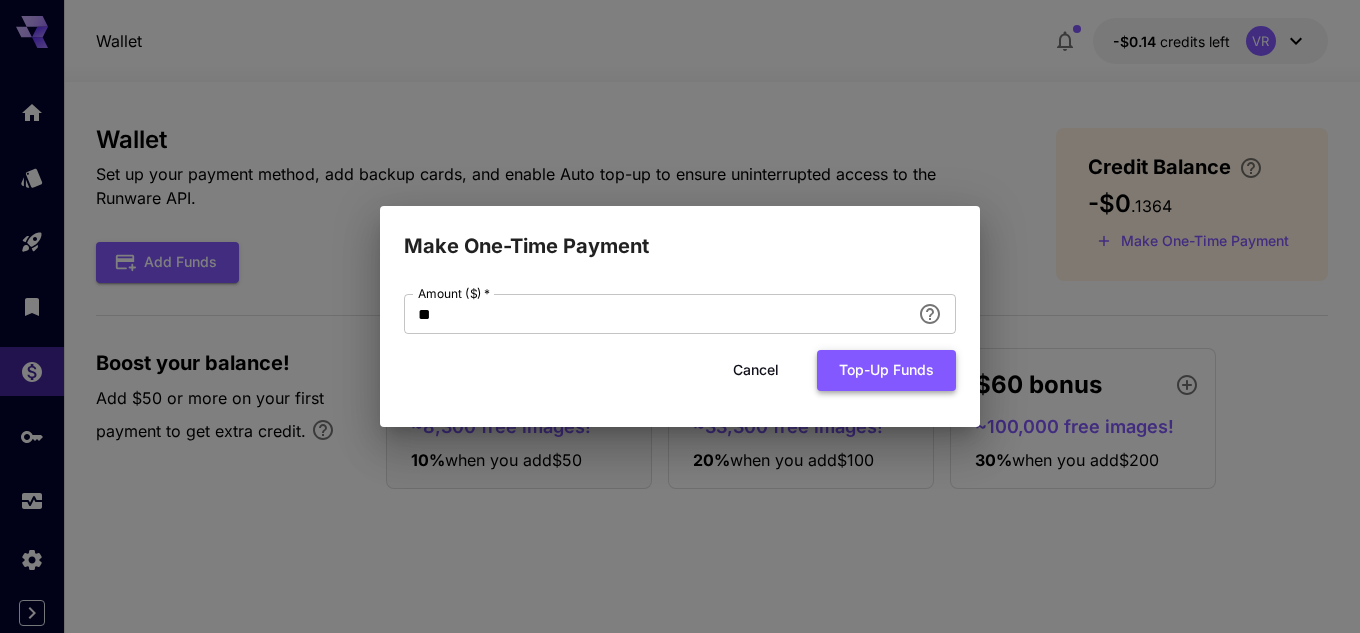 click on "Top-up funds" at bounding box center (886, 370) 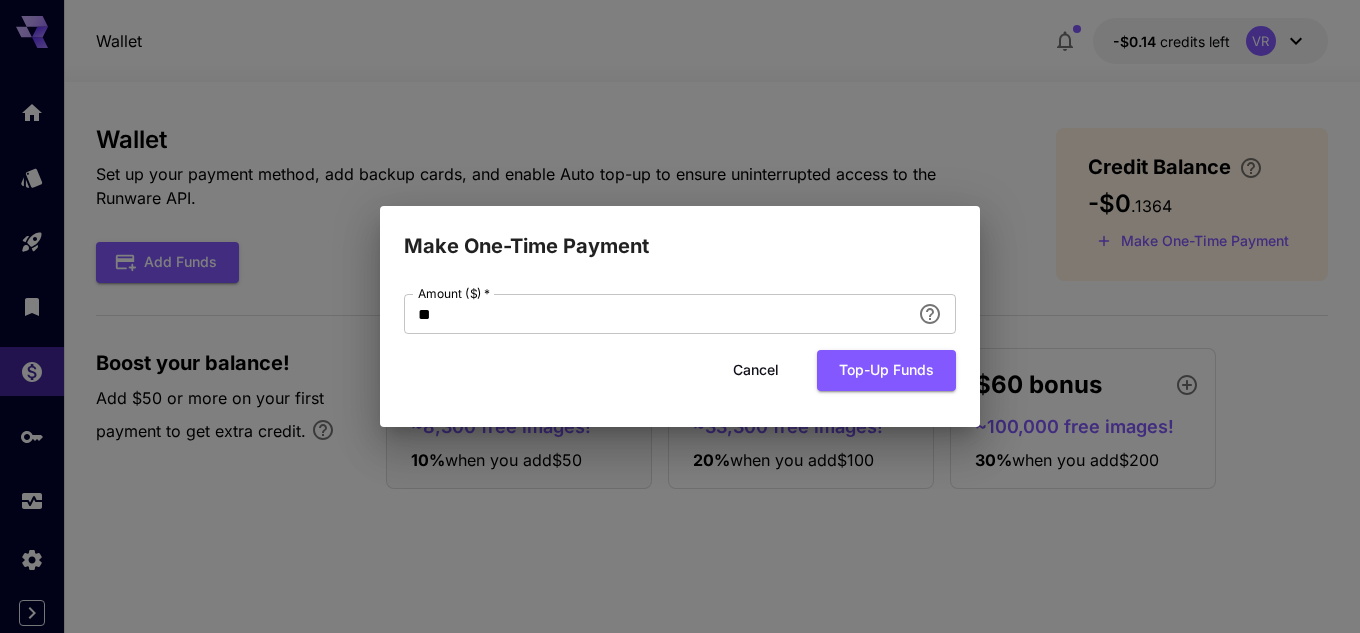 click on "Make One-Time Payment Amount ($)   * ** Amount ($)   * Cancel Top-up funds" at bounding box center [680, 316] 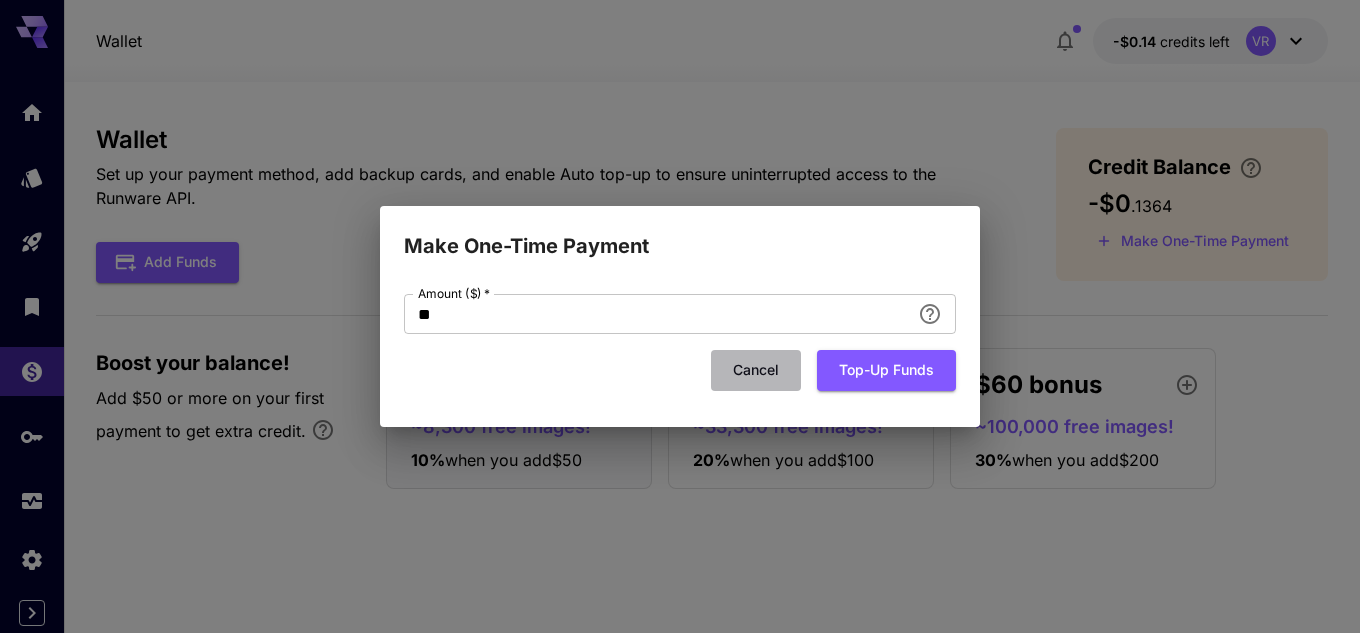 click on "Cancel" at bounding box center [756, 370] 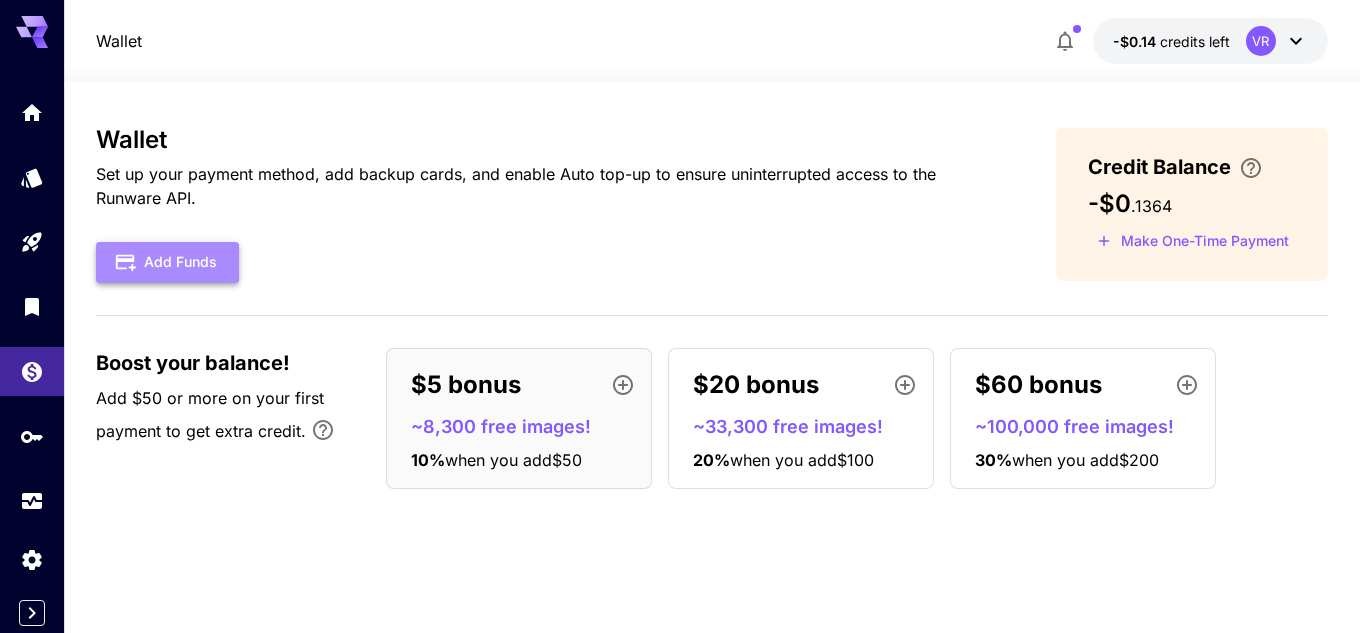 click on "Add Funds" at bounding box center [167, 262] 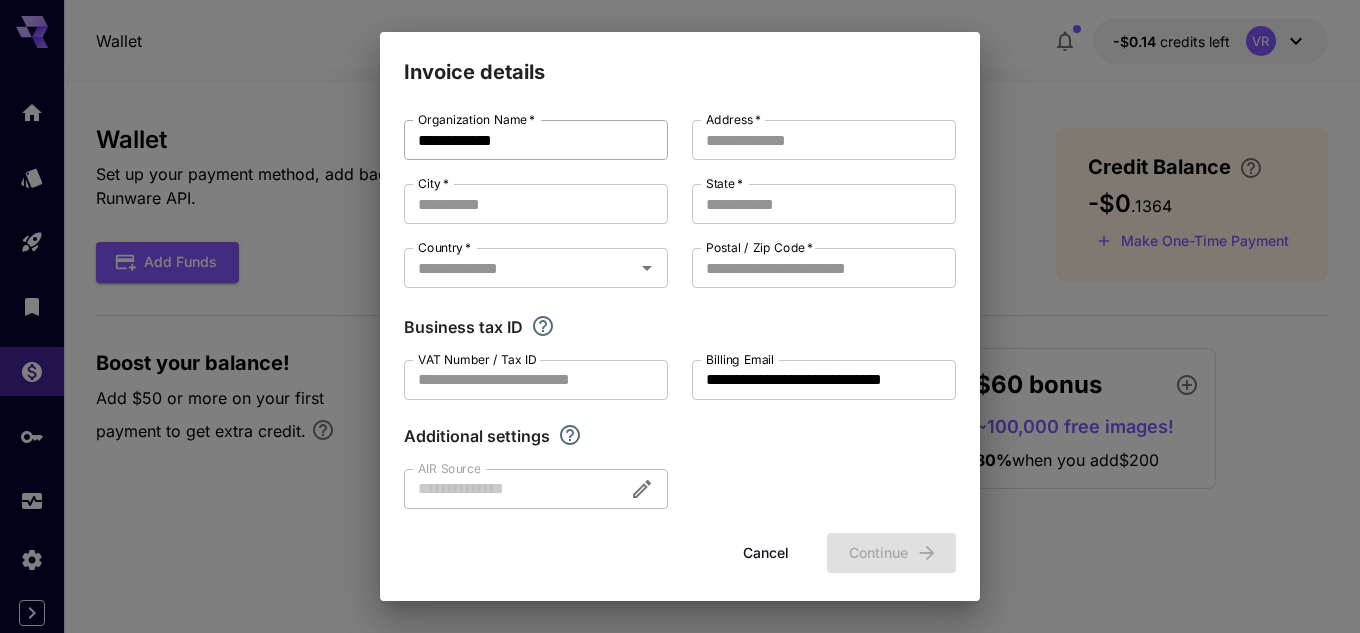 click on "**********" at bounding box center [536, 140] 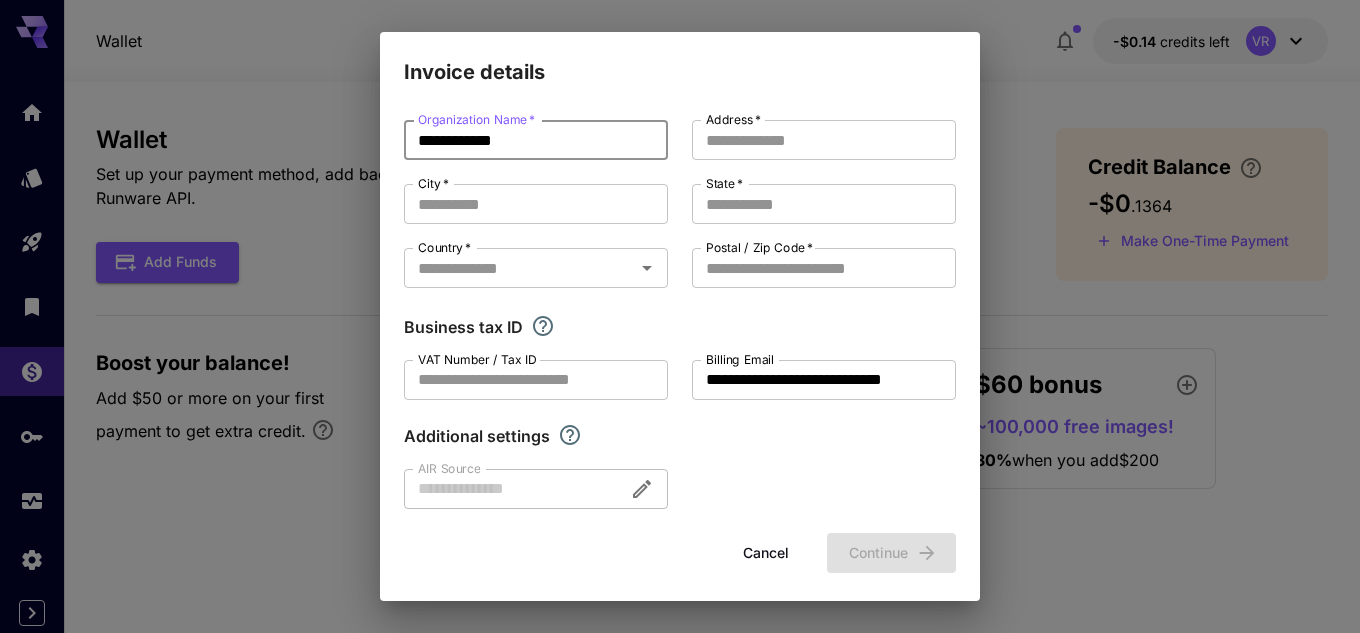 click on "**********" at bounding box center (536, 140) 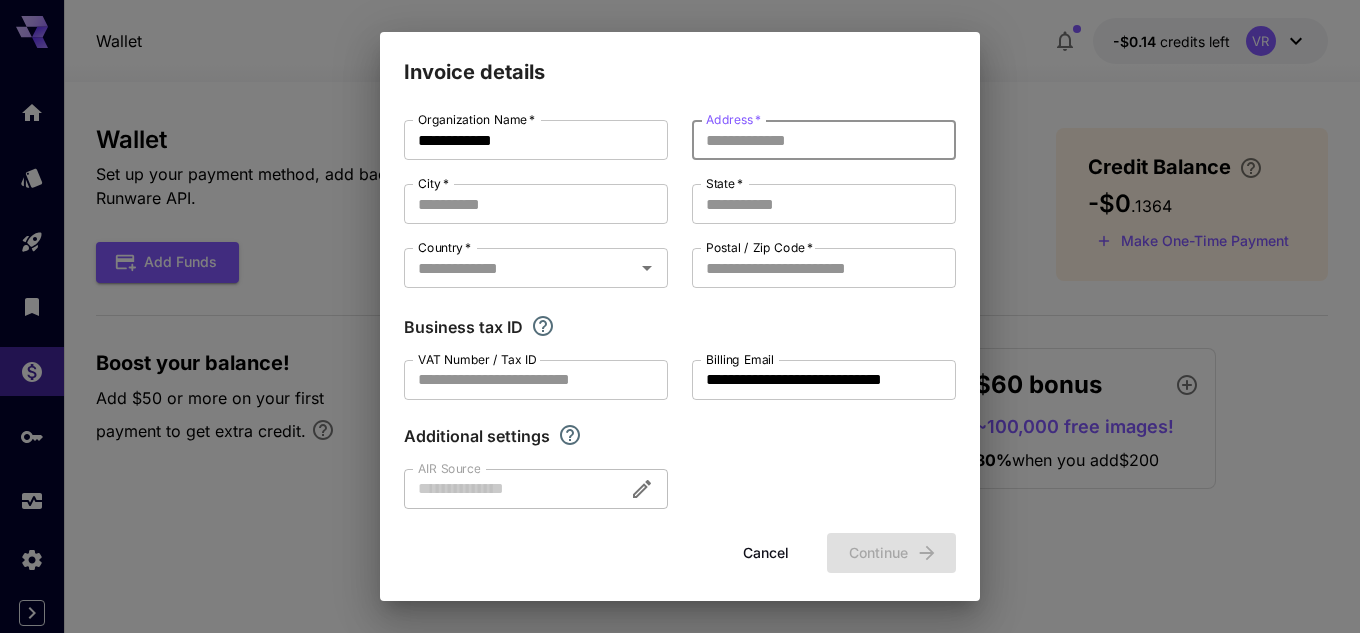 click on "Address   *" at bounding box center [824, 140] 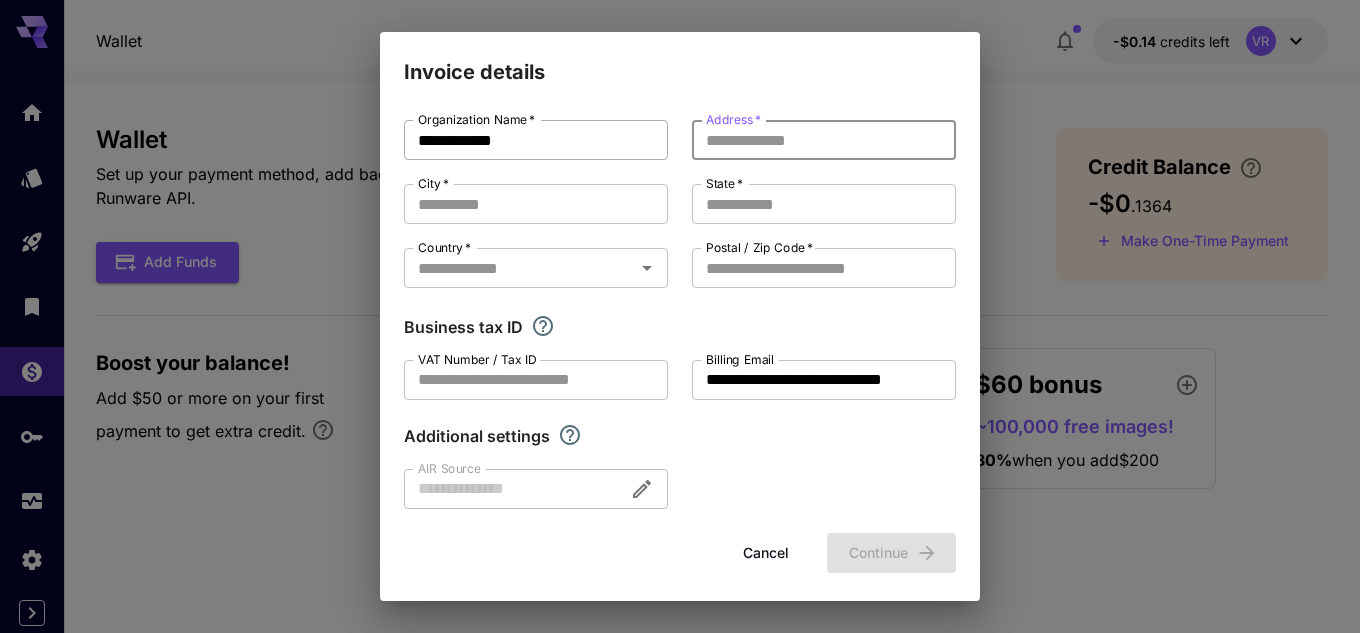 click on "**********" at bounding box center [536, 140] 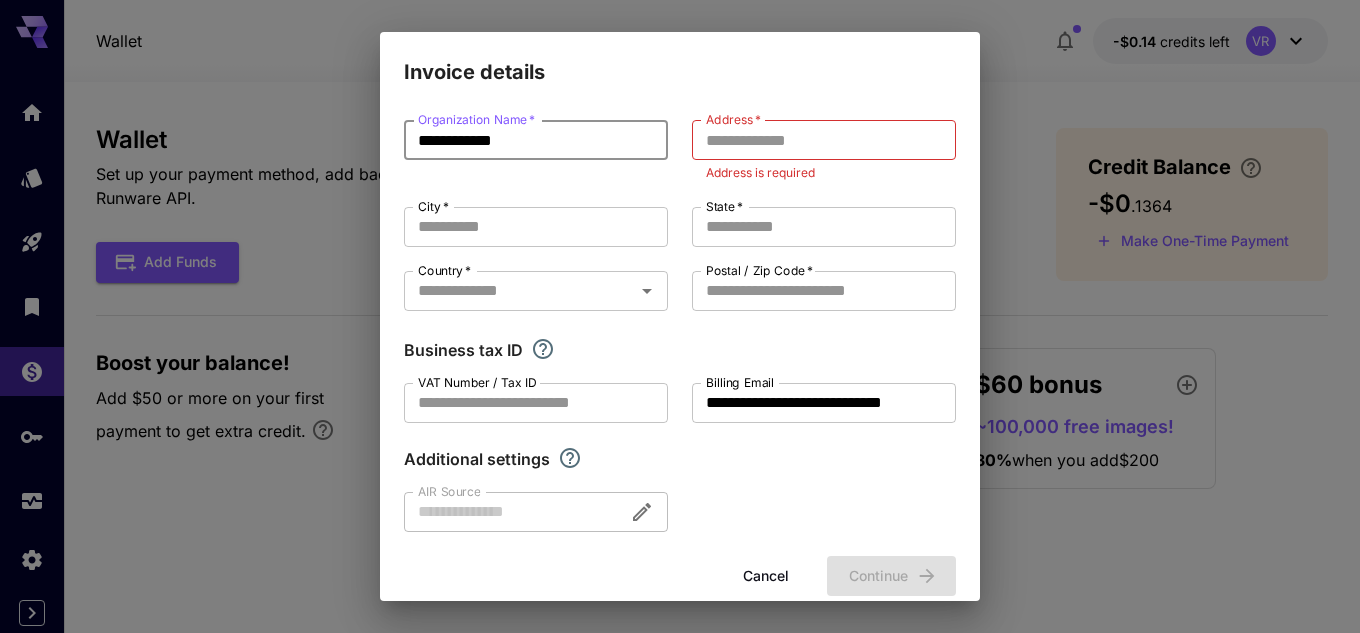 click on "**********" at bounding box center (536, 140) 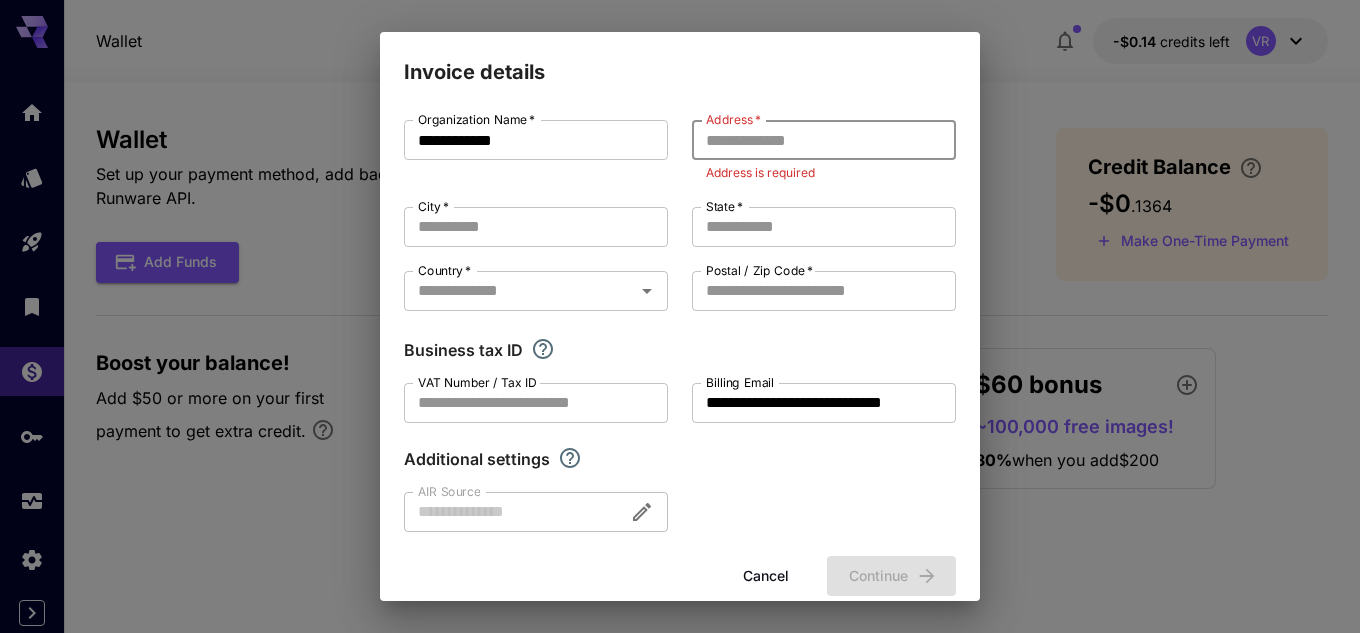 click on "Address   *" at bounding box center (824, 140) 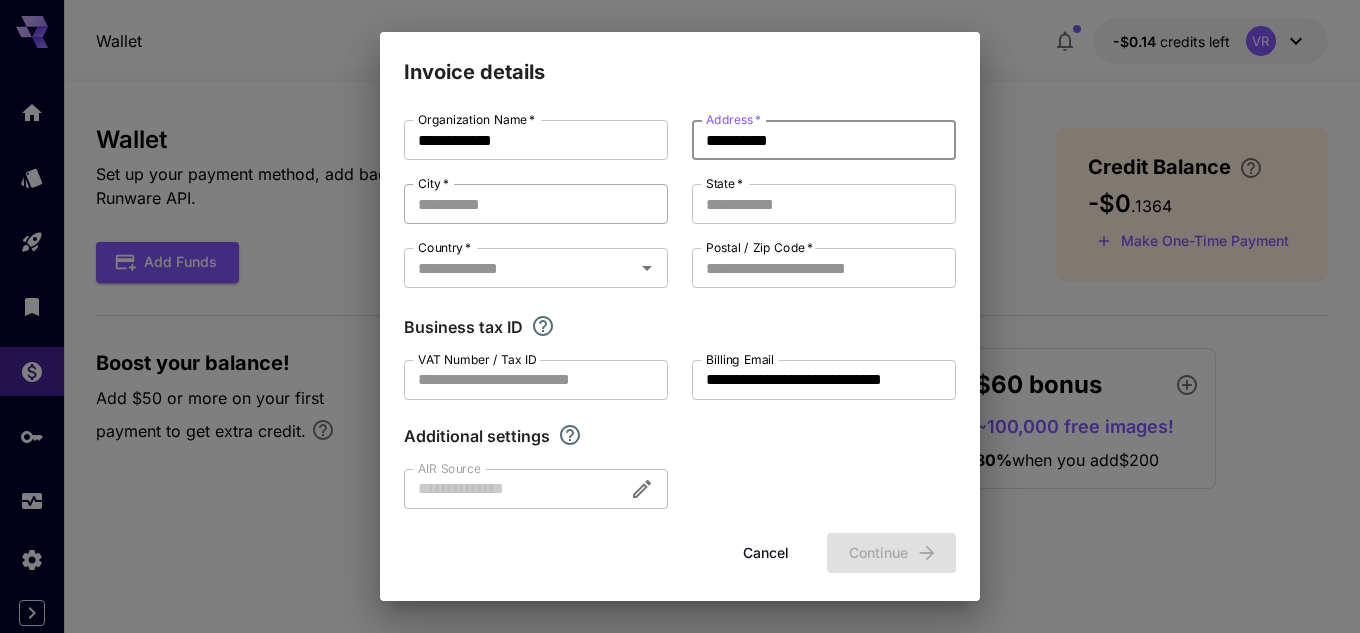 type on "**********" 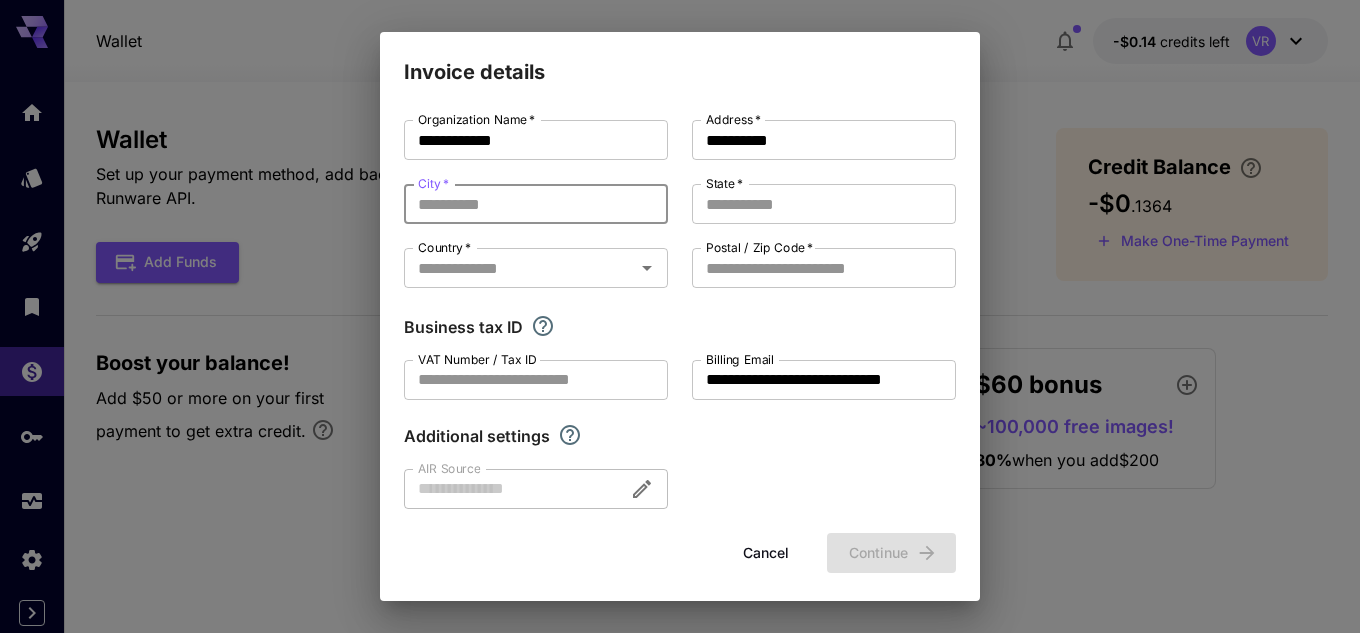 click on "City   *" at bounding box center [536, 204] 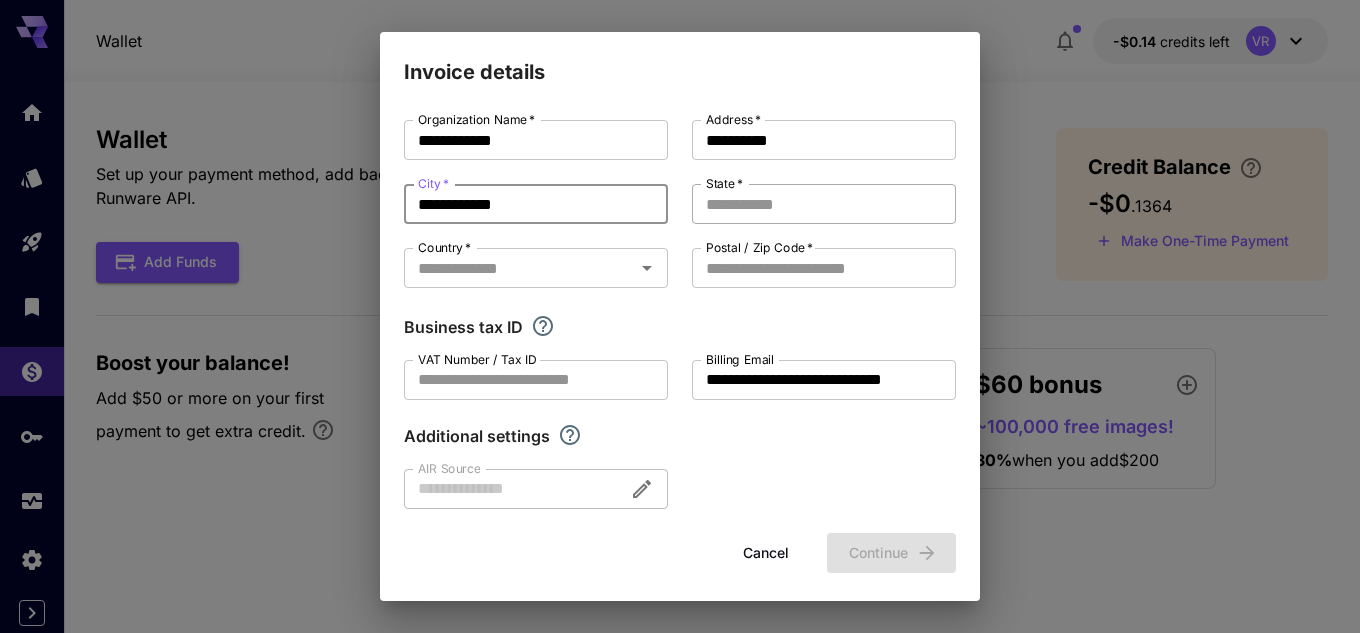type on "**********" 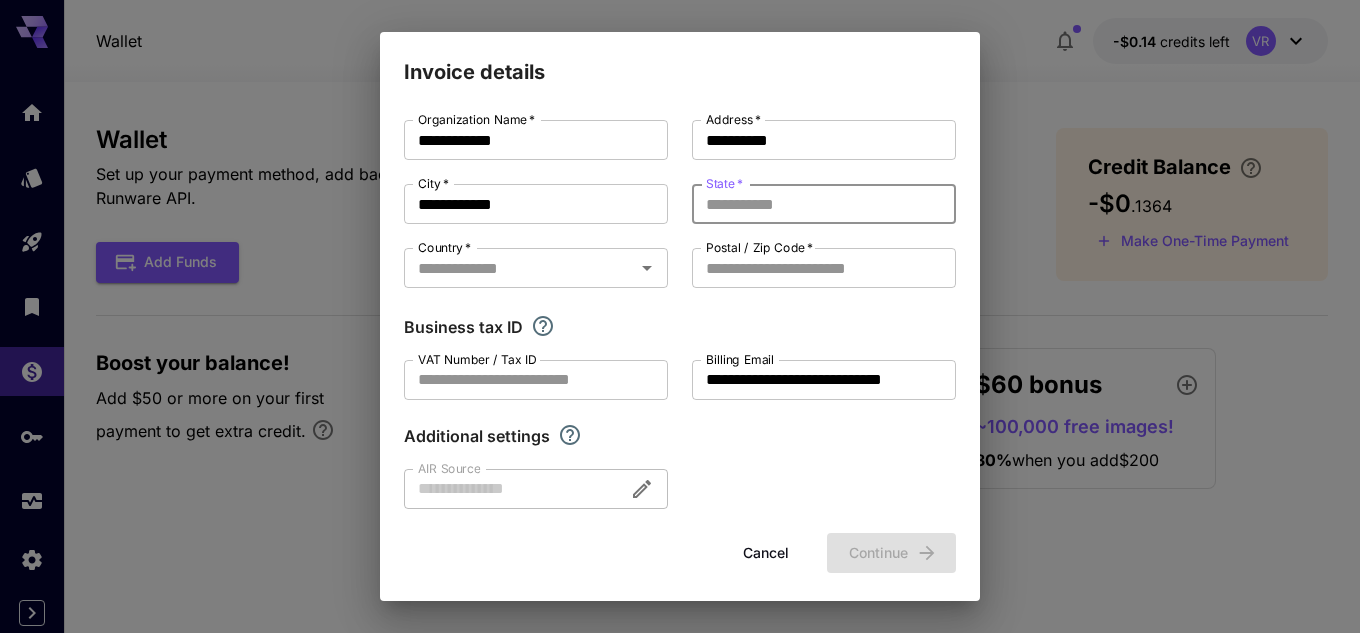 click on "State   *" at bounding box center [824, 204] 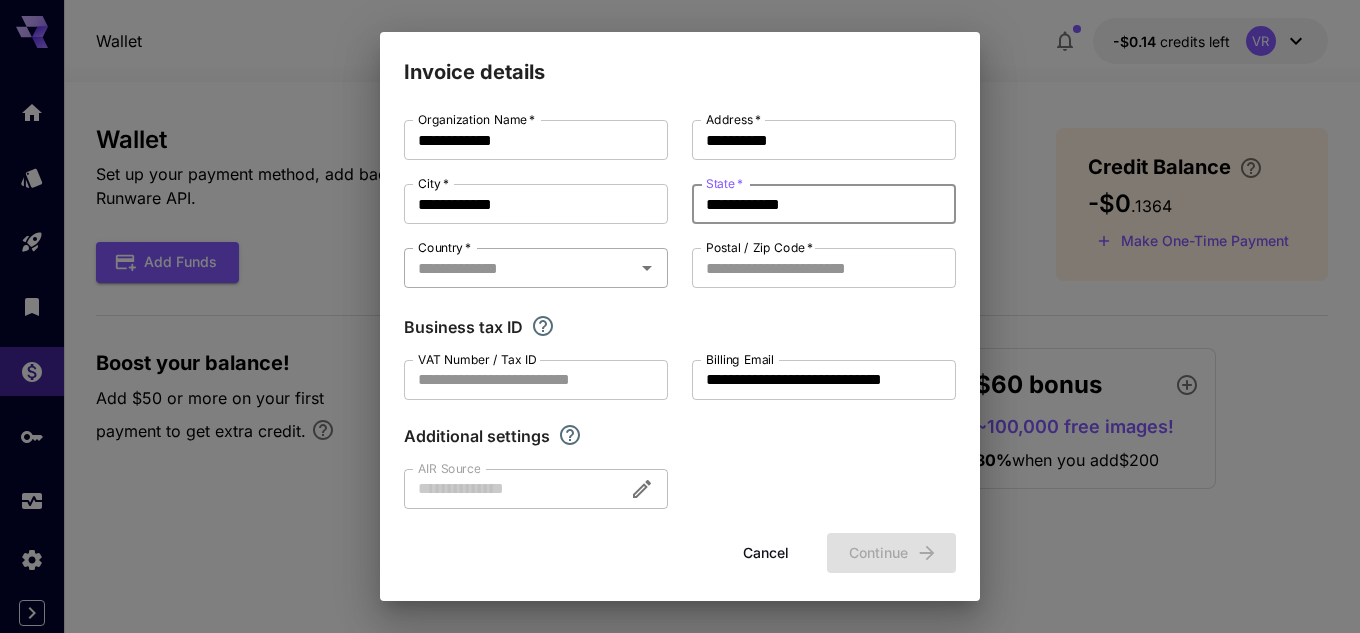 type on "**********" 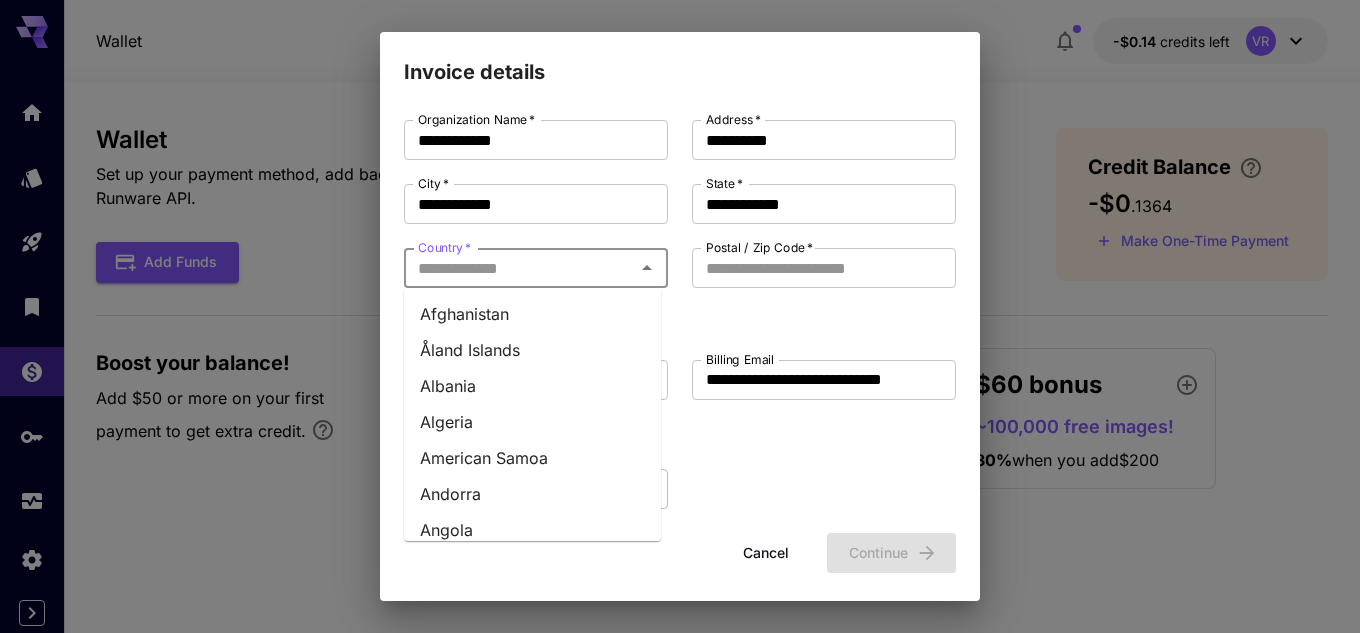 click on "Country   *" at bounding box center (519, 268) 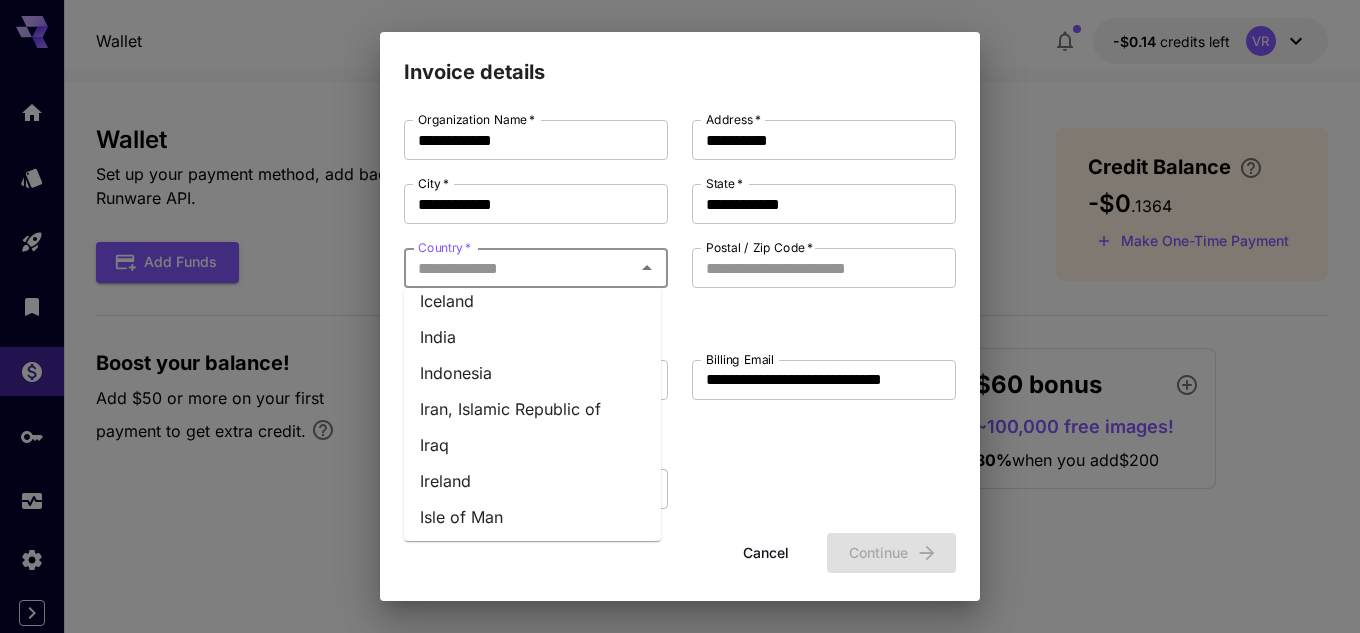 scroll, scrollTop: 3700, scrollLeft: 0, axis: vertical 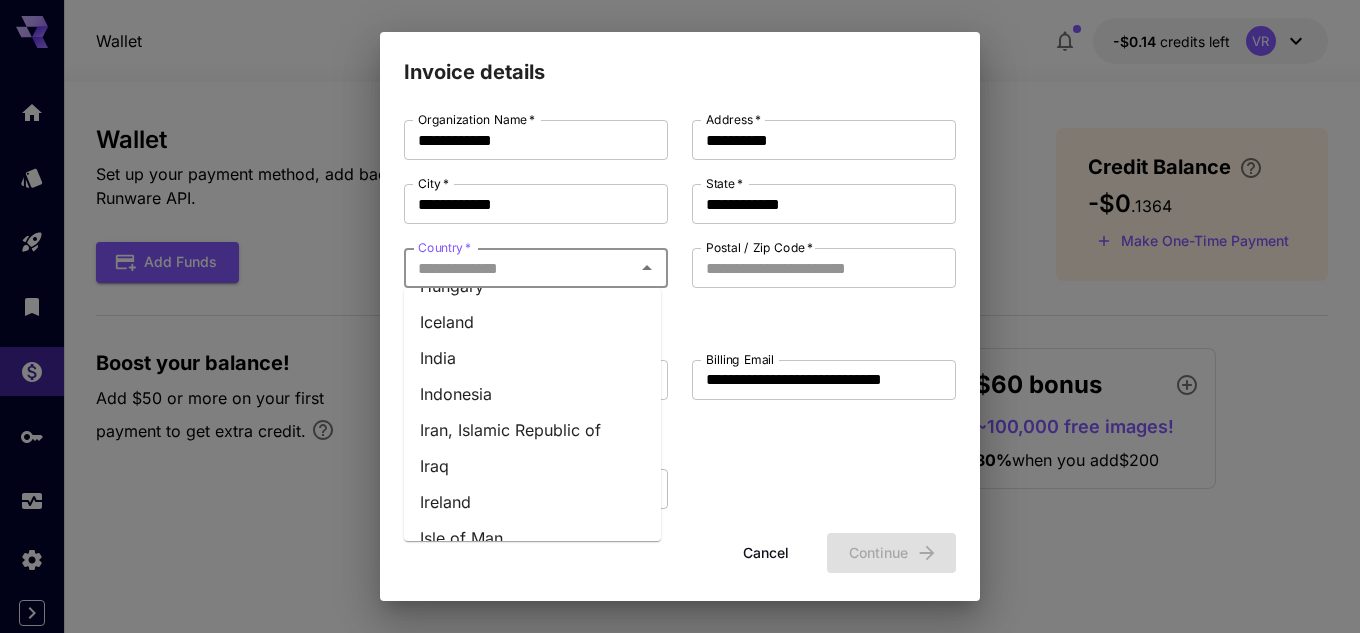 click on "India" at bounding box center (532, 358) 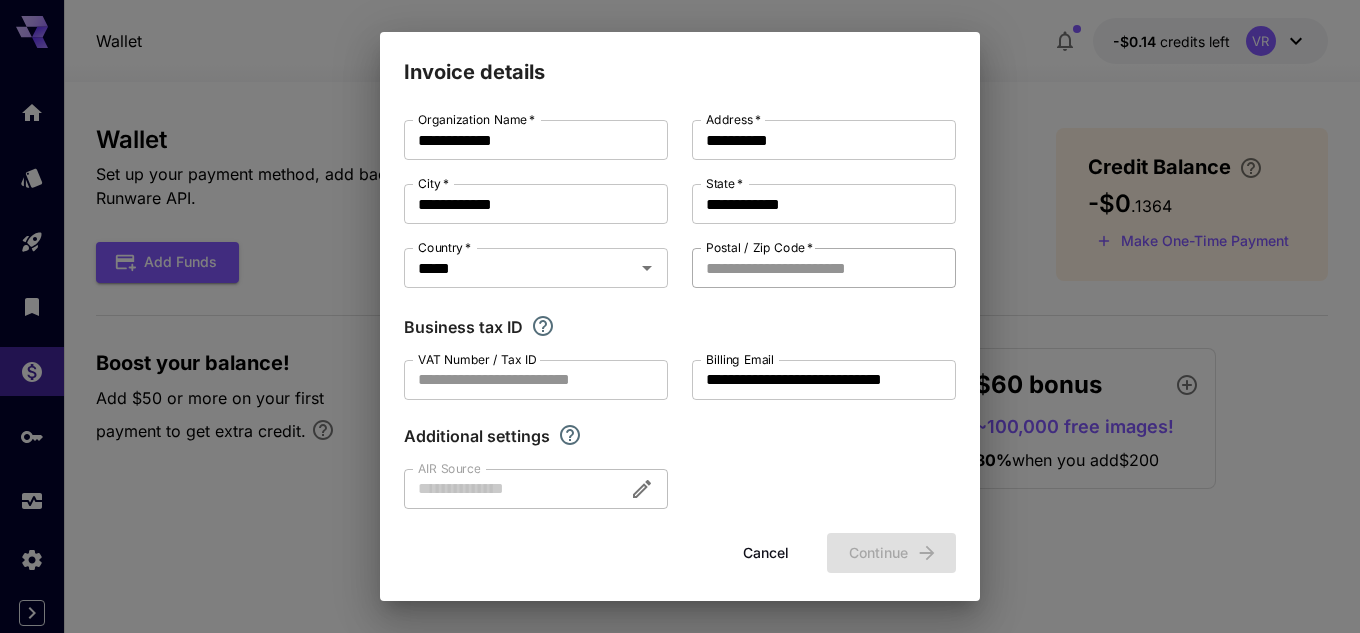 click on "Postal / Zip Code   *" at bounding box center [824, 268] 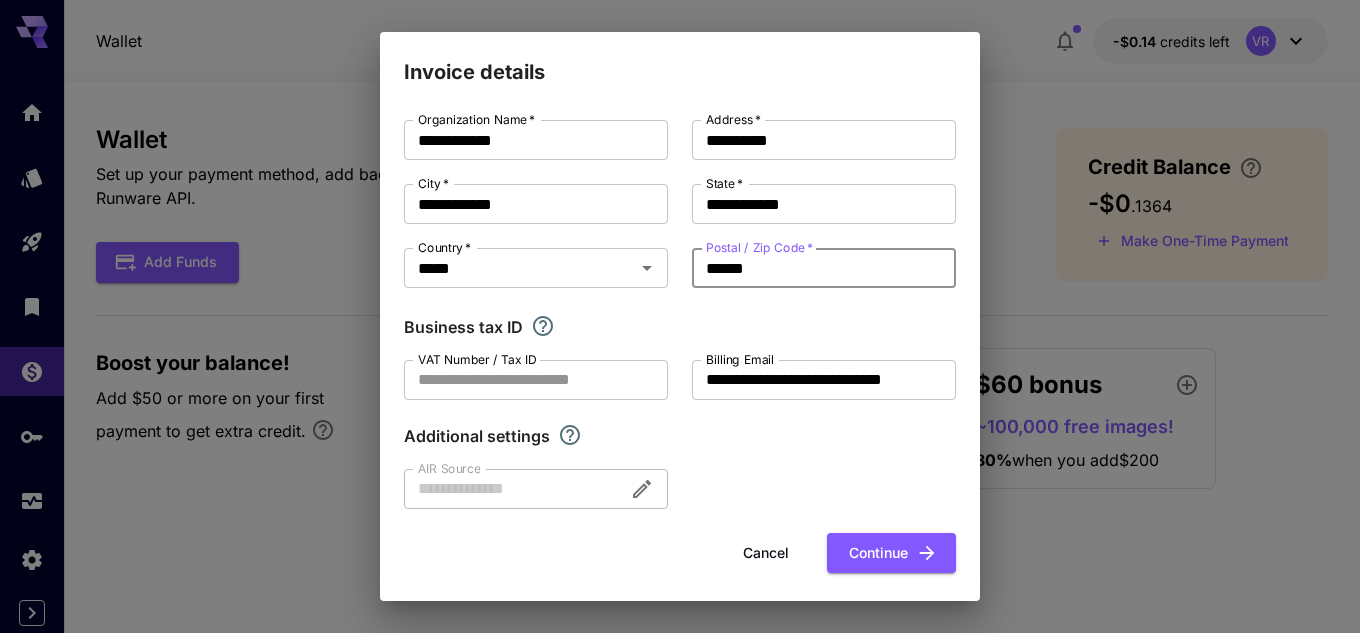 type on "******" 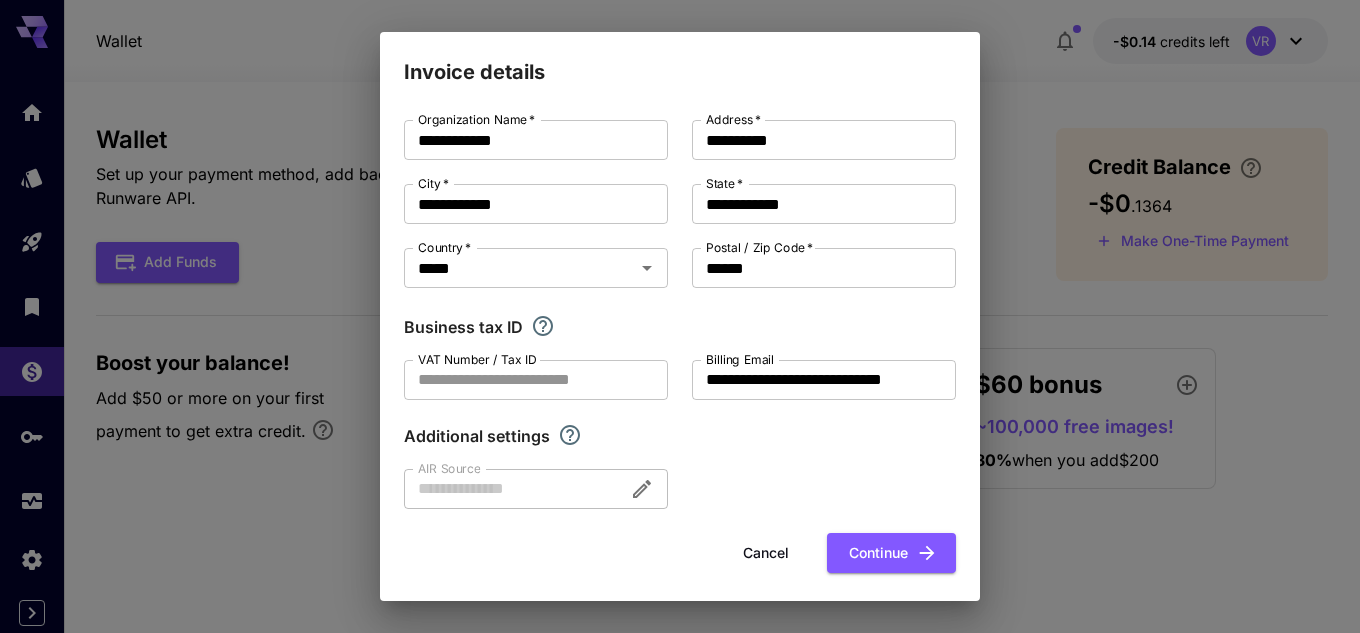 click on "Business tax ID" at bounding box center (680, 327) 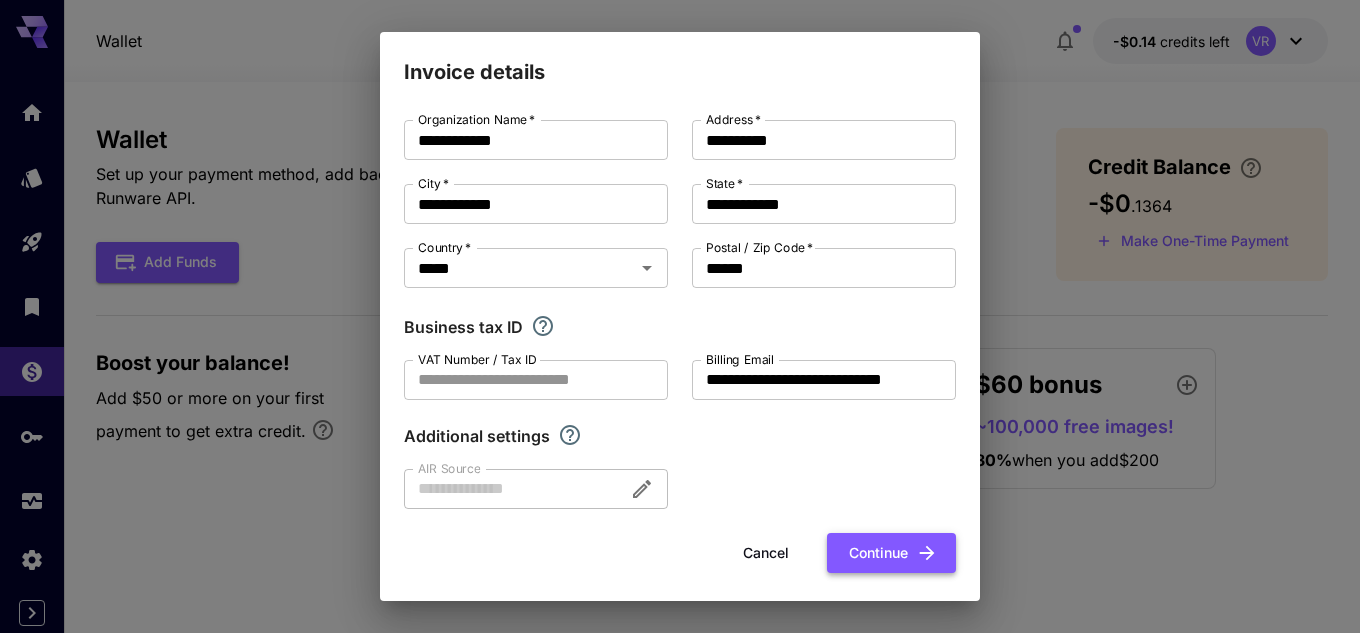 click on "Continue" at bounding box center [891, 553] 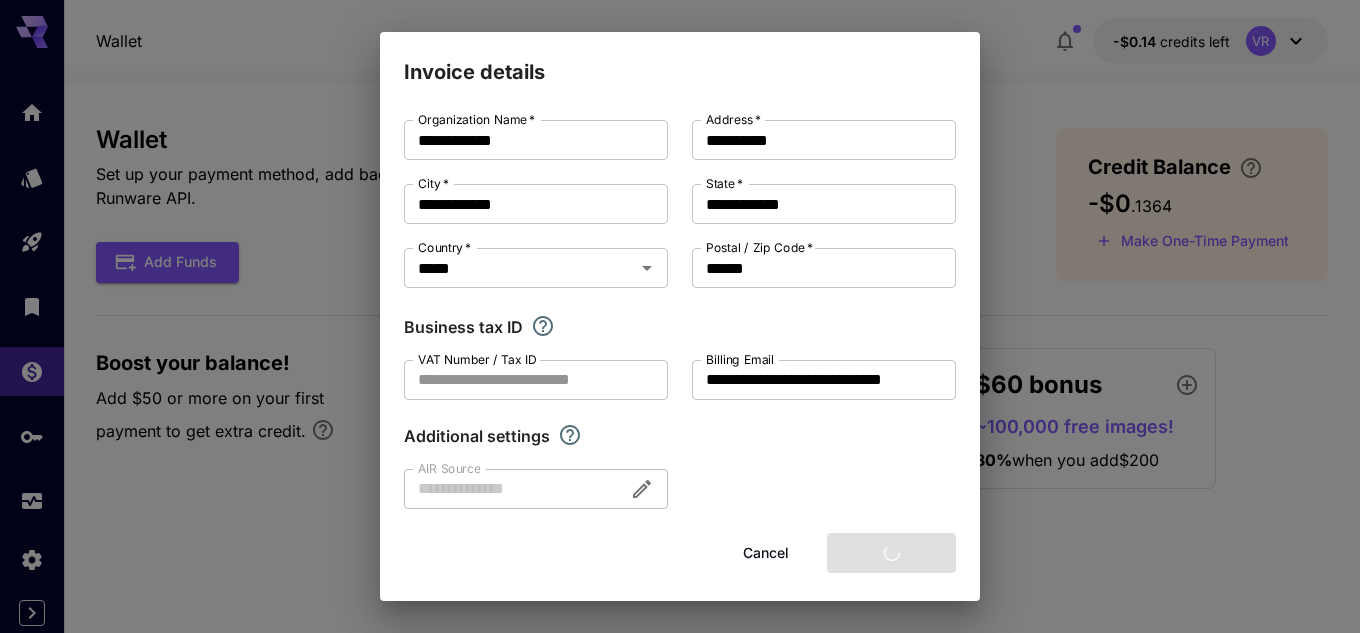 type 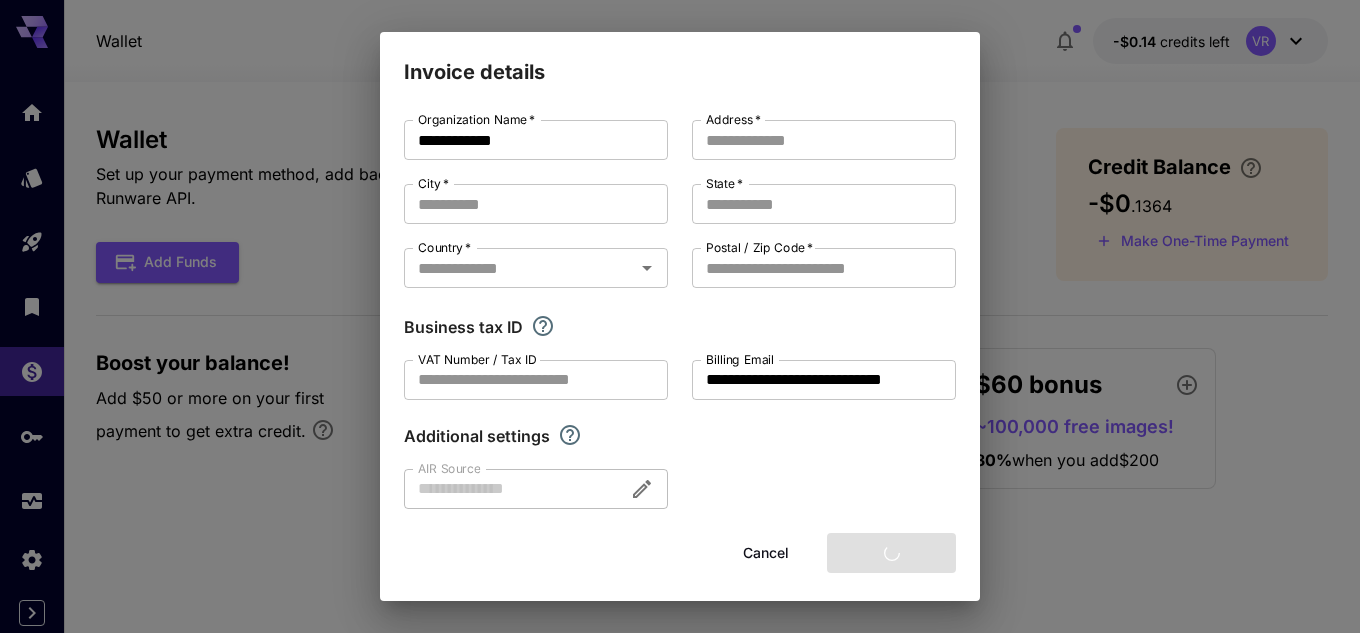 type on "**********" 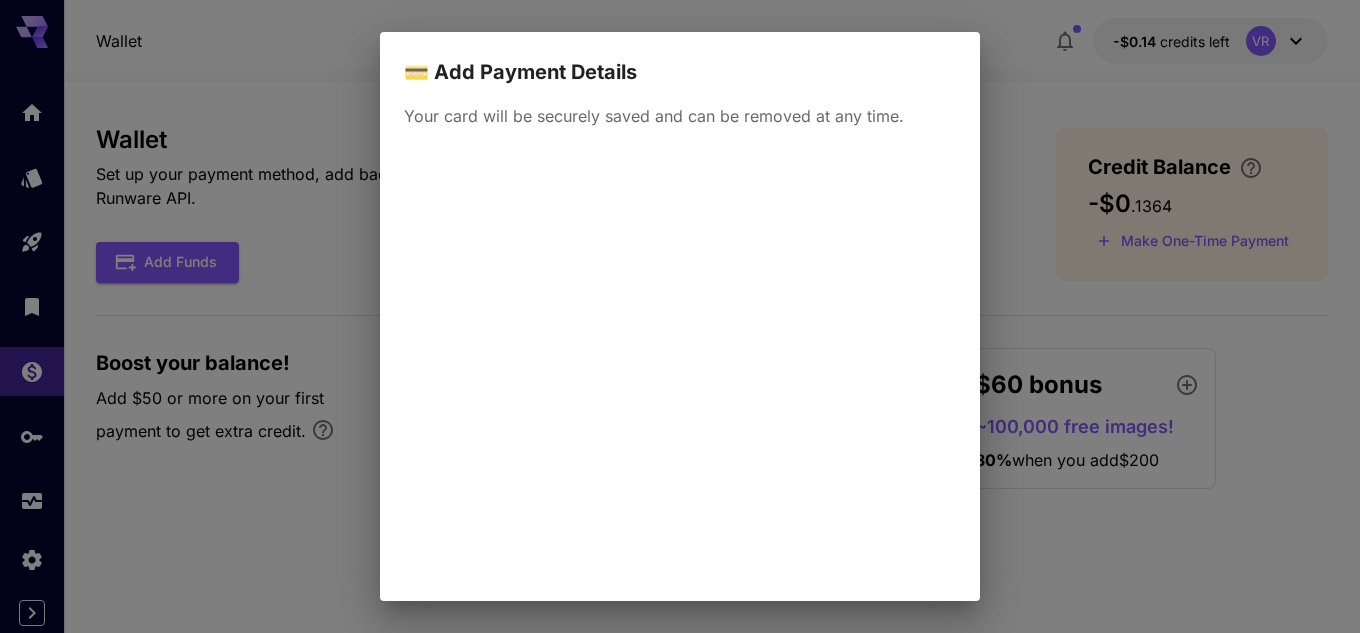 click on "Your card will be securely saved and can be removed at any time. Edit invoice details Cancel Save" at bounding box center (680, 344) 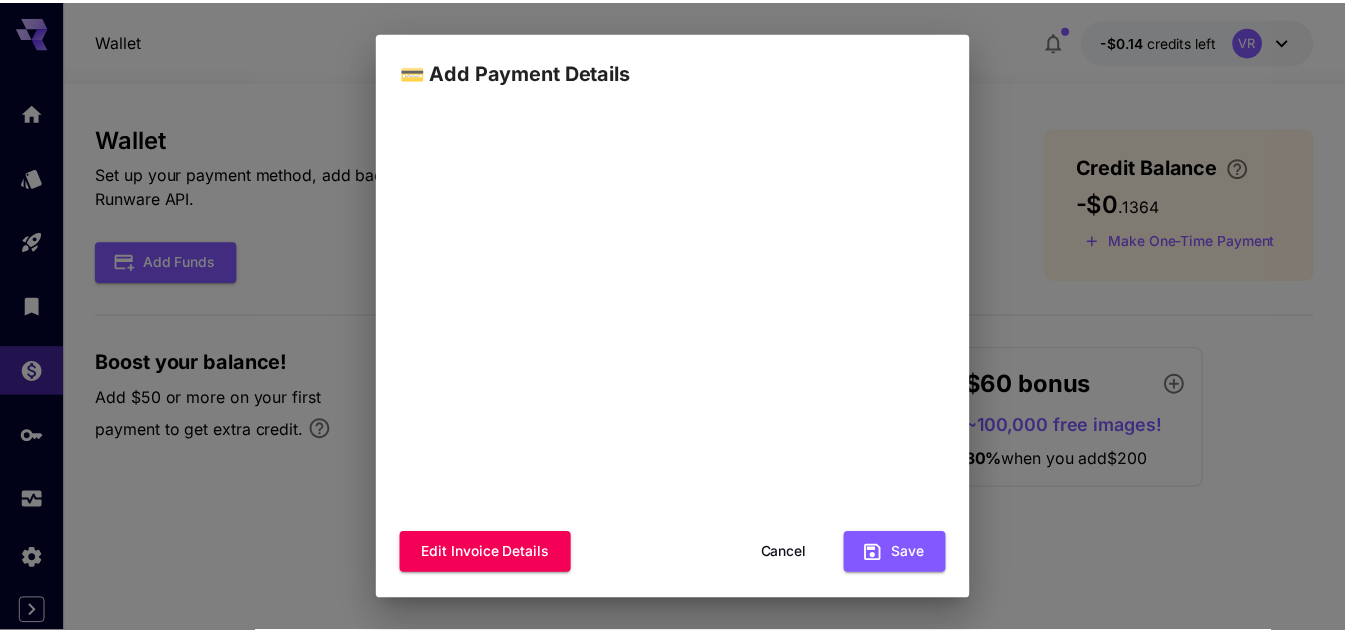 scroll, scrollTop: 160, scrollLeft: 0, axis: vertical 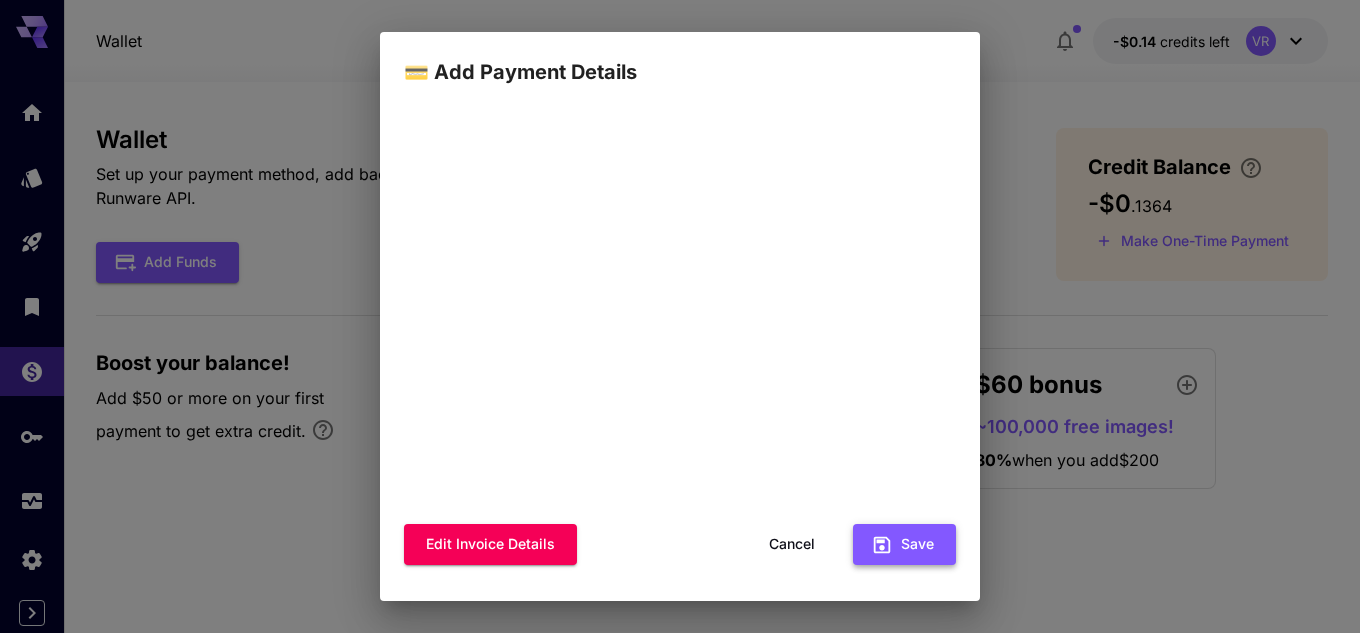 click on "Save" at bounding box center (904, 544) 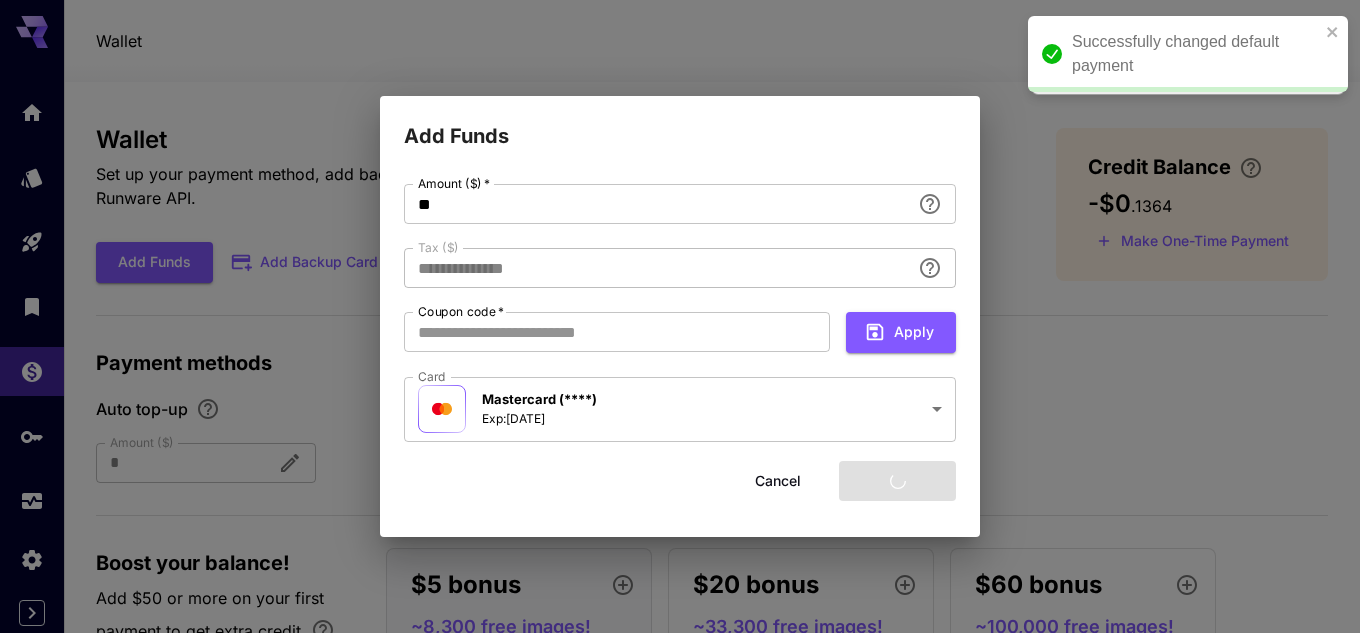 type on "****" 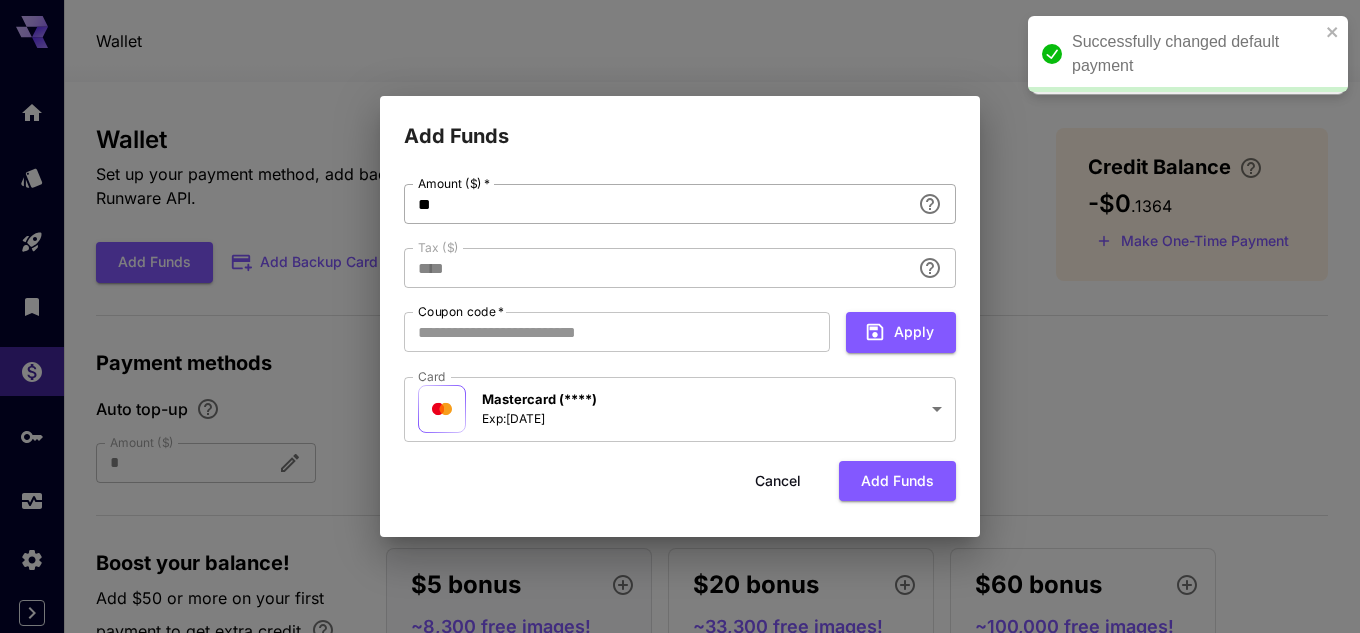 click on "**" at bounding box center [657, 204] 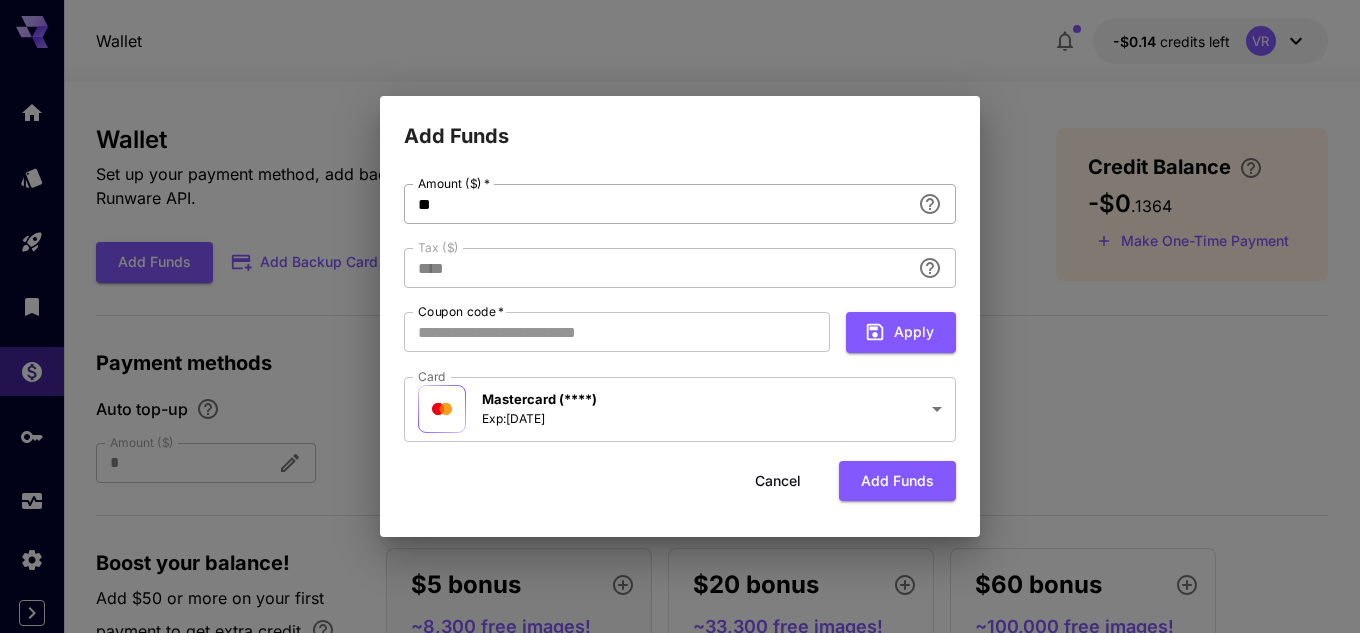 click on "**" at bounding box center (657, 204) 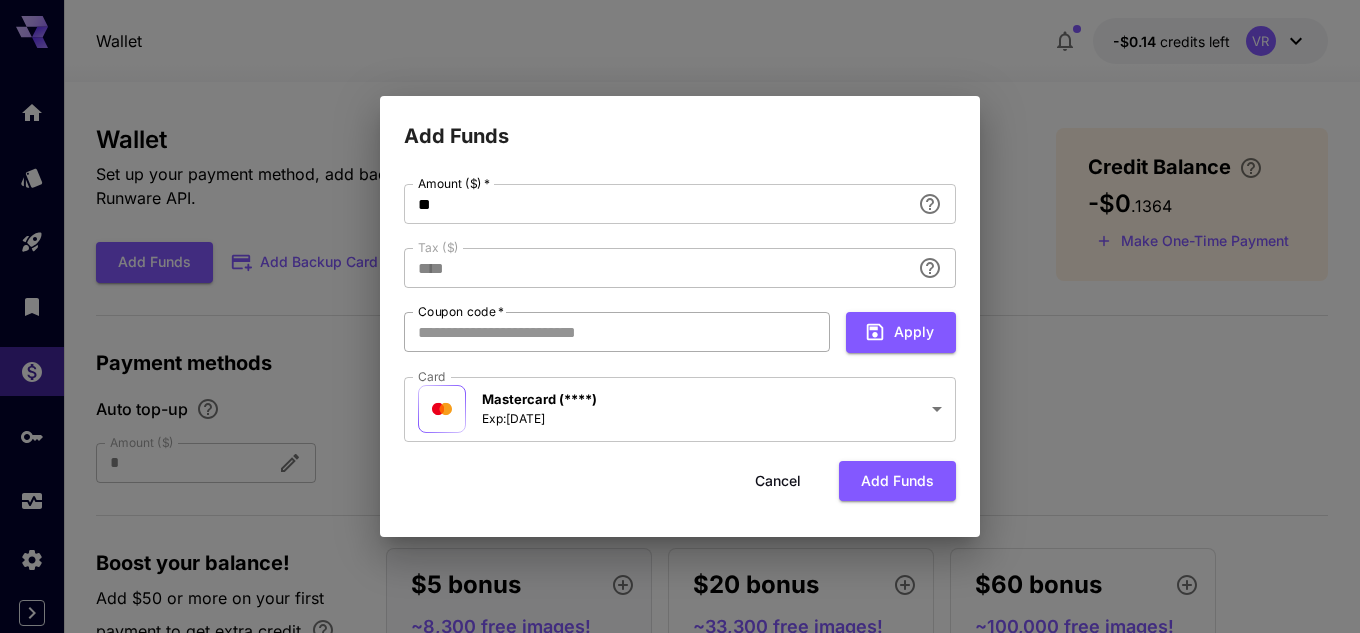 click on "Coupon code   *" at bounding box center [617, 332] 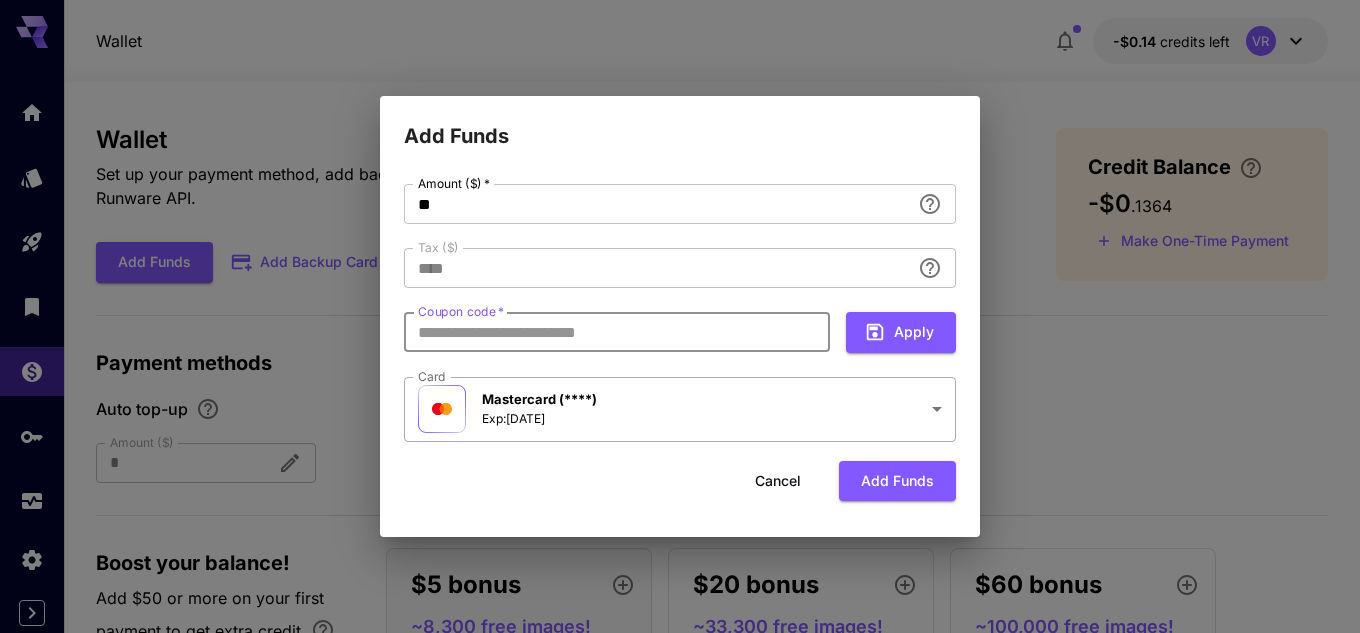 click on "**********" at bounding box center [680, 374] 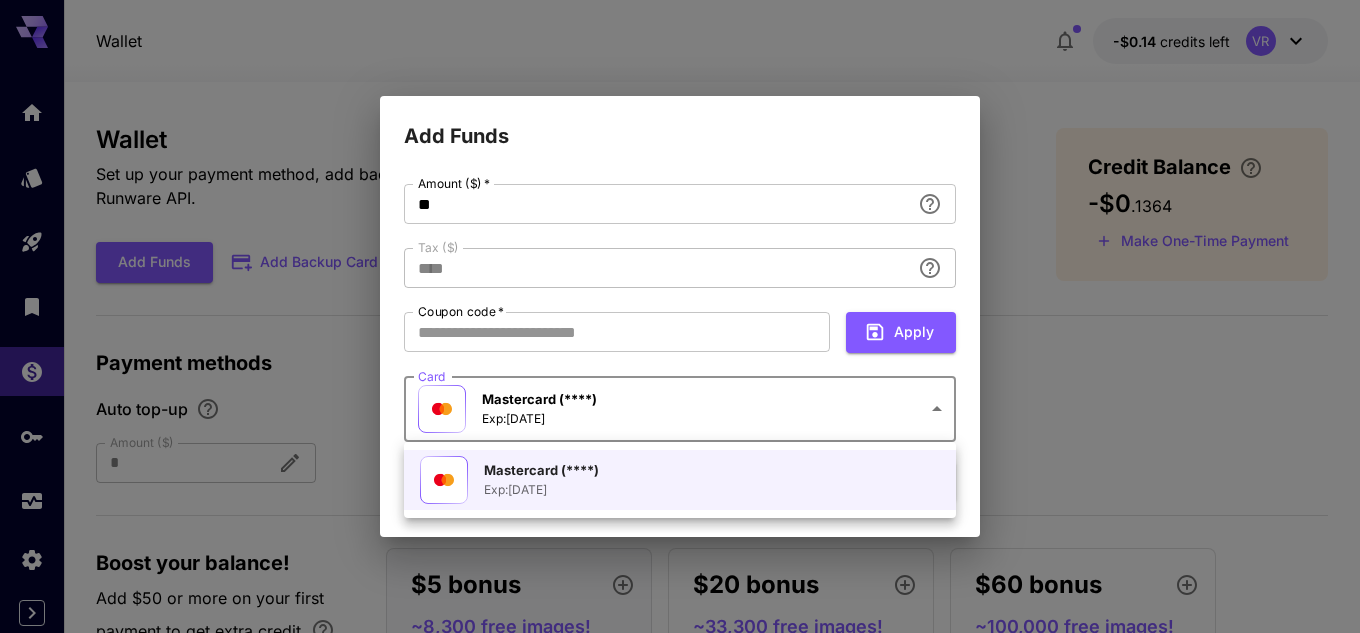 click at bounding box center (680, 316) 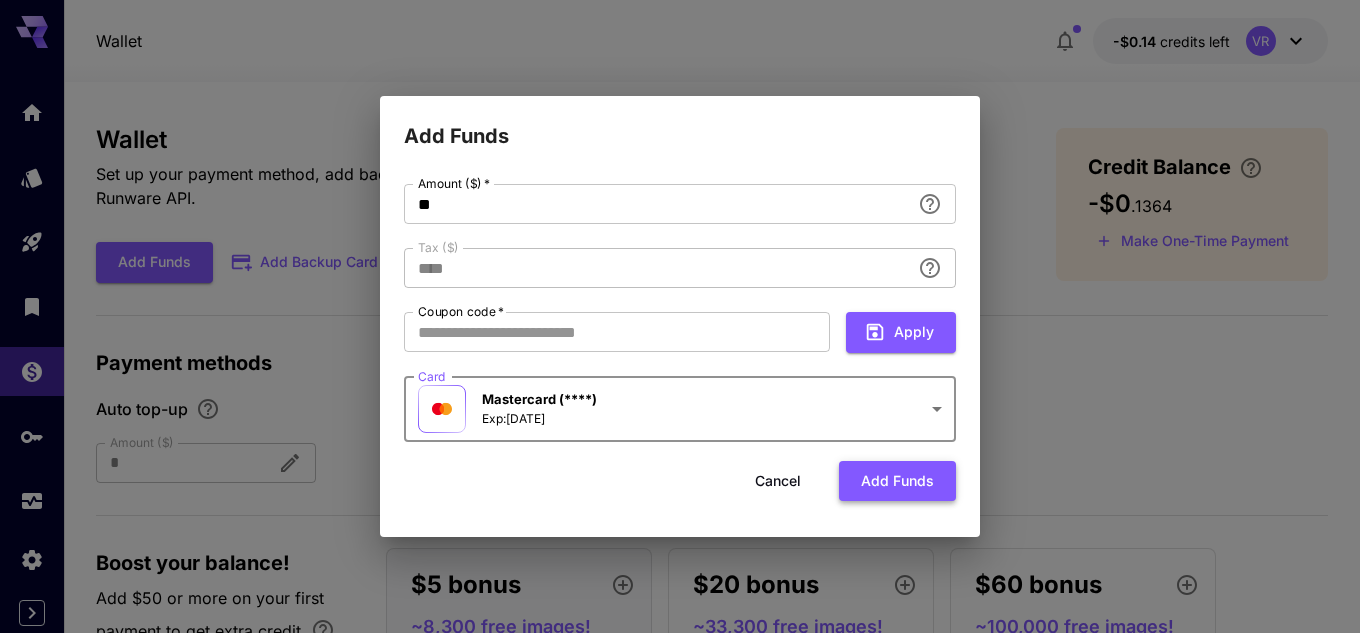 click on "Add funds" at bounding box center (897, 481) 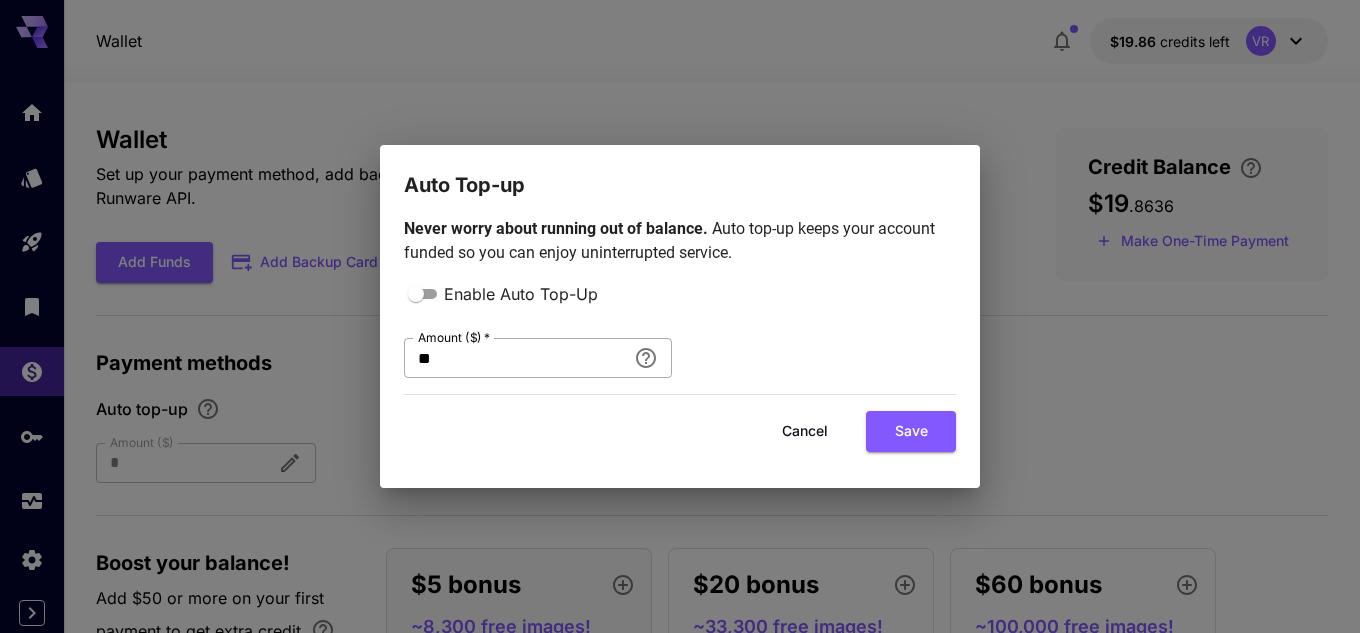 click on "**" at bounding box center (515, 358) 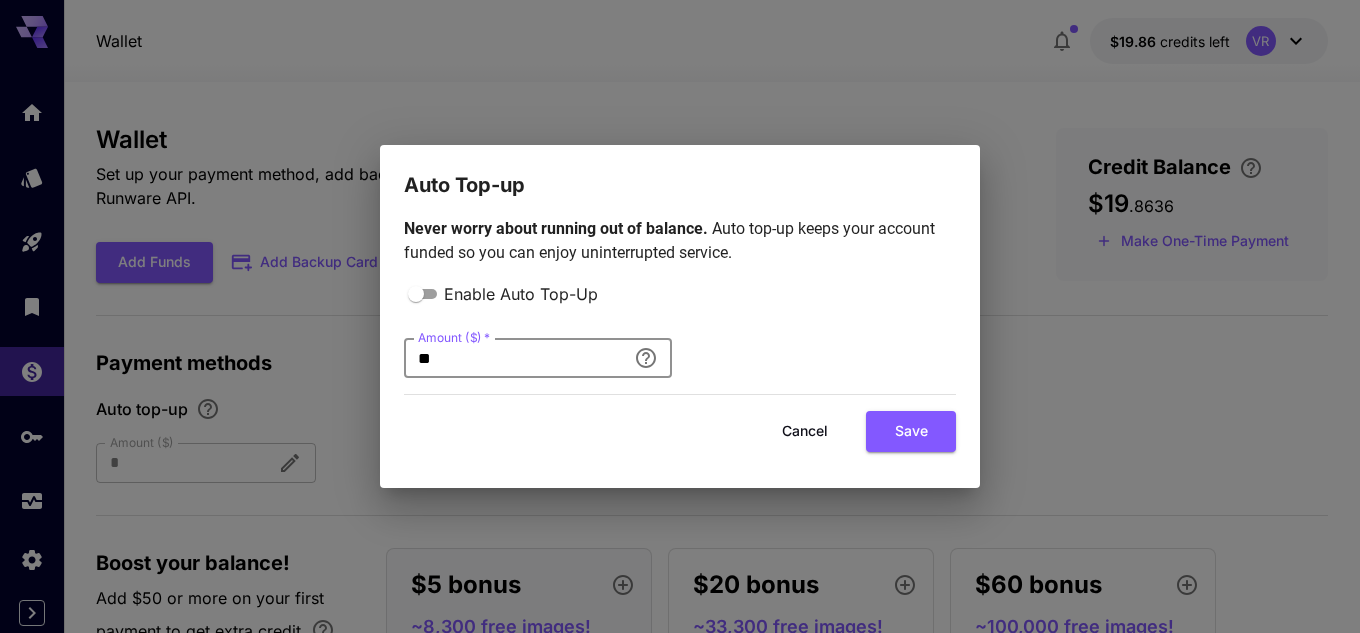 click on "Cancel" at bounding box center (805, 431) 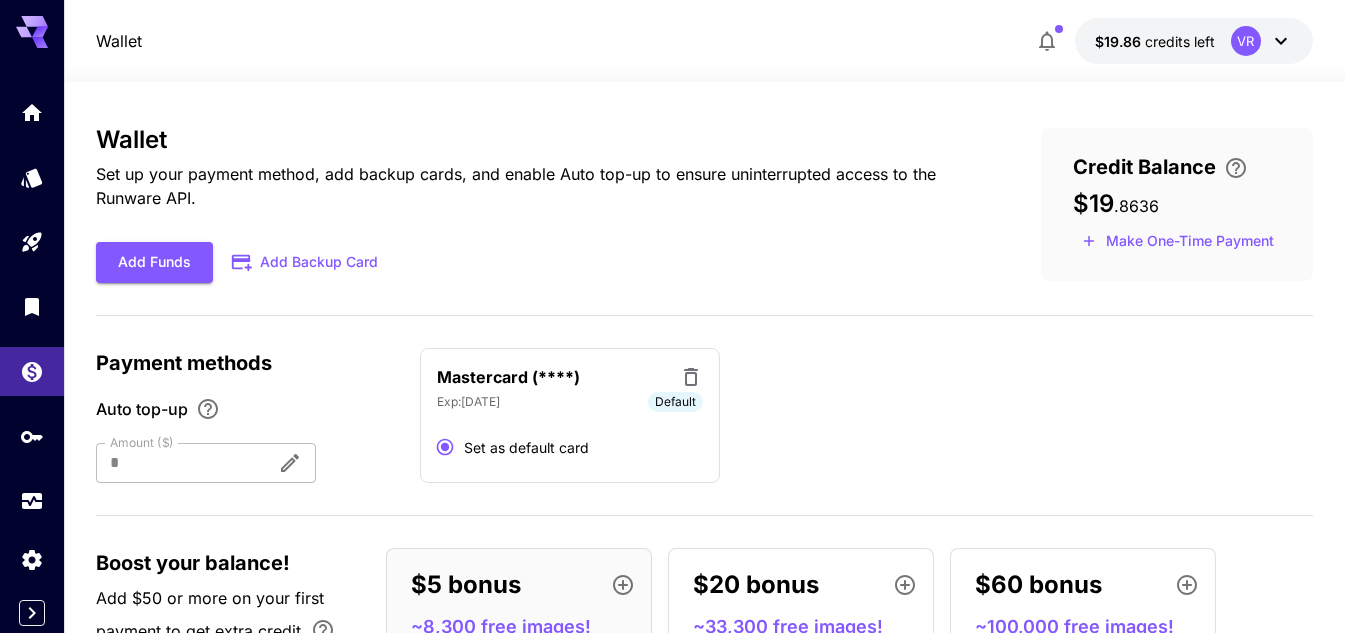 click 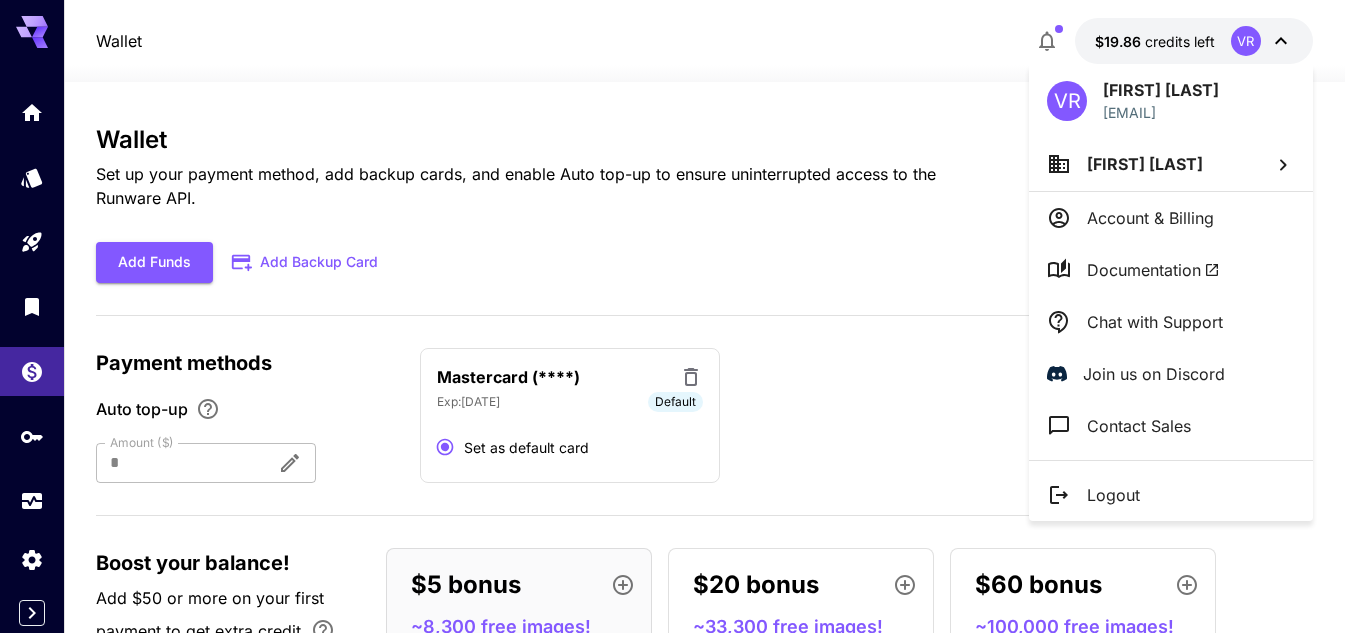 click at bounding box center (680, 316) 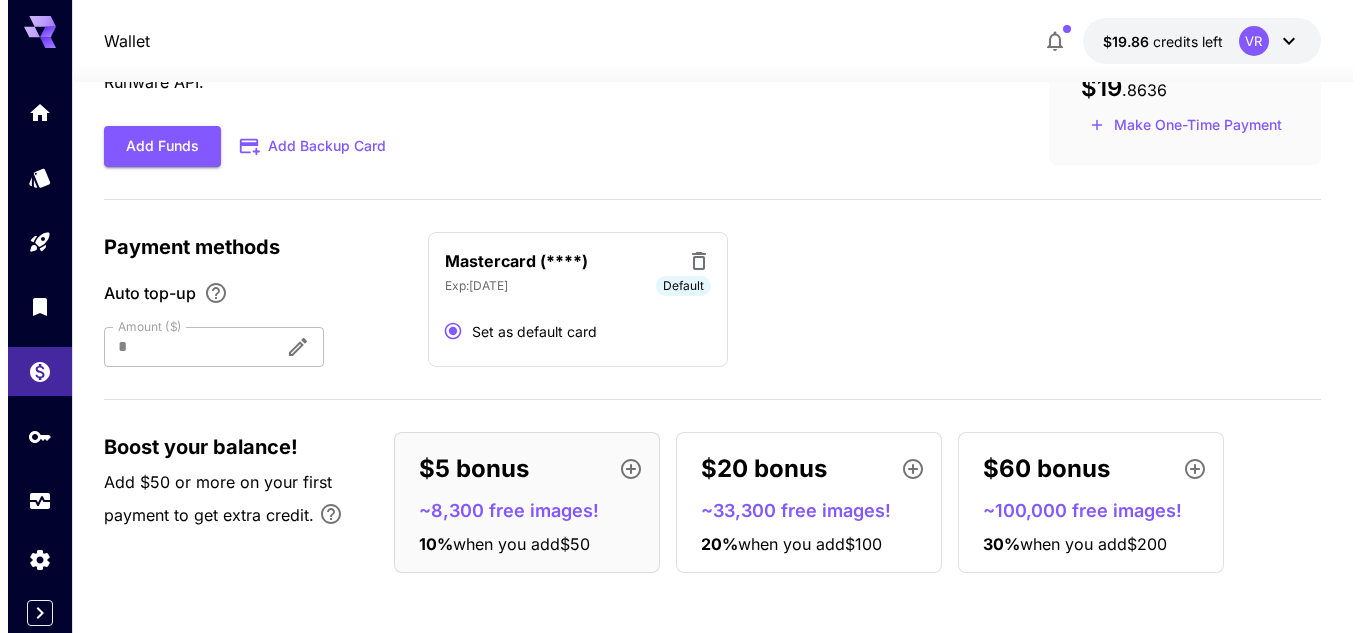 scroll, scrollTop: 0, scrollLeft: 0, axis: both 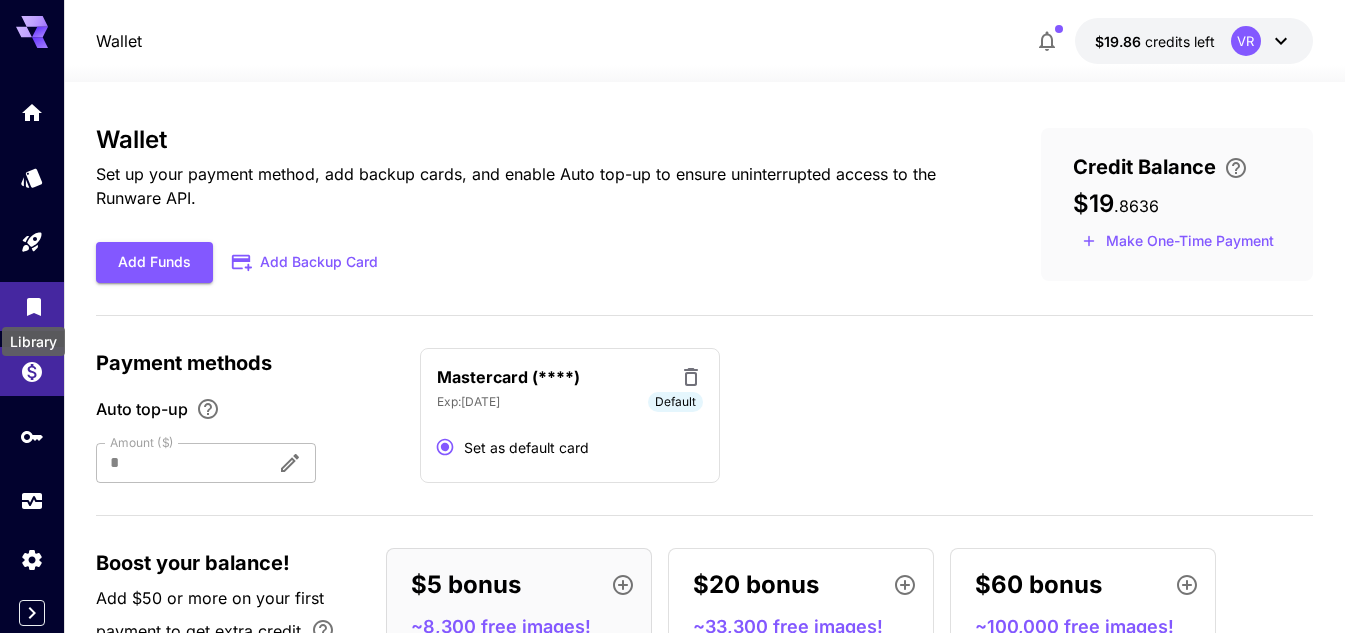 click 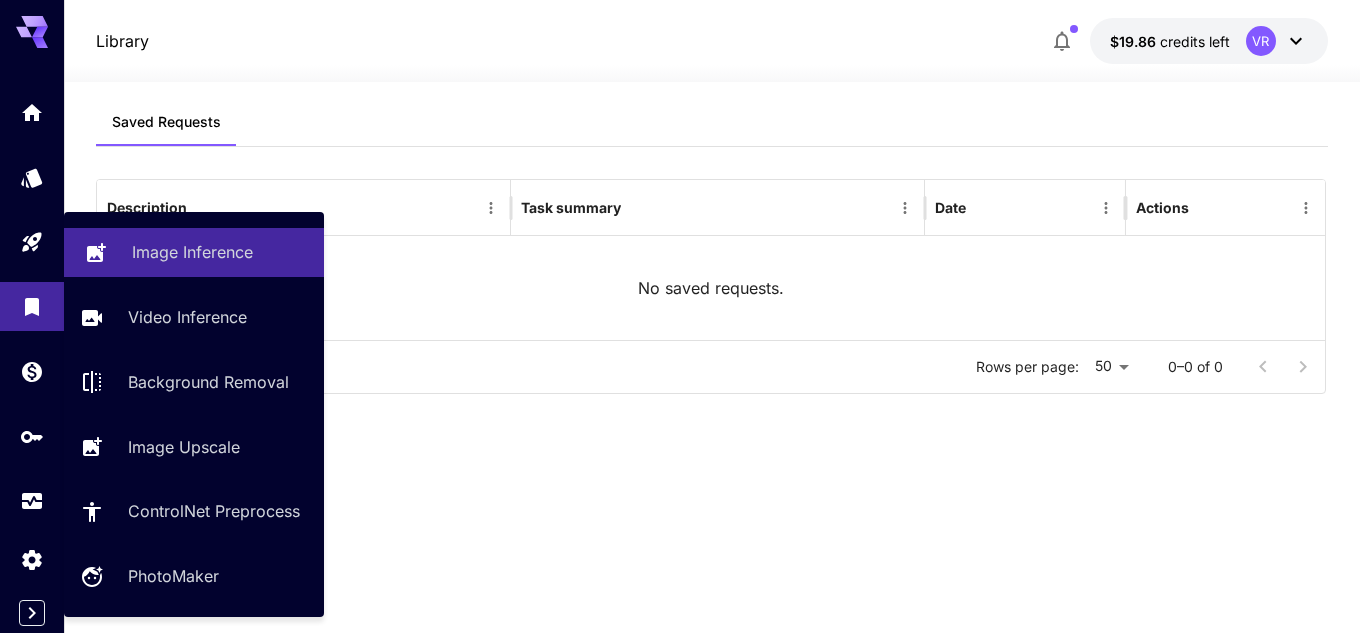 click on "Image Inference" at bounding box center (192, 252) 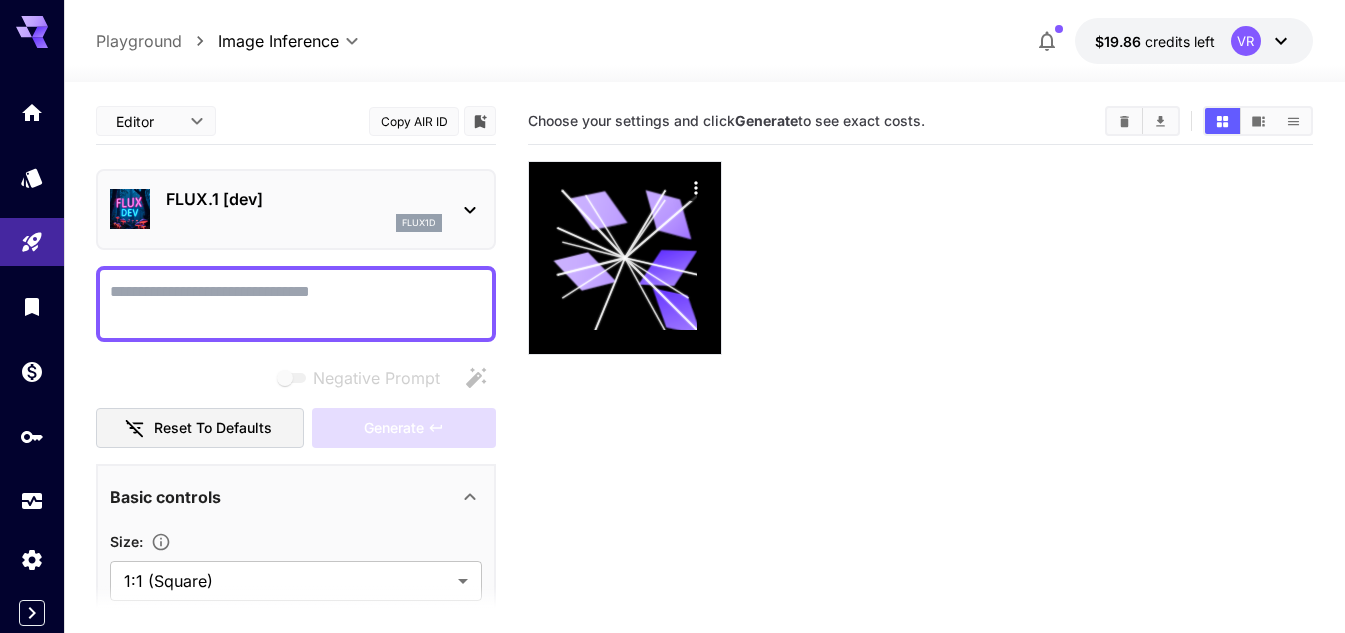 click on "FLUX.1 [dev] flux1d" at bounding box center (296, 209) 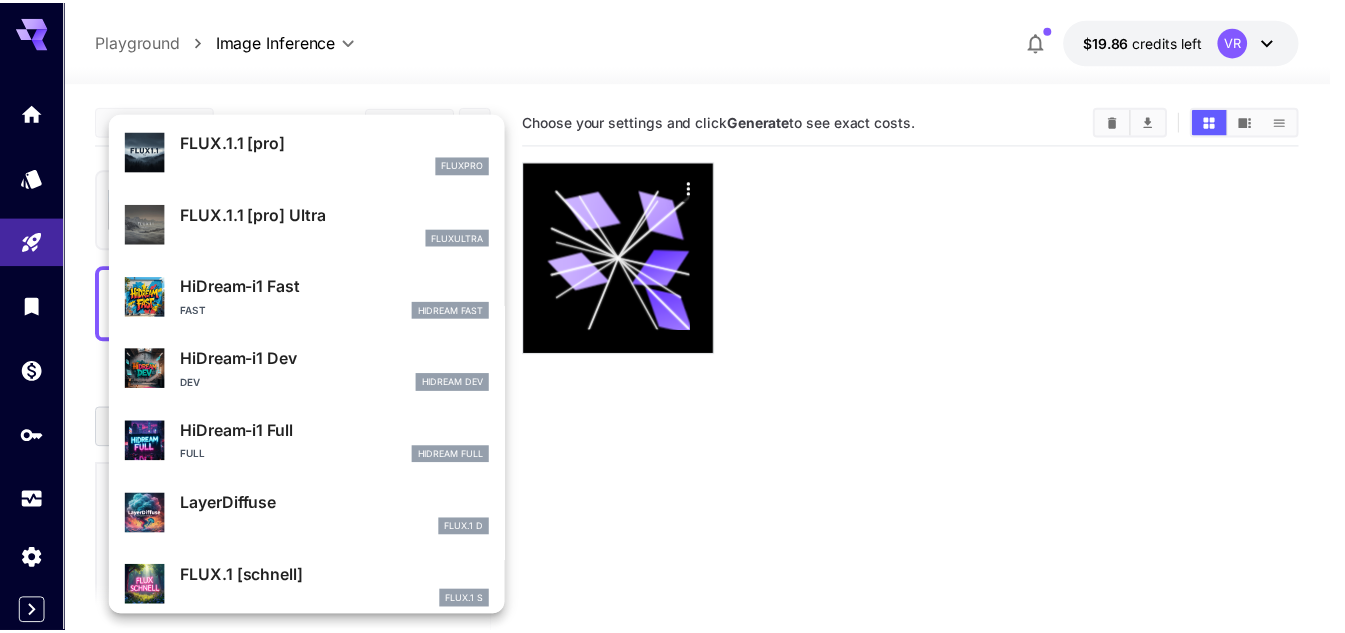 scroll, scrollTop: 1107, scrollLeft: 0, axis: vertical 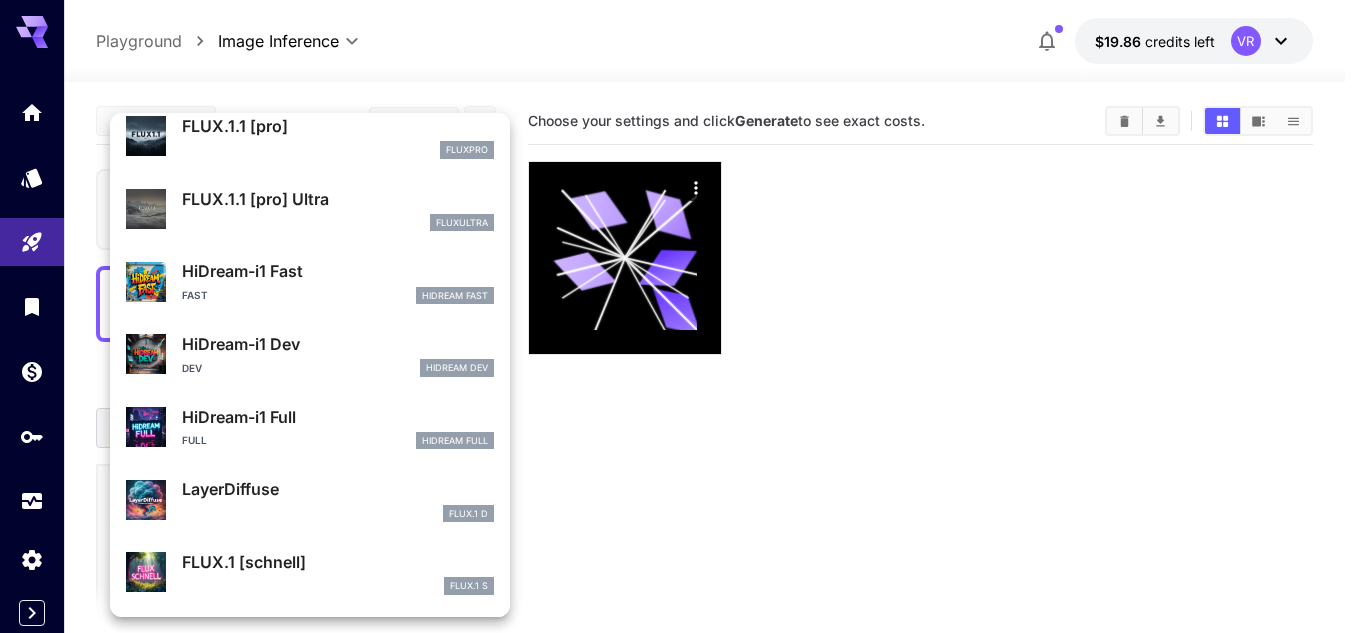 click on "FLUX.1 [schnell]" at bounding box center (338, 562) 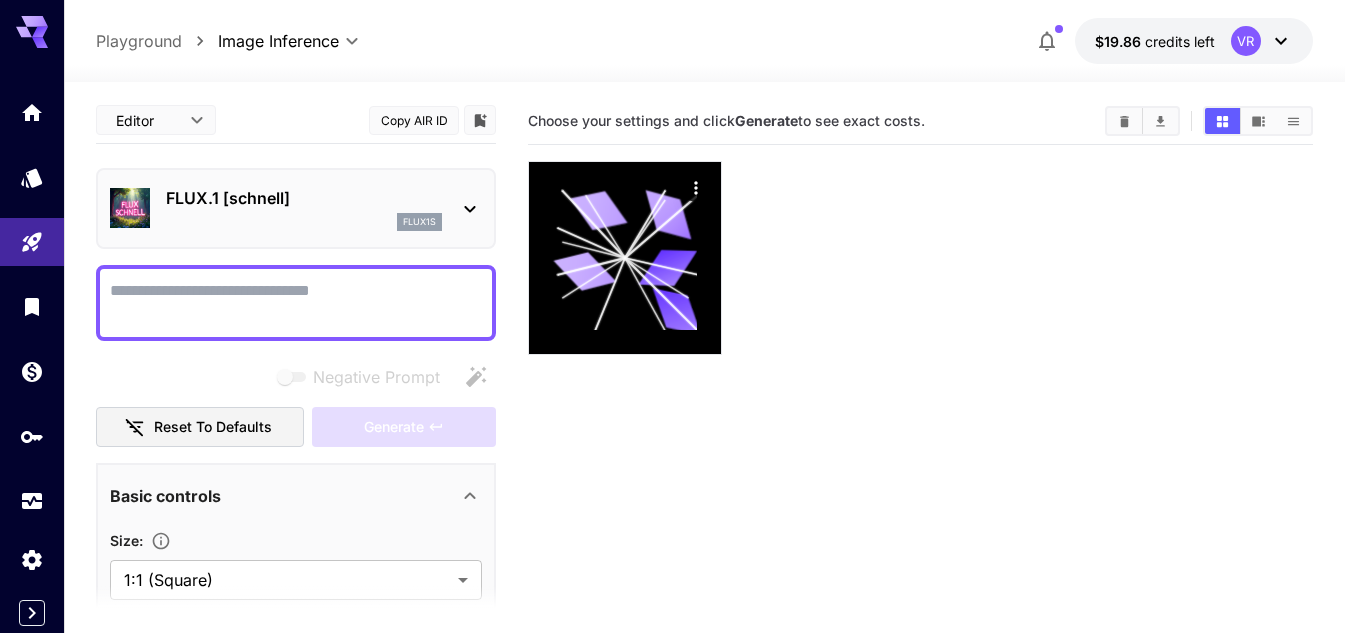 scroll, scrollTop: 0, scrollLeft: 0, axis: both 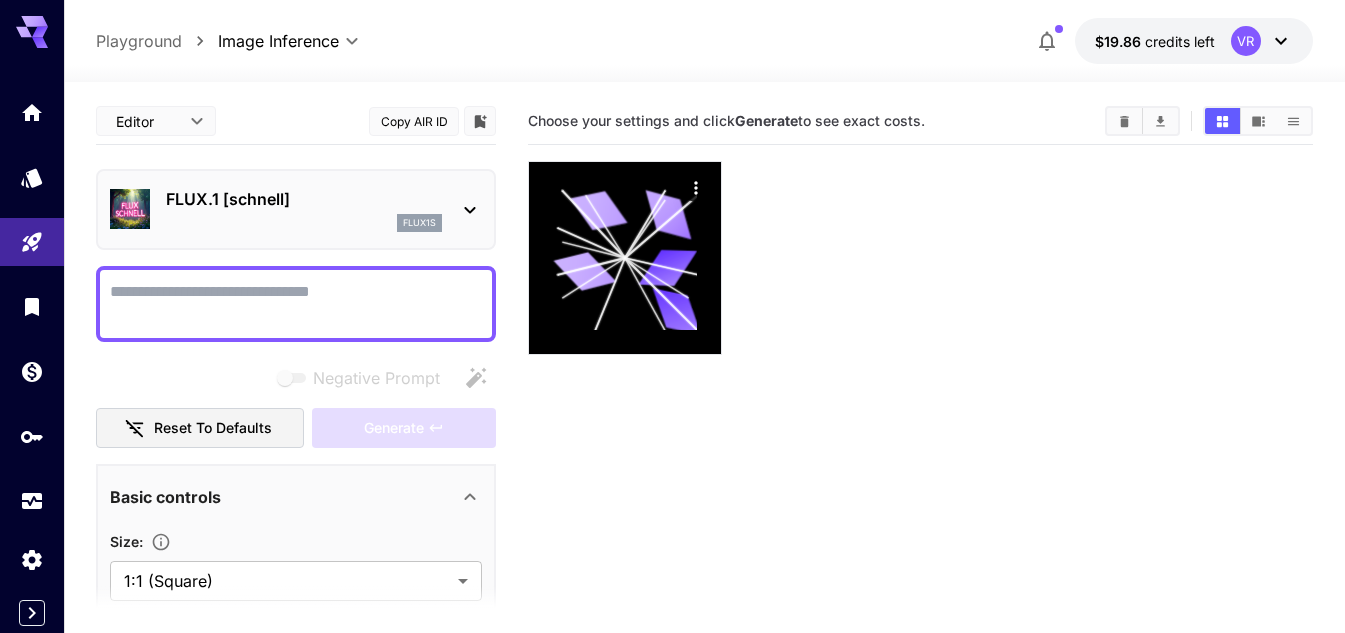 click 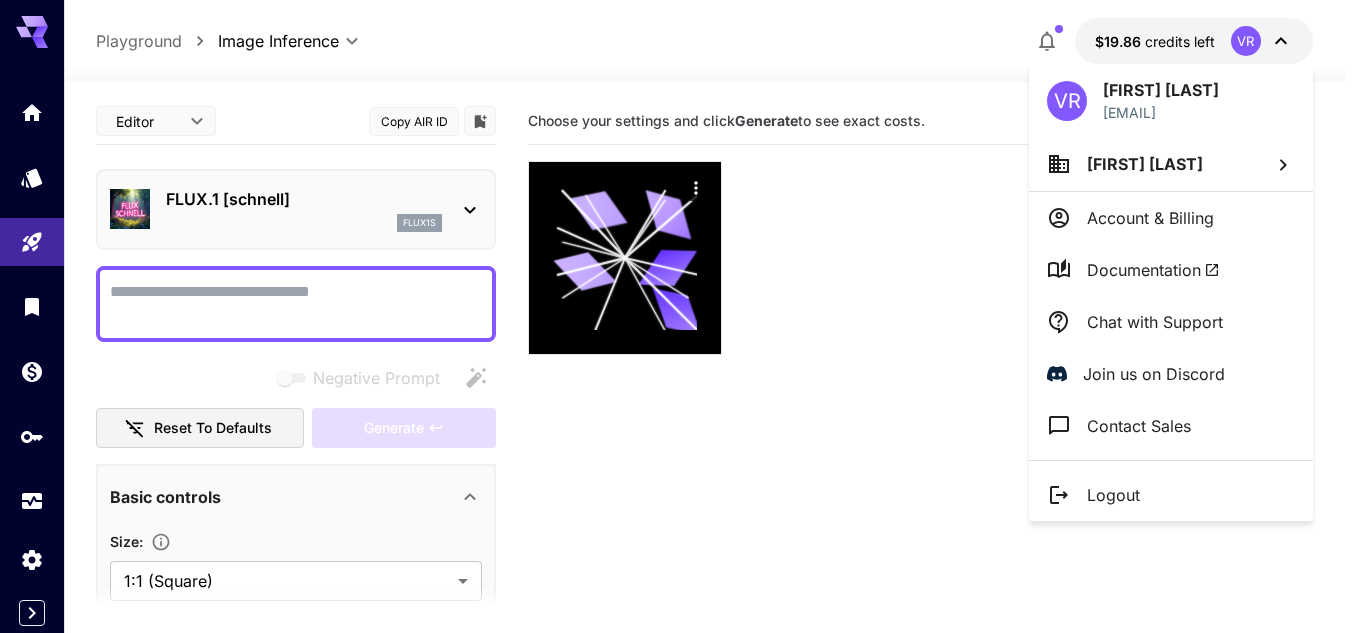 click at bounding box center [680, 316] 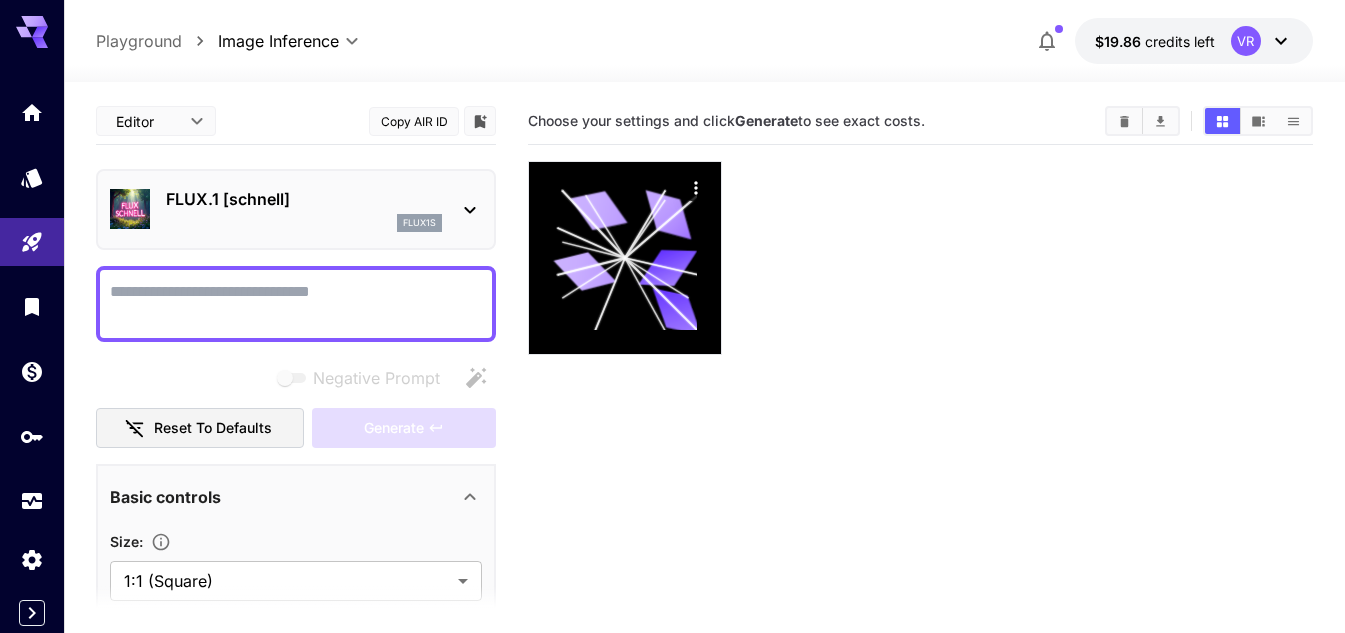 click on "Negative Prompt" at bounding box center (296, 304) 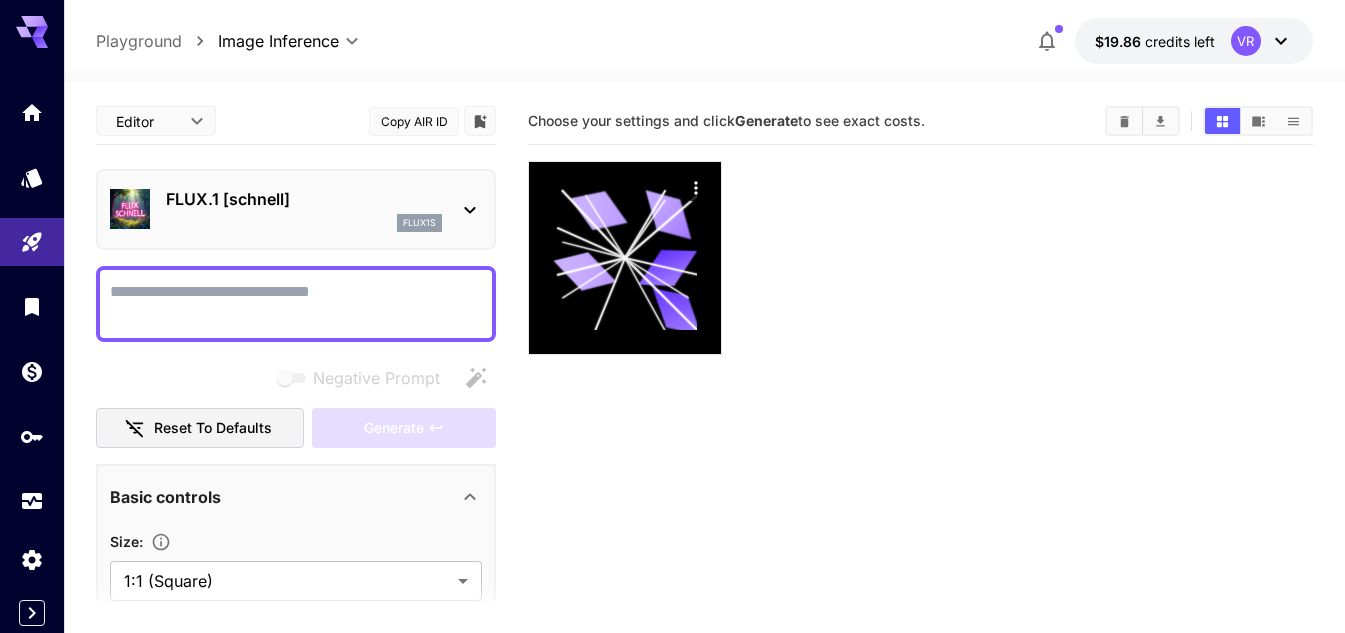 paste on "**********" 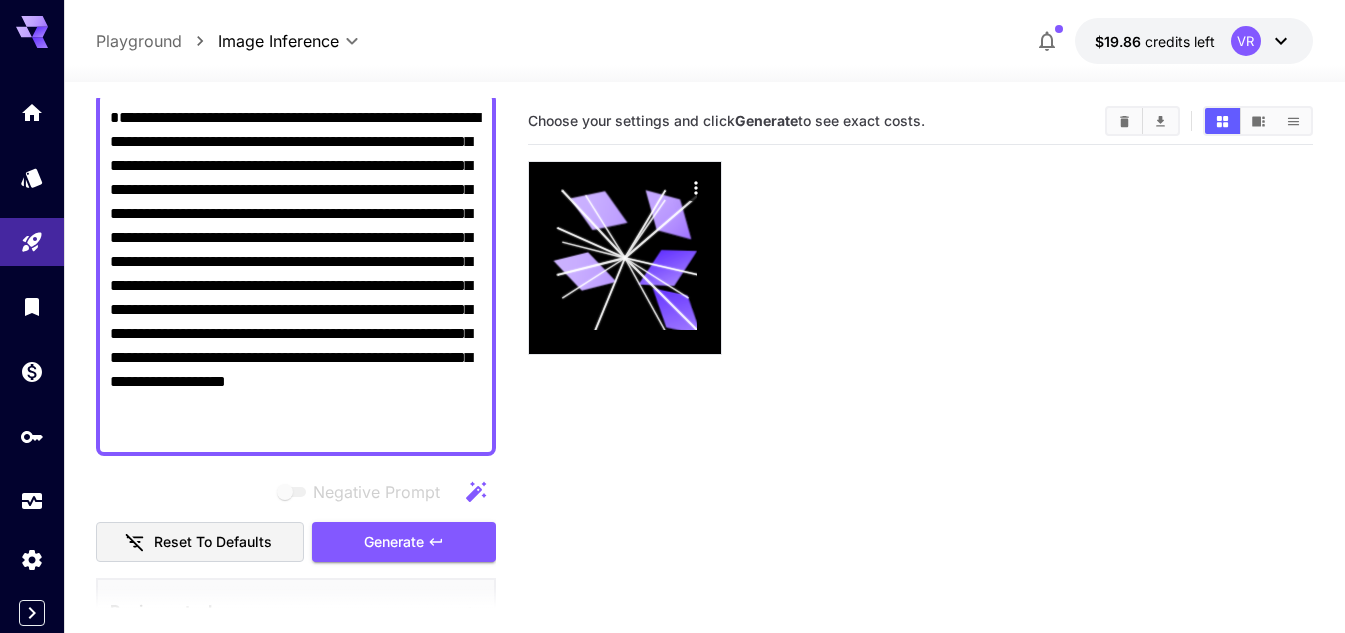 scroll, scrollTop: 400, scrollLeft: 0, axis: vertical 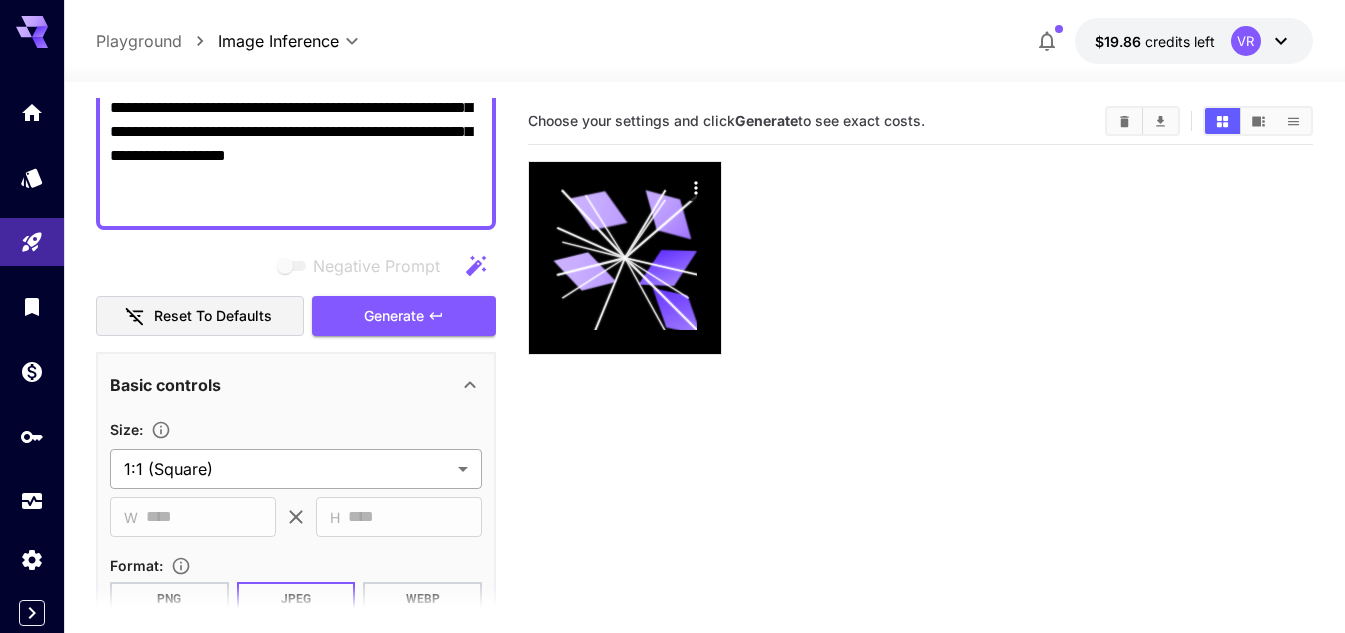 type on "**********" 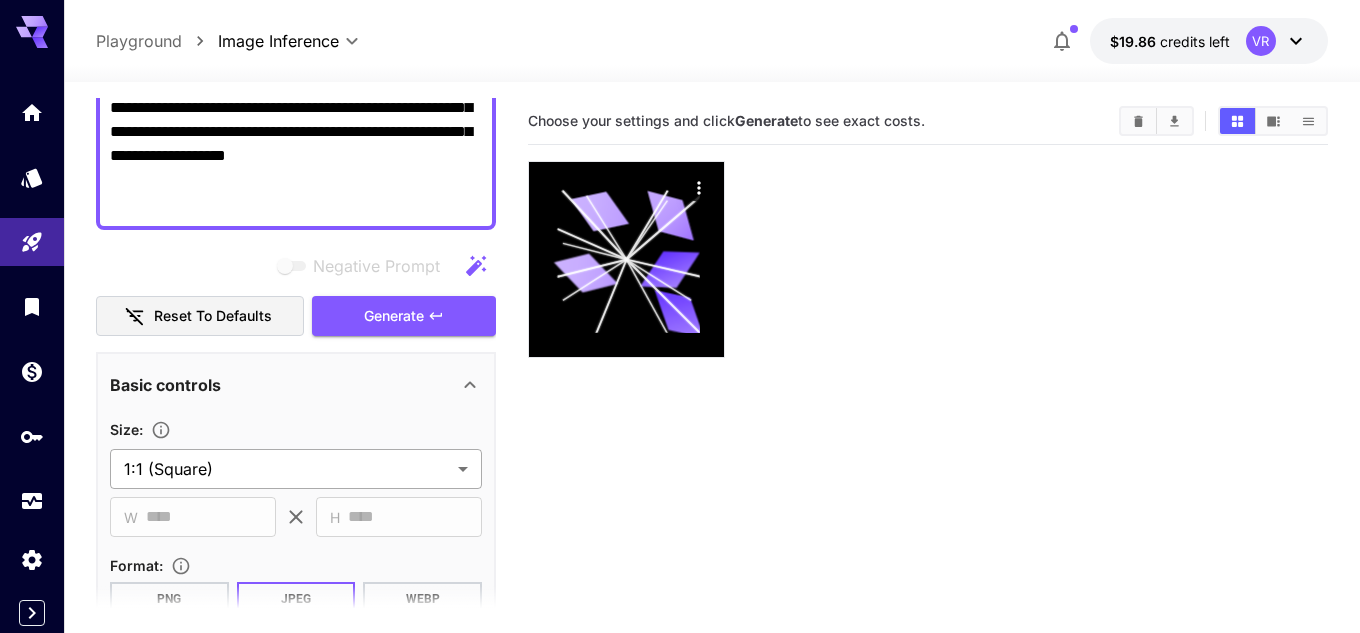 click on "**********" at bounding box center [680, 395] 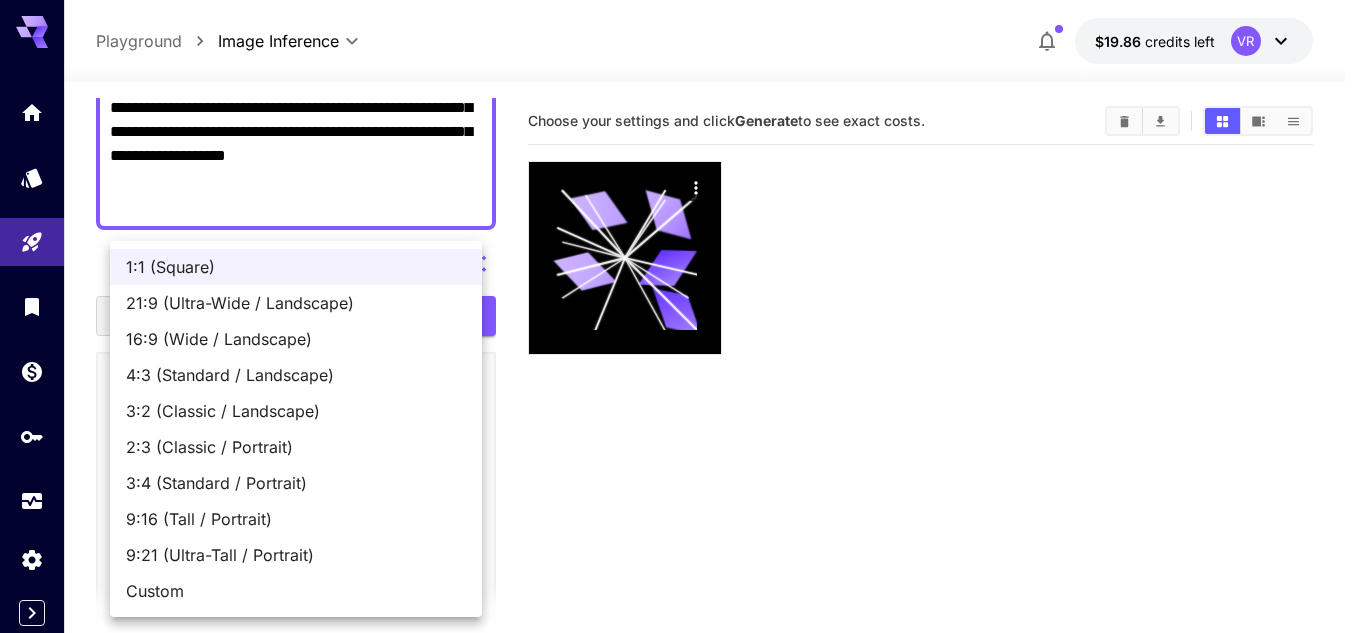 click on "16:9 (Wide / Landscape)" at bounding box center (296, 339) 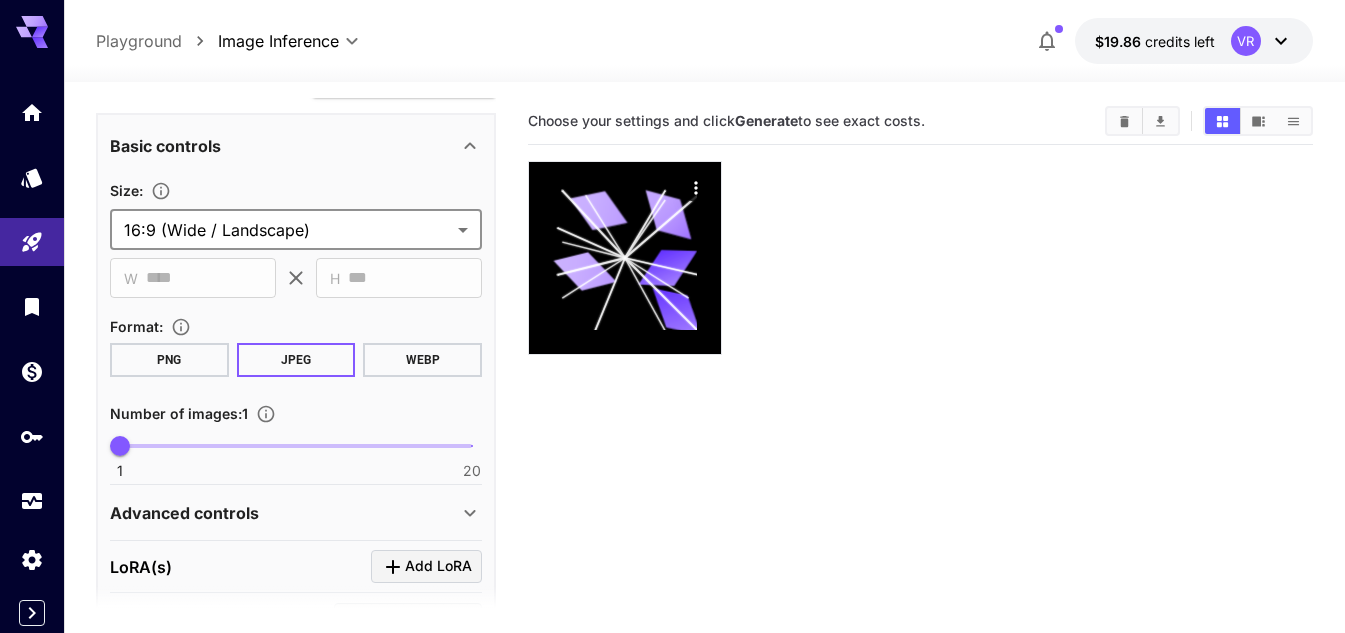 scroll, scrollTop: 700, scrollLeft: 0, axis: vertical 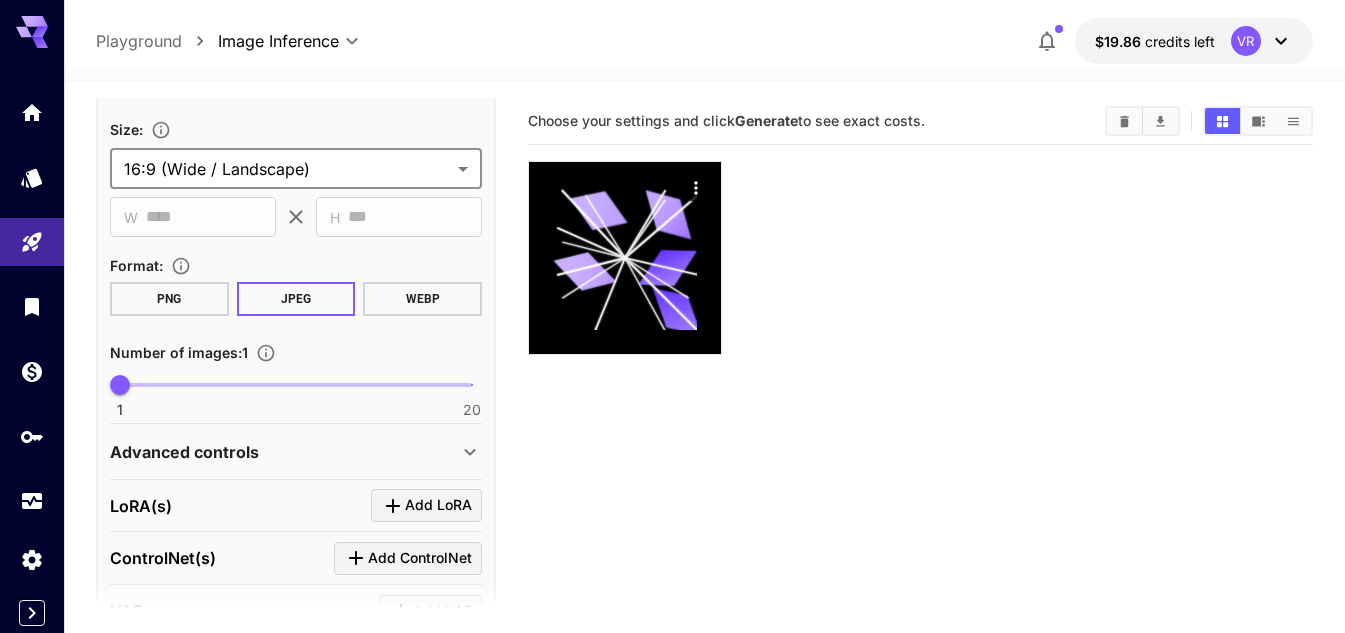 click on "PNG" at bounding box center (169, 299) 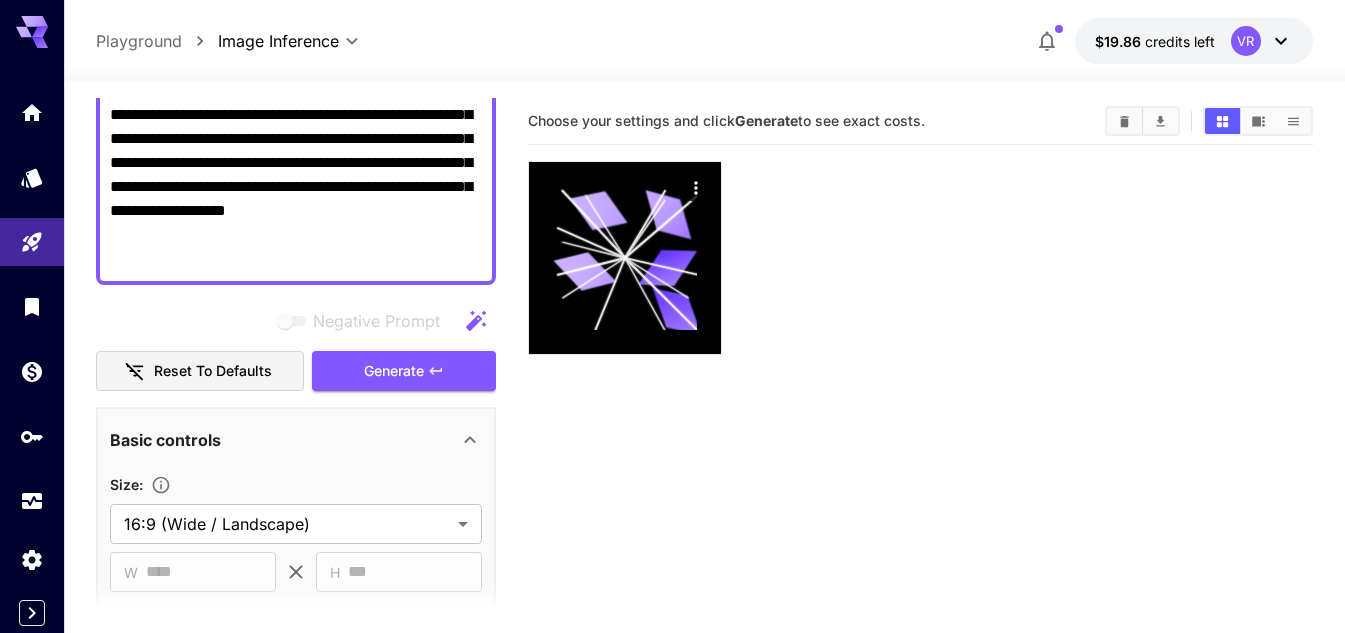 scroll, scrollTop: 300, scrollLeft: 0, axis: vertical 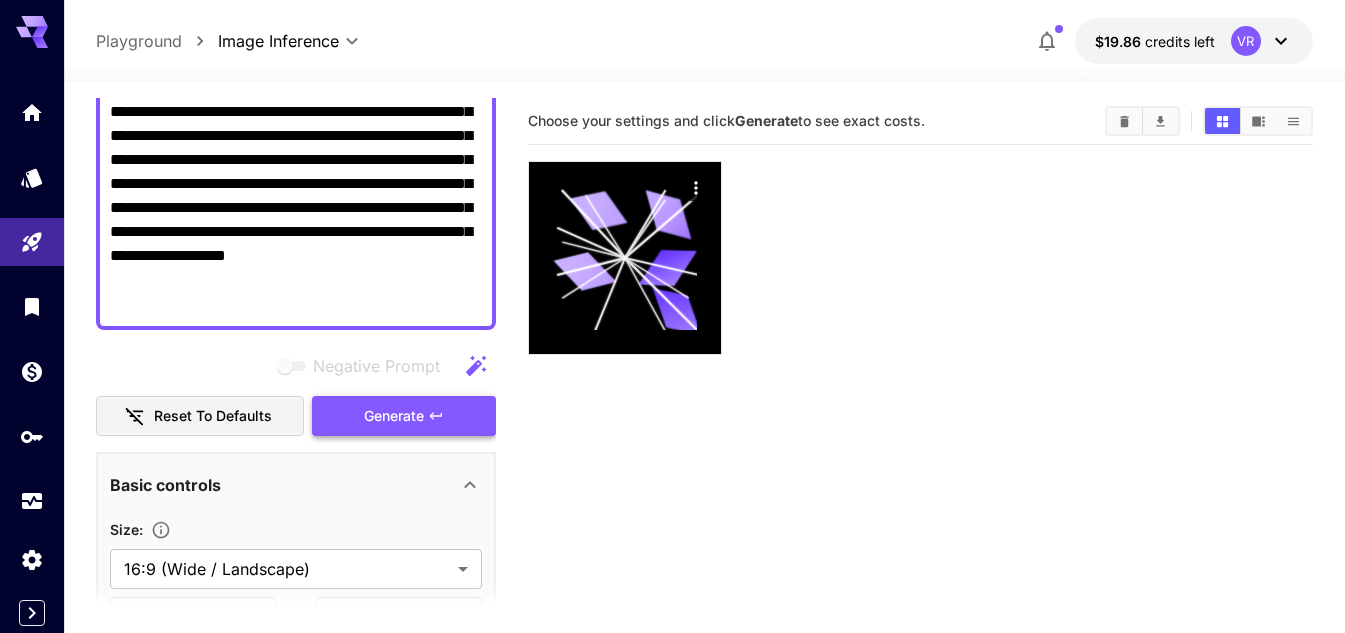 click on "Generate" at bounding box center (394, 416) 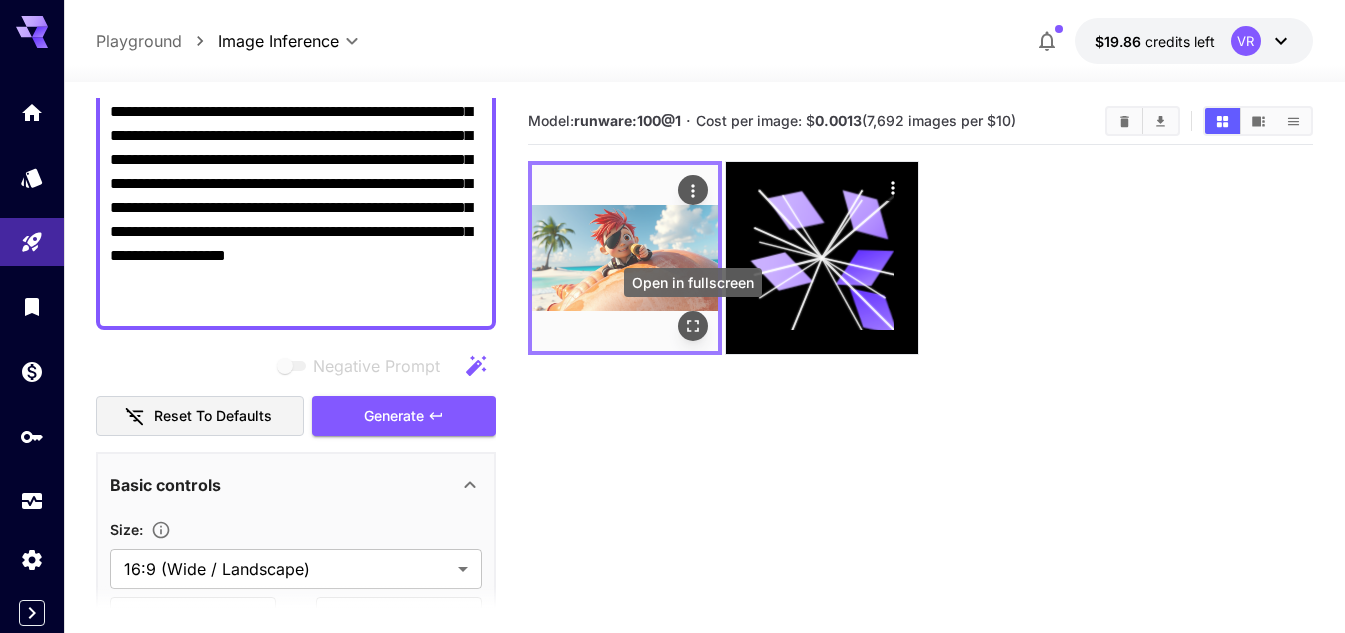 click 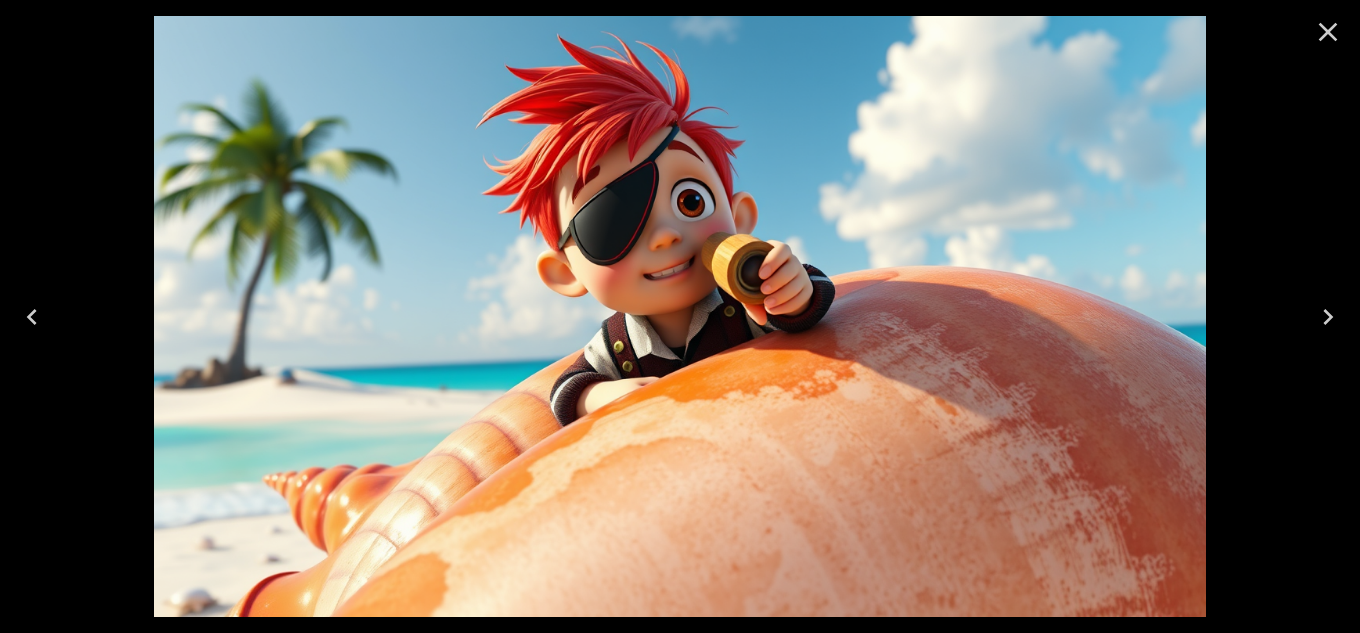 click 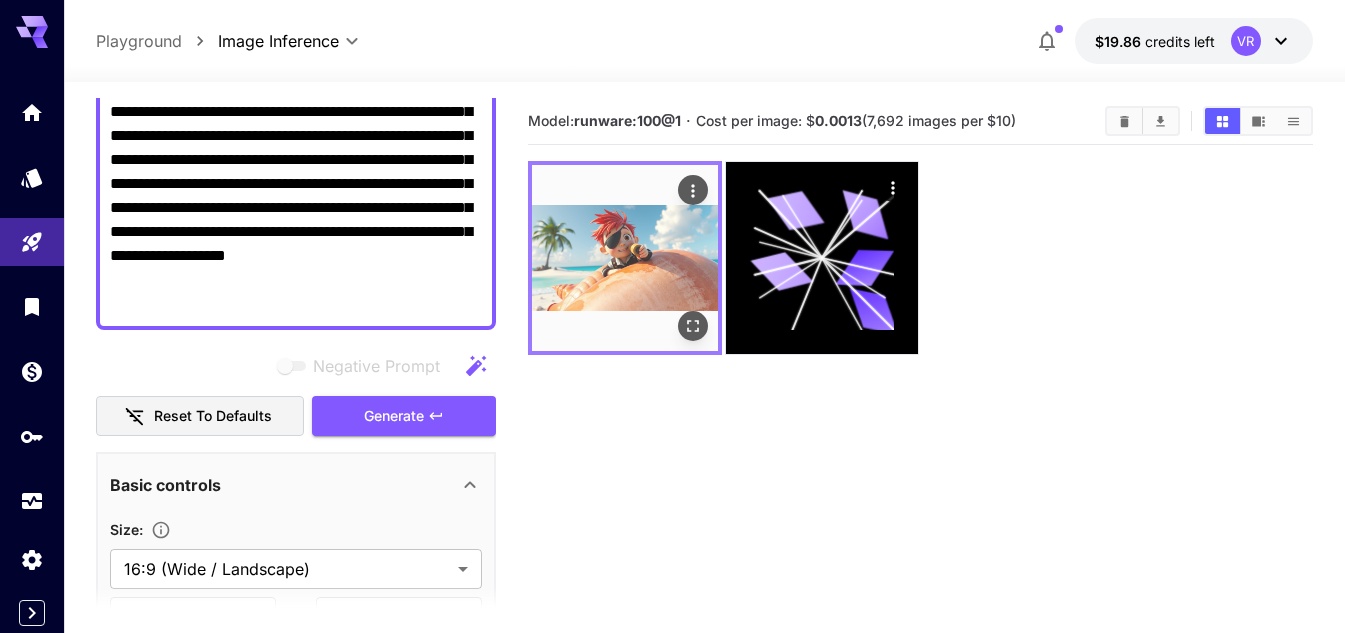 click at bounding box center [693, 326] 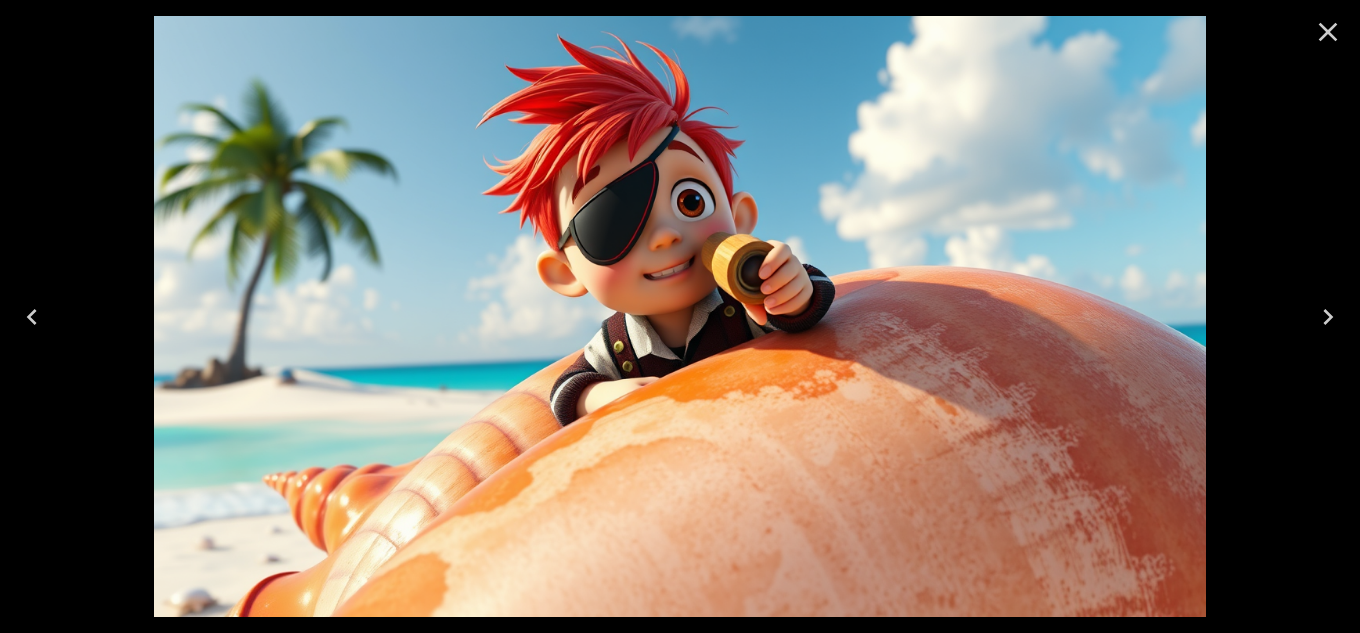 click 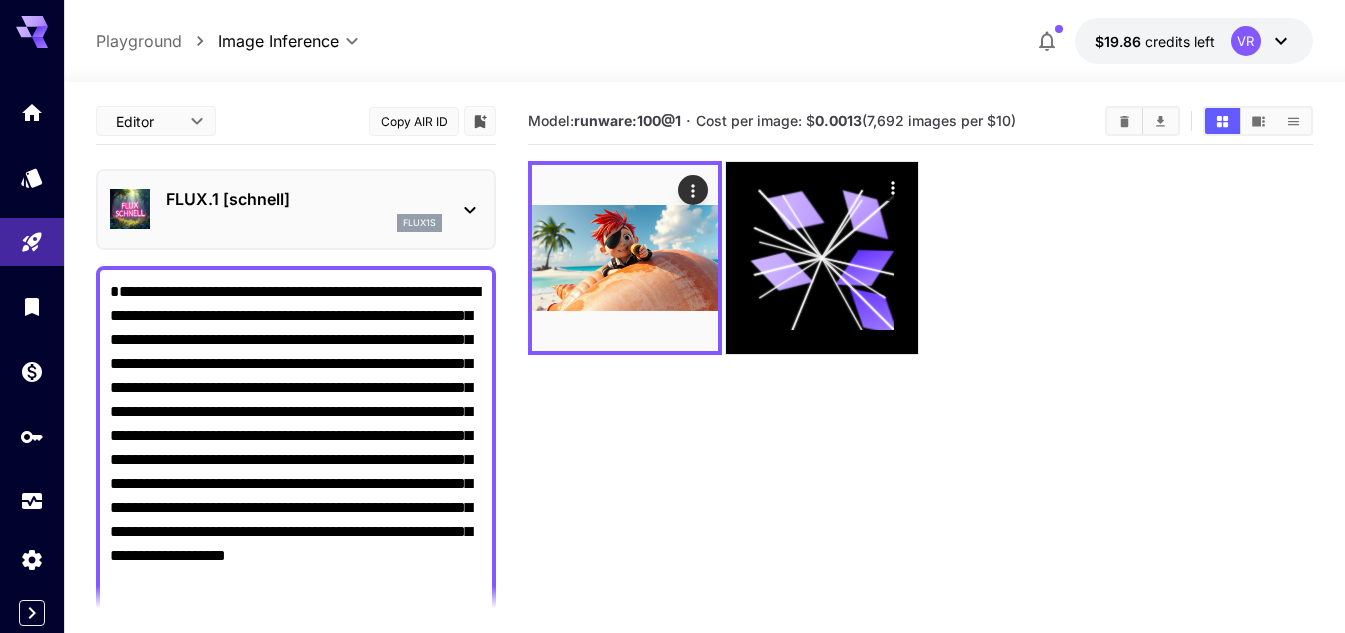 scroll, scrollTop: 0, scrollLeft: 0, axis: both 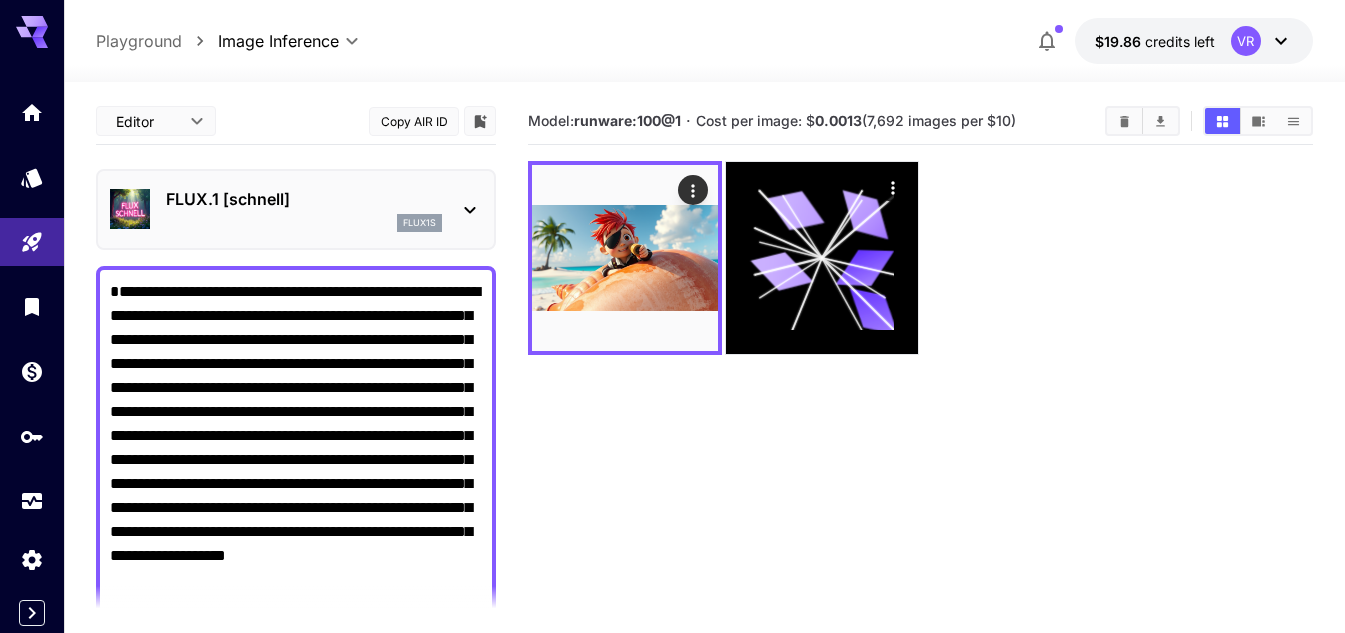click on "Playground Playground Image Inference [REDACTED] ​ $19.86    credits left  VR Editor [REDACTED] ​ Copy AIR ID FLUX.1 [schnell] flux1s [REDACTED] Negative Prompt Reset to defaults Generate   Basic controls Size :  16:9 (Wide / Landscape) [REDACTED] ​ ​ W [REDACTED] ​ ​ H [REDACTED] ​ Format :  PNG JPEG WEBP Number of images :  1 1 20 1 :" at bounding box center (672, 395) 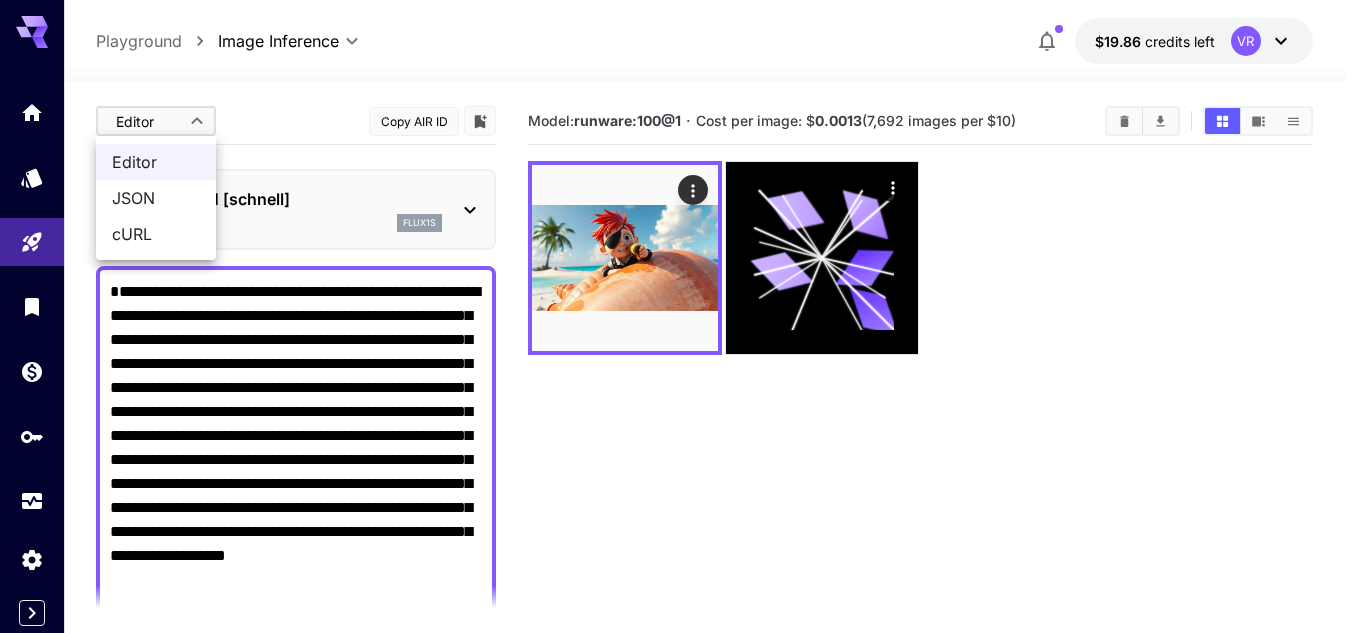 click on "cURL" at bounding box center [156, 234] 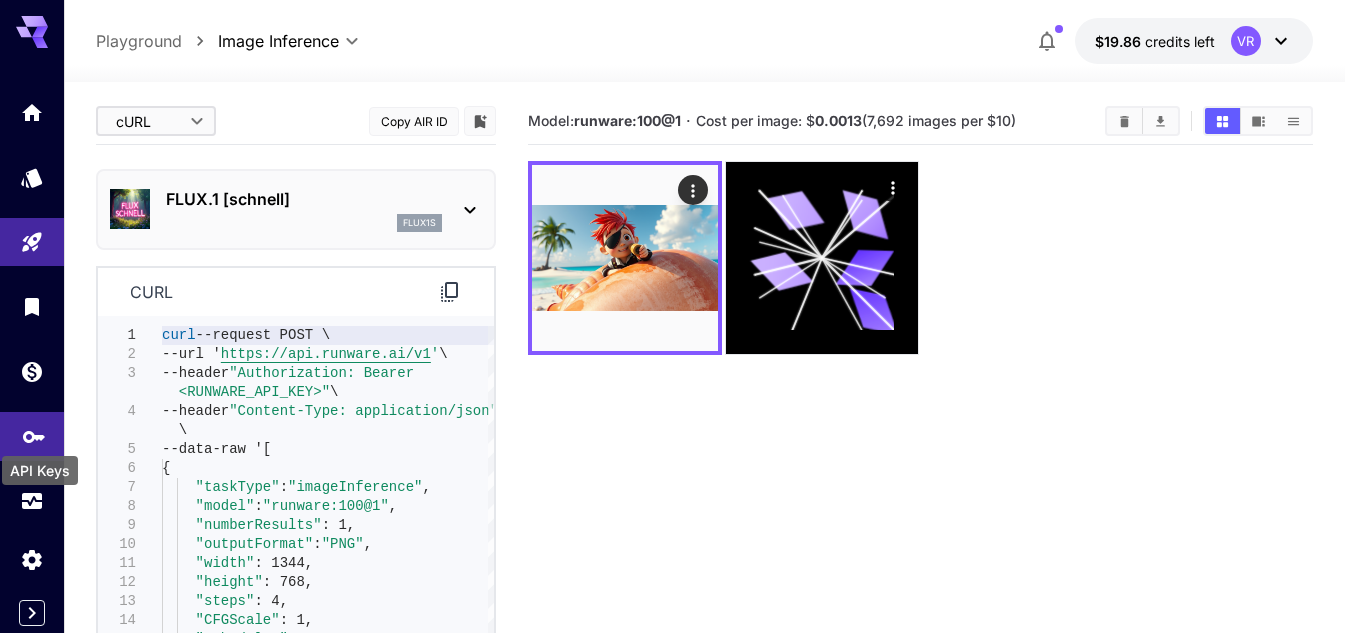click 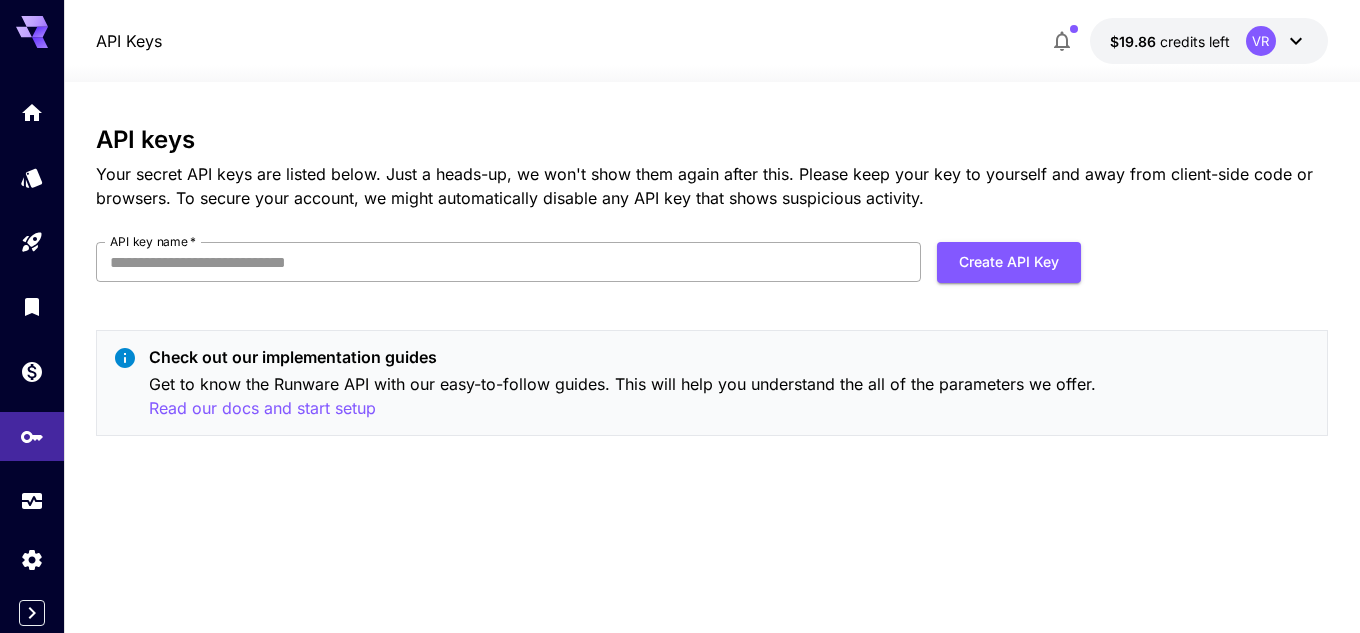 click on "API key name   *" at bounding box center [508, 262] 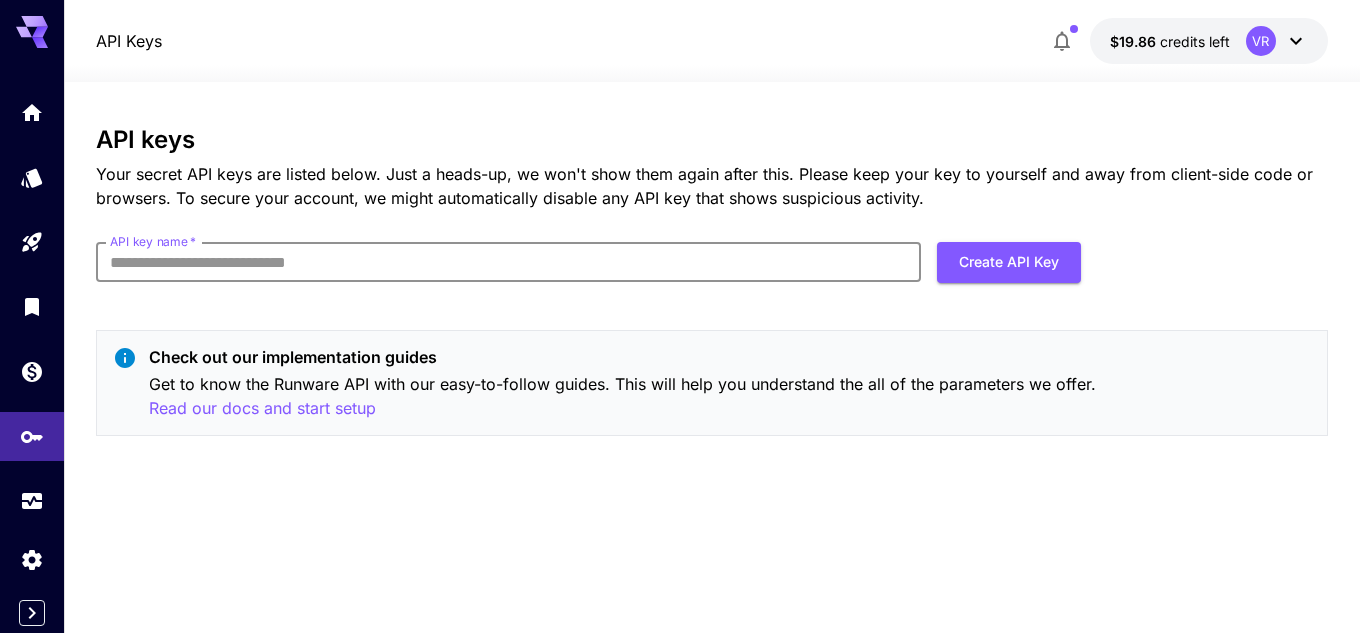 click on "API keys Your secret API keys are listed below. Just a heads-up, we won't show them again after this. Please keep your key to yourself and away from client-side code or browsers. To secure your account, we might automatically disable any API key that shows suspicious activity. API key name   * API key name   * Create API Key Check out our implementation guides Get to know the Runware API with our easy-to-follow guides. This will help you understand the all of the parameters we offer.   Read our docs and start setup" at bounding box center [711, 357] 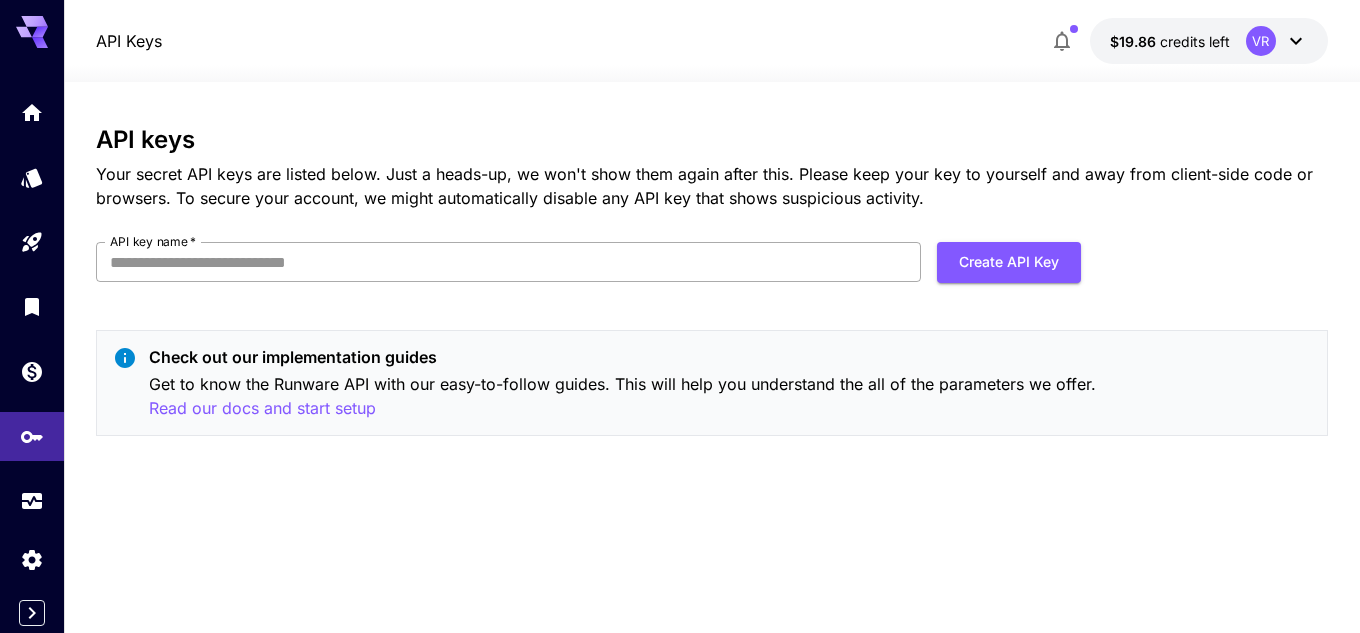 click on "API key name   *" at bounding box center [508, 262] 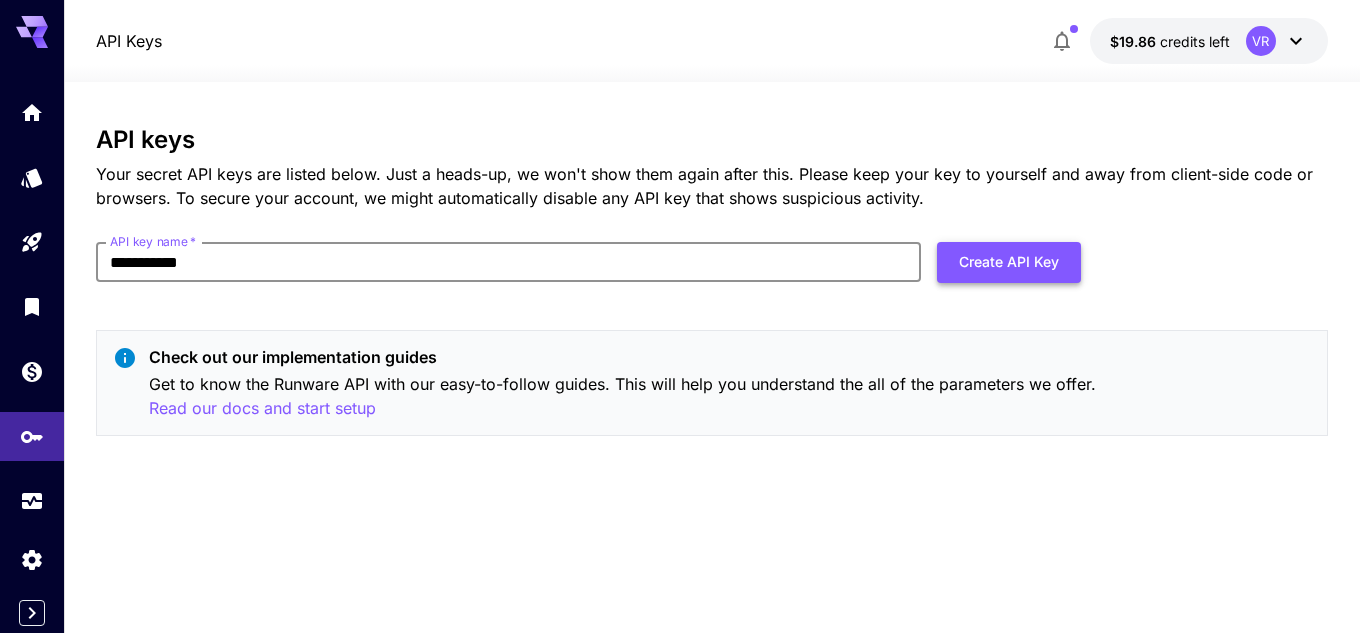 type on "**********" 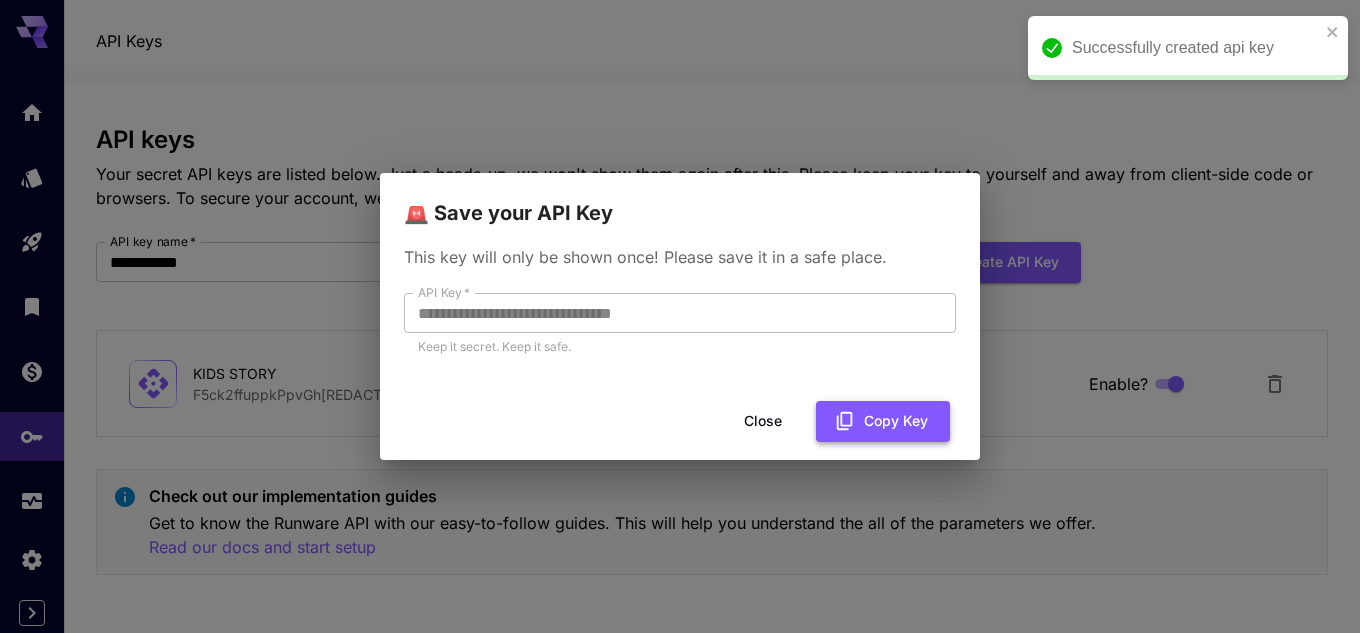 click on "Copy Key" at bounding box center (883, 421) 